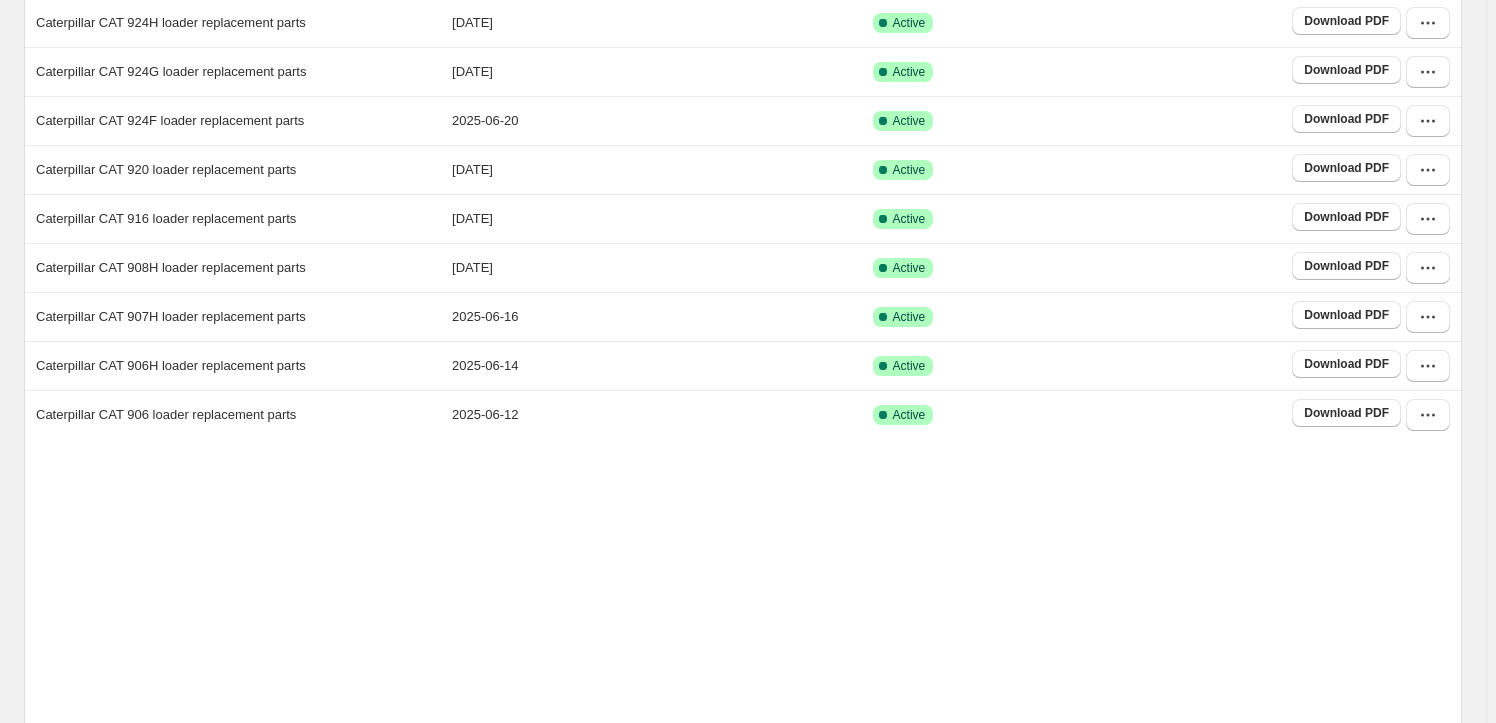 scroll, scrollTop: 372, scrollLeft: 0, axis: vertical 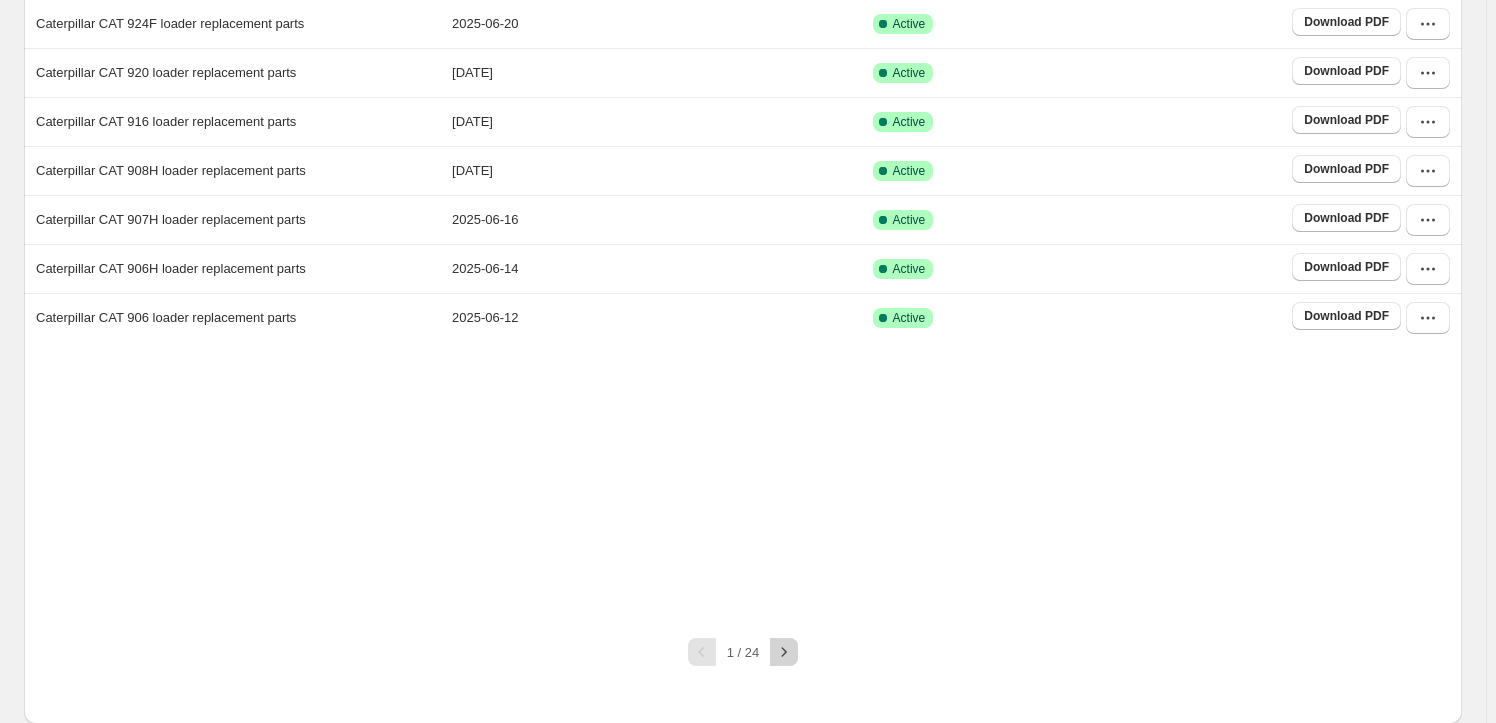 click 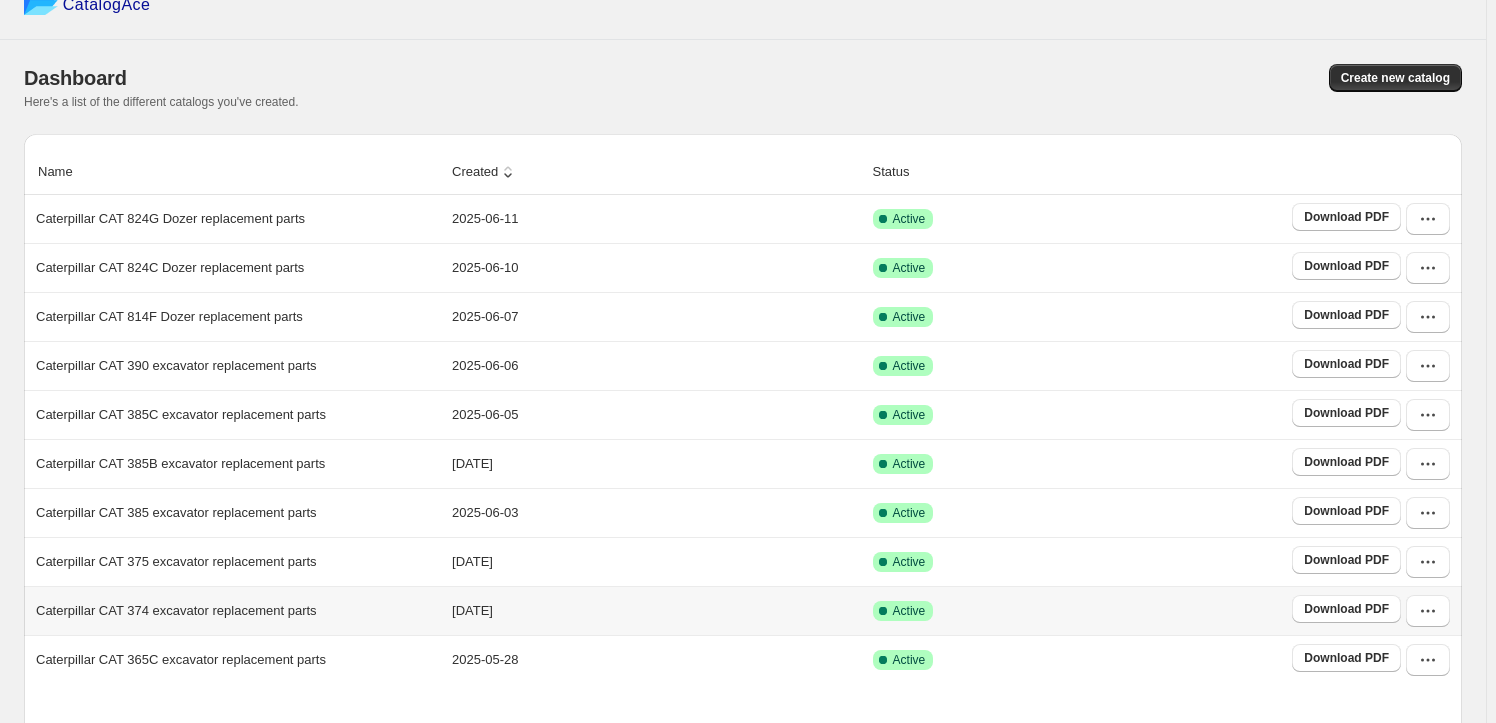 scroll, scrollTop: 312, scrollLeft: 0, axis: vertical 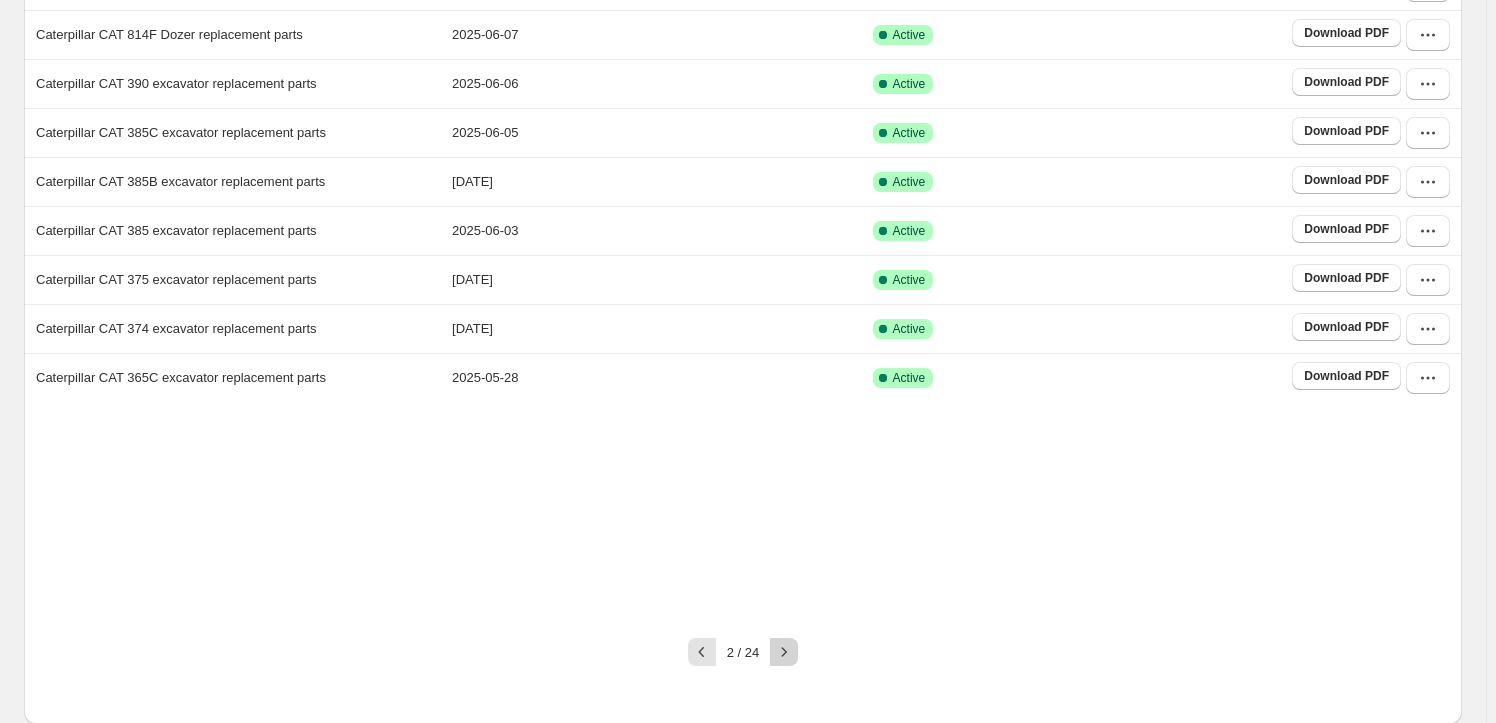 click 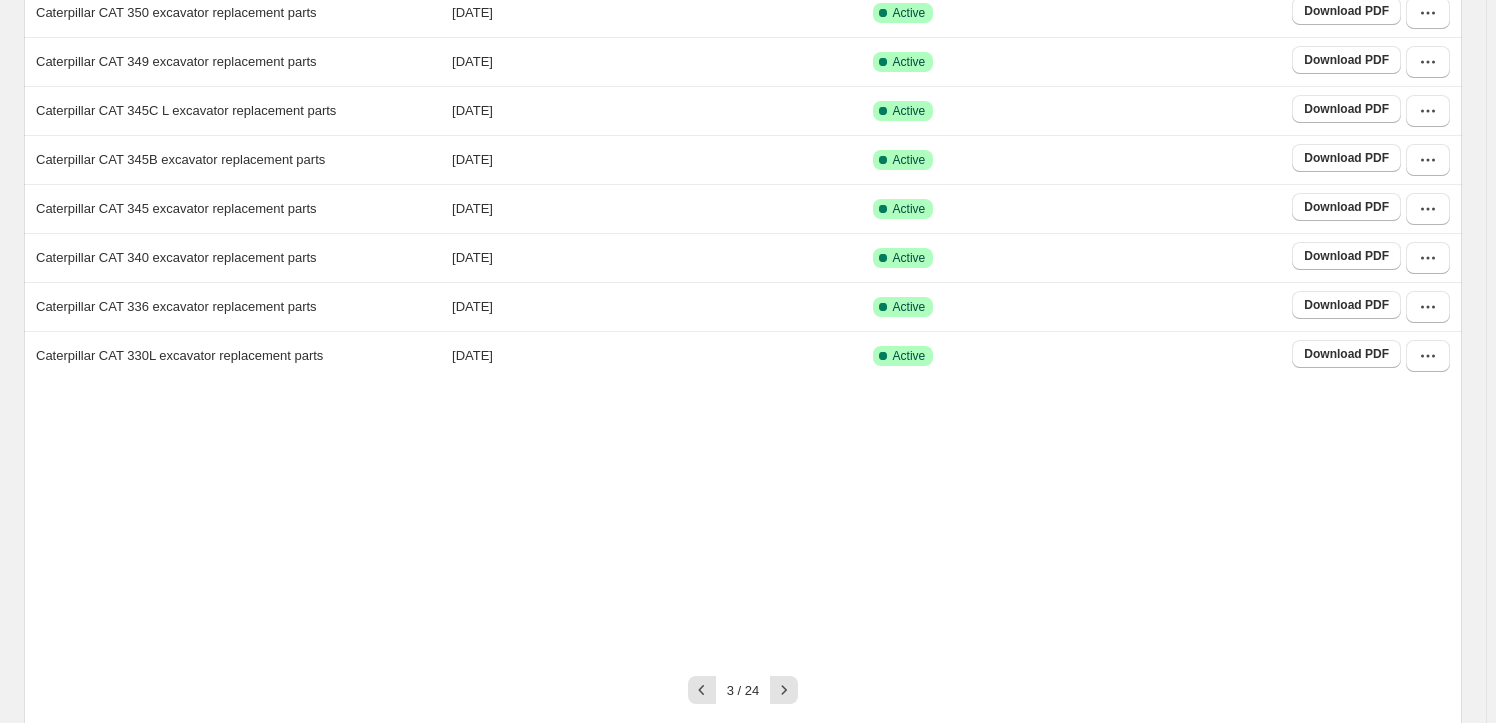 scroll, scrollTop: 372, scrollLeft: 0, axis: vertical 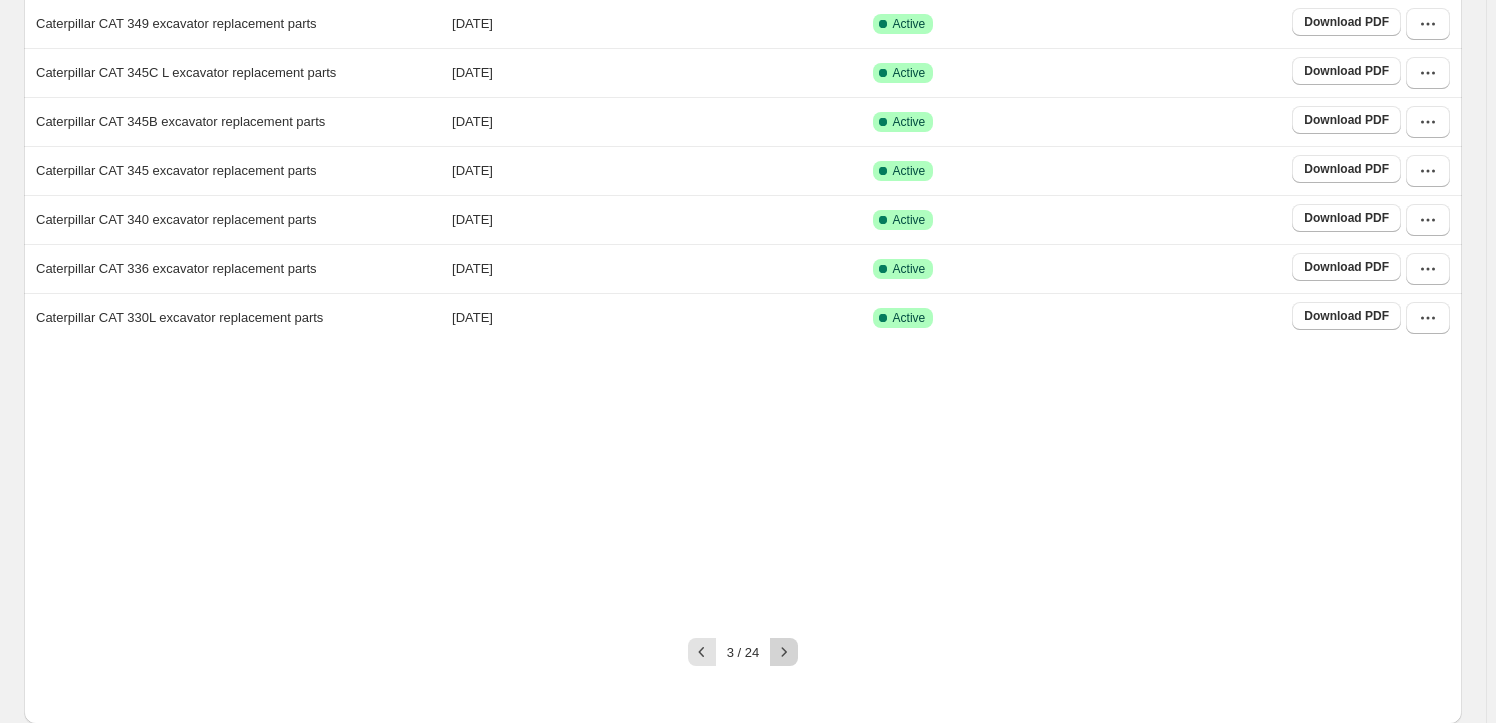 click 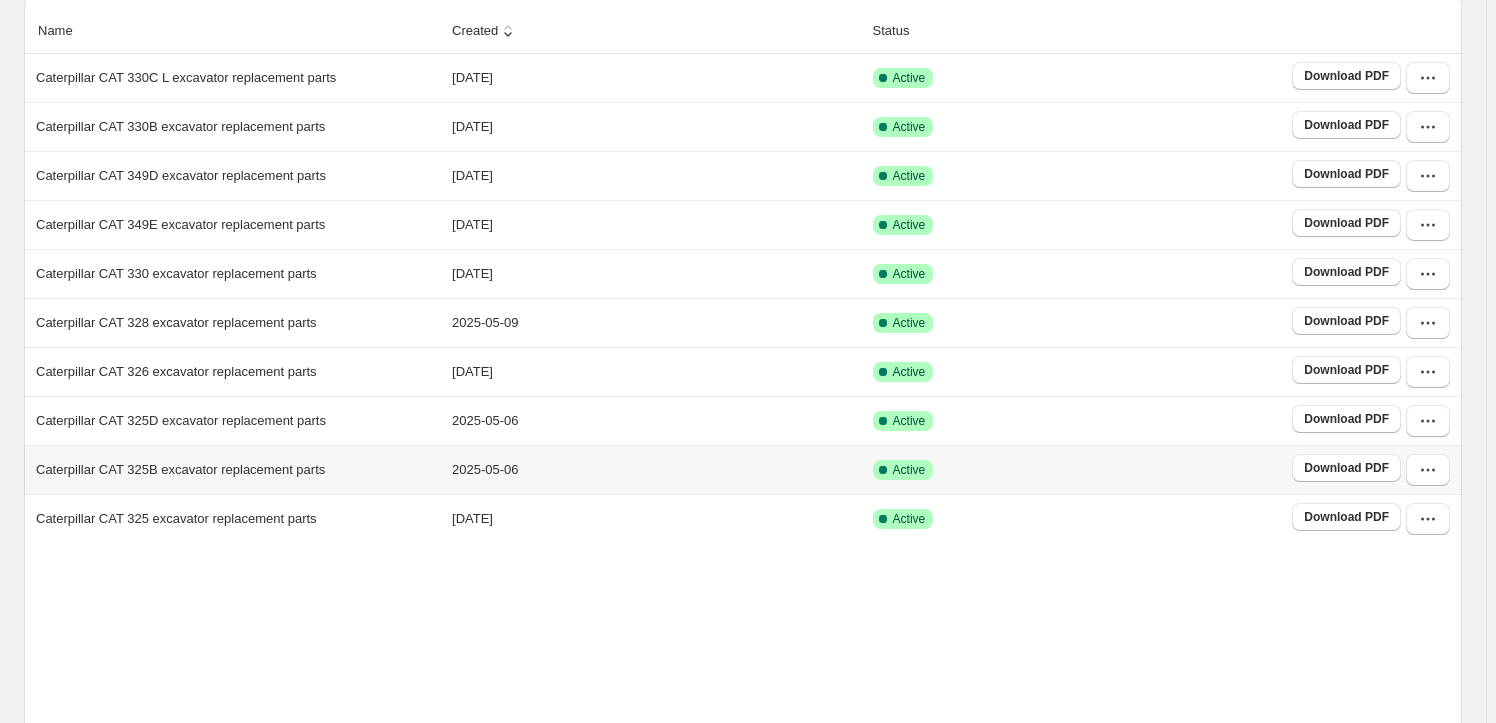scroll, scrollTop: 372, scrollLeft: 0, axis: vertical 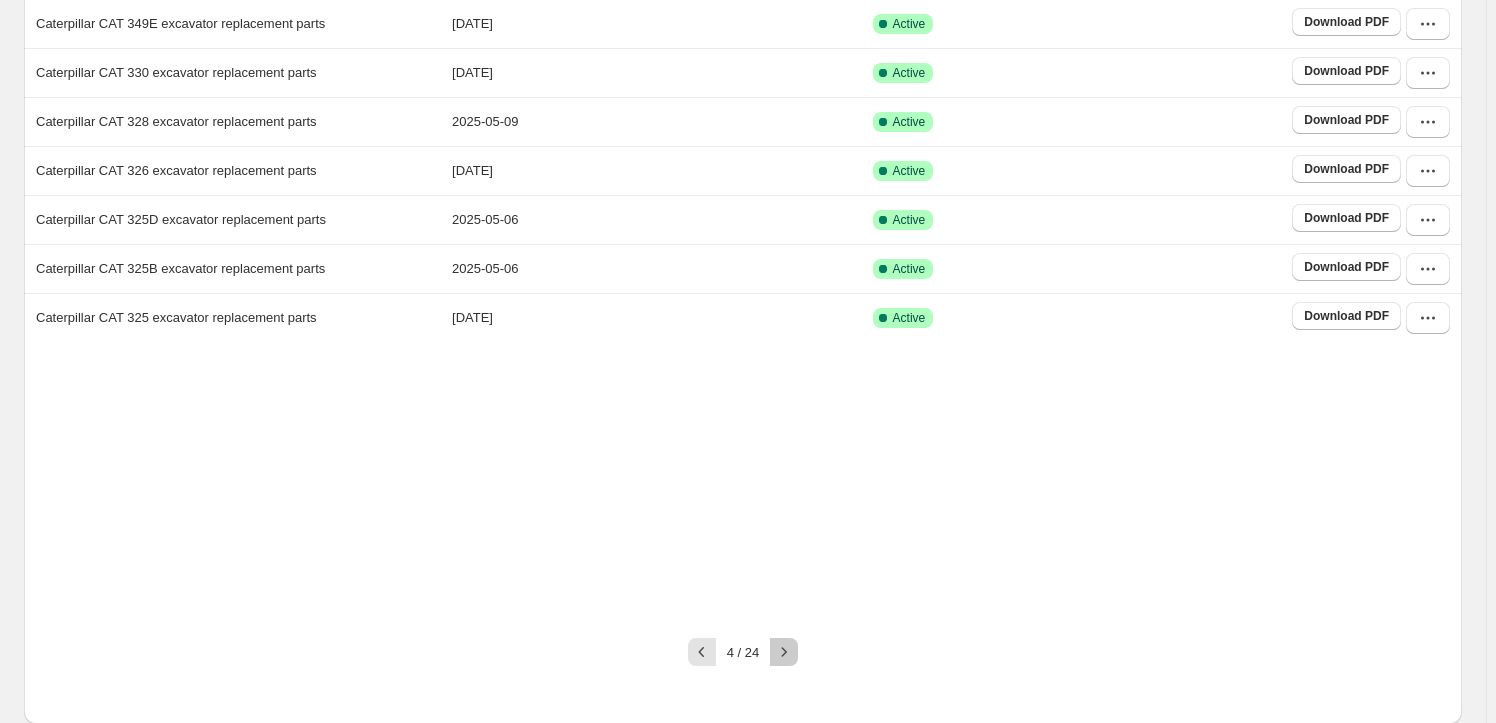 click 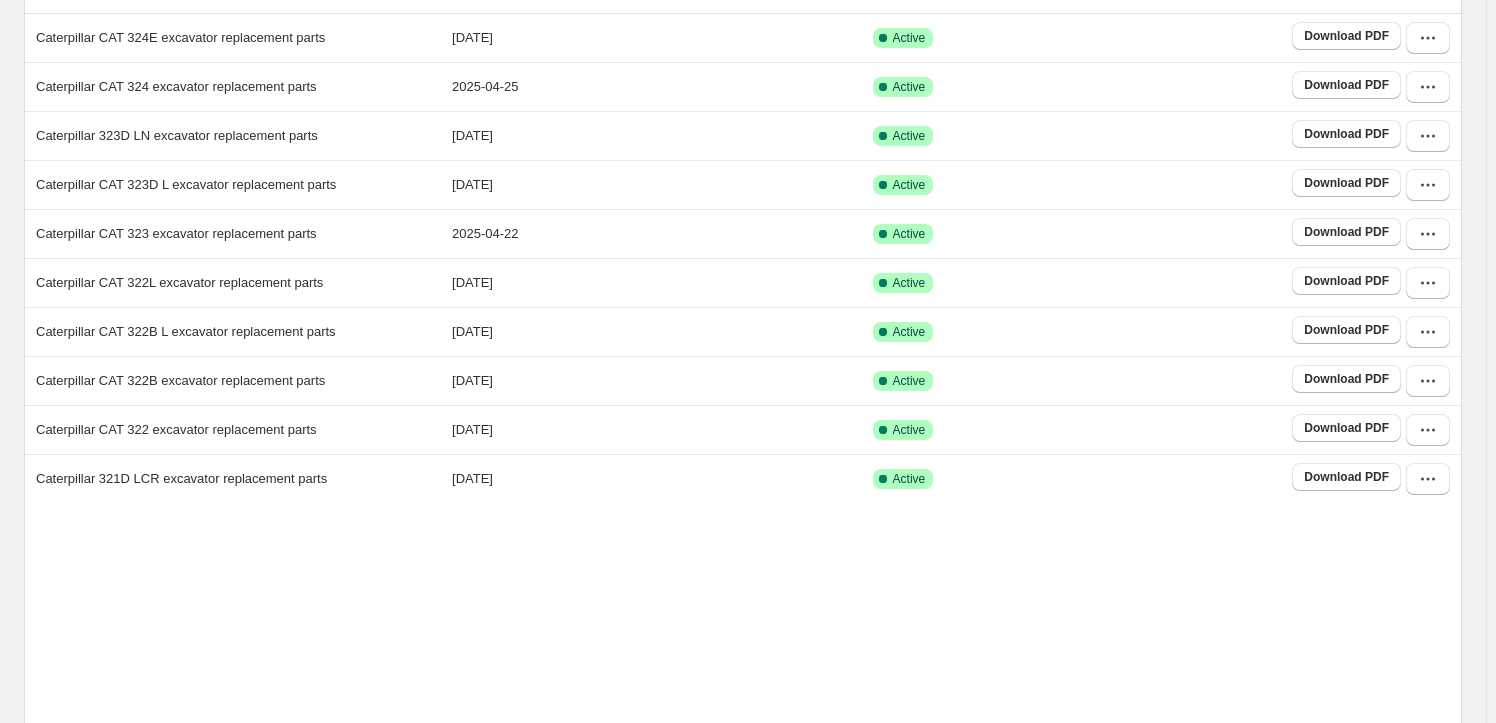 scroll, scrollTop: 372, scrollLeft: 0, axis: vertical 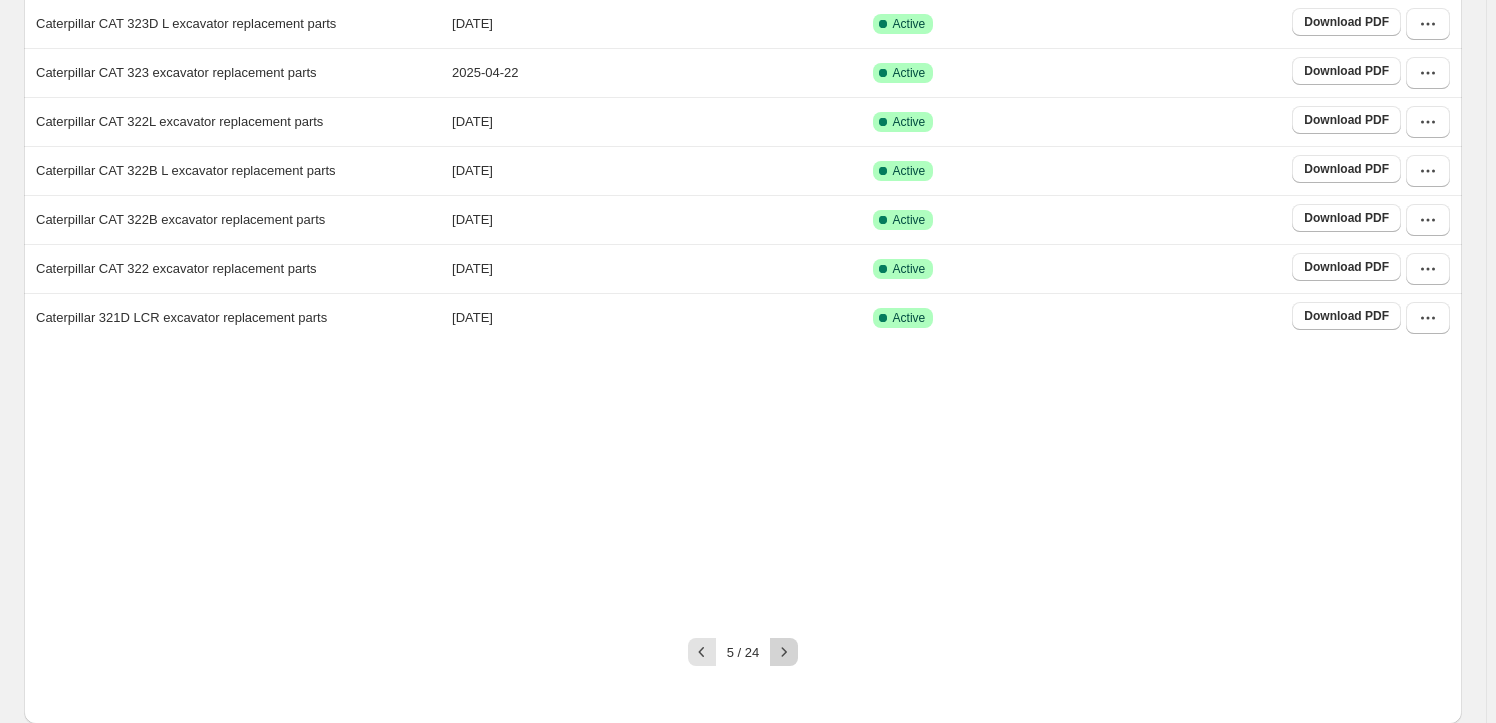 click 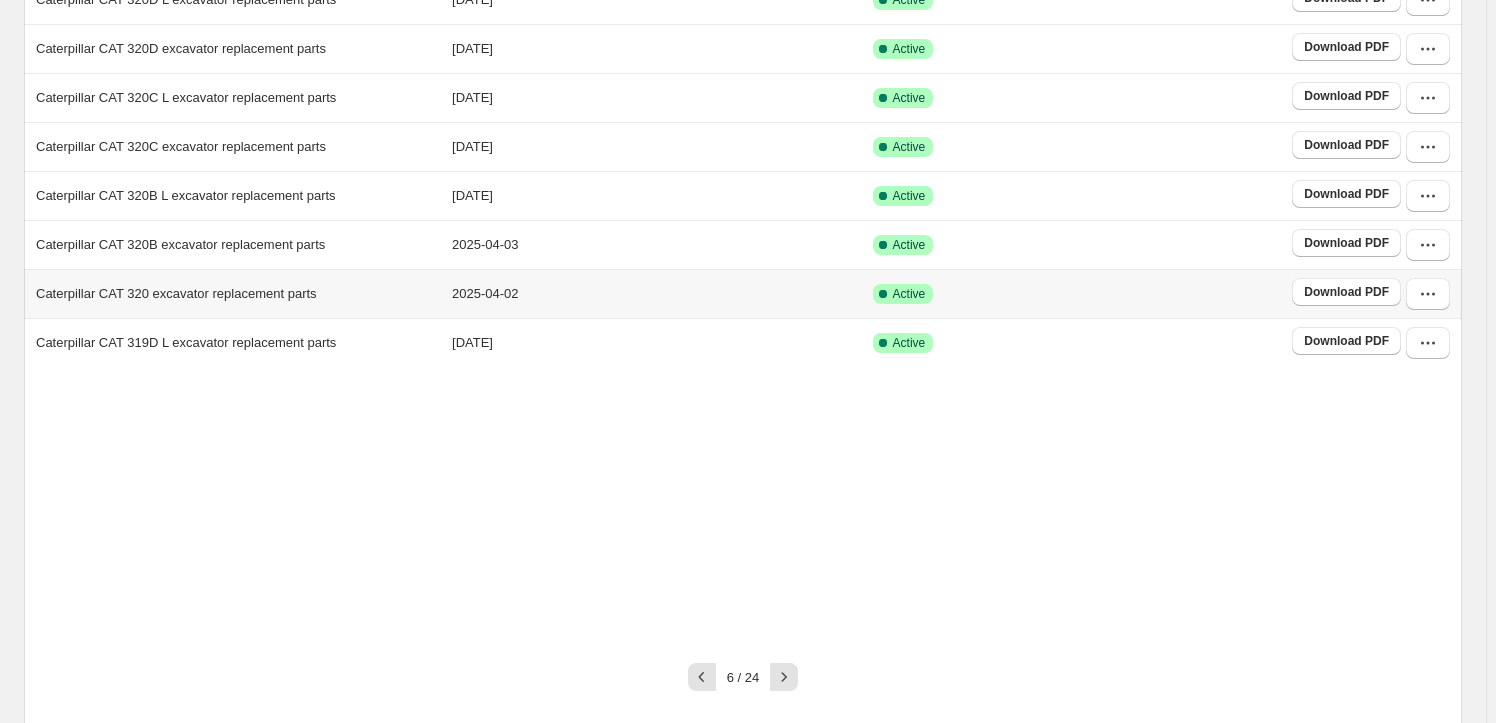 scroll, scrollTop: 372, scrollLeft: 0, axis: vertical 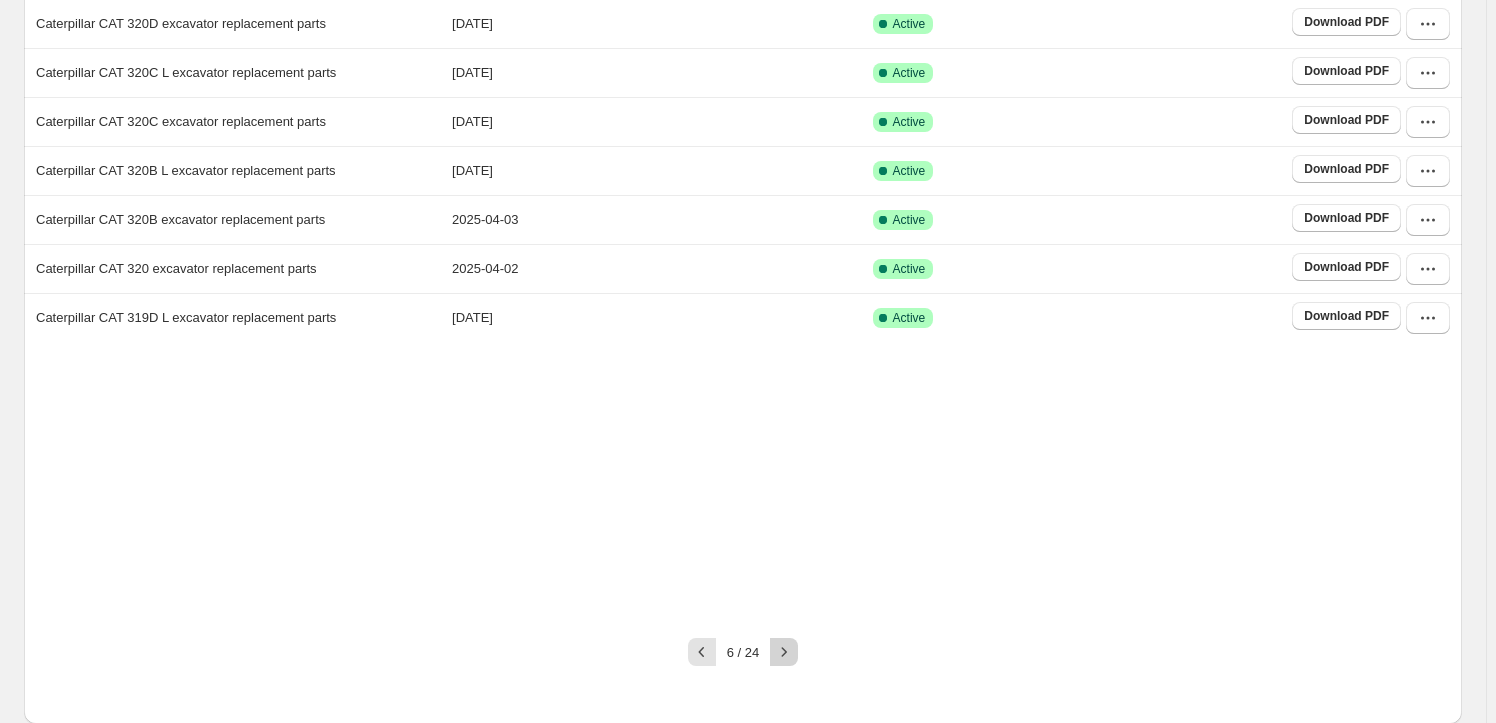 click 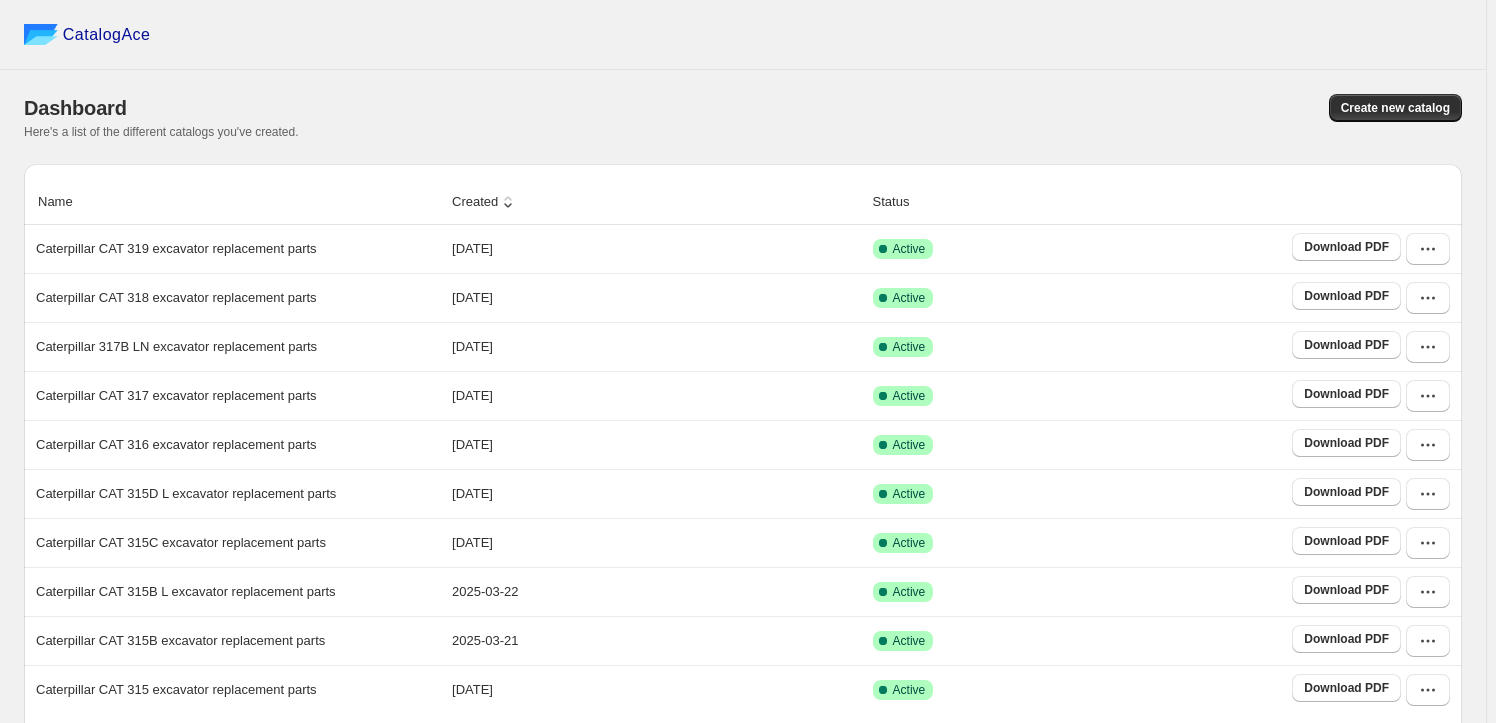 scroll, scrollTop: 0, scrollLeft: 0, axis: both 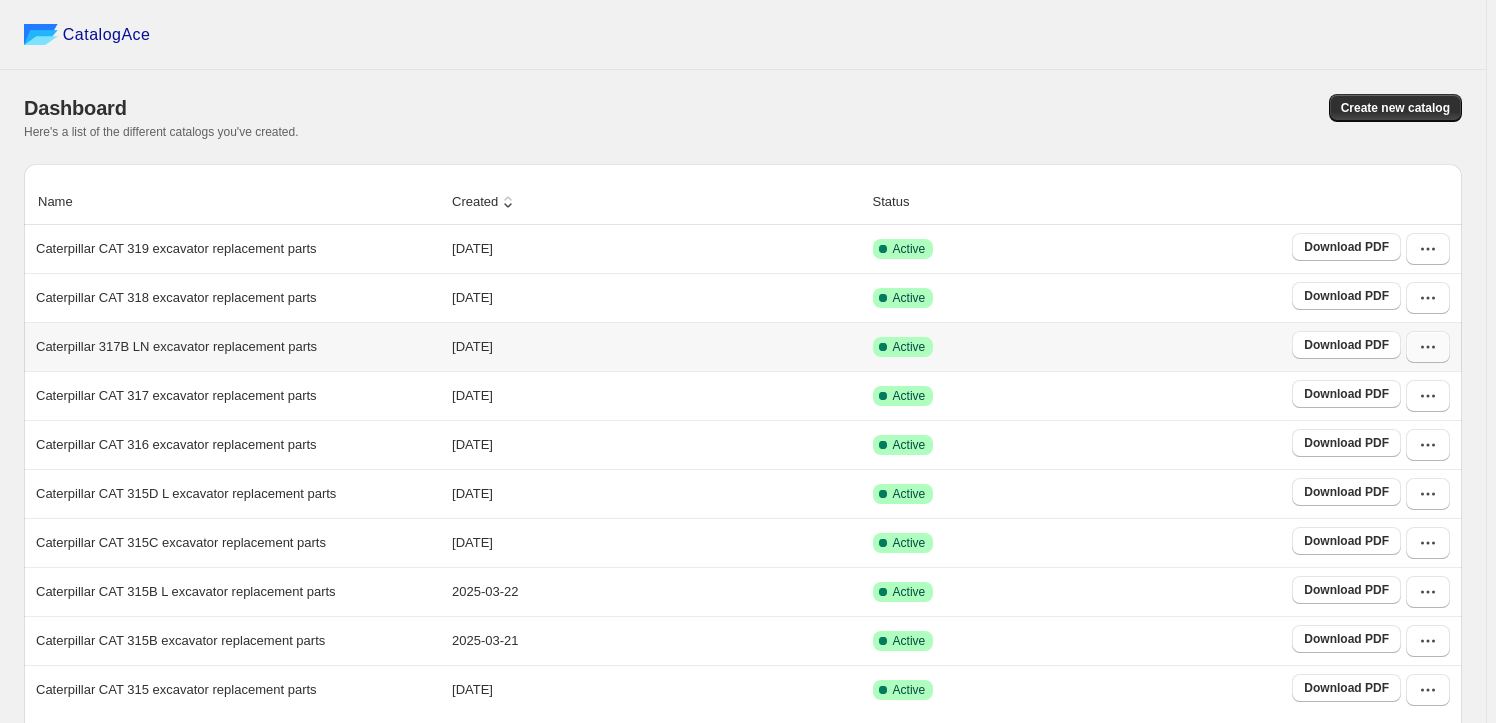 click 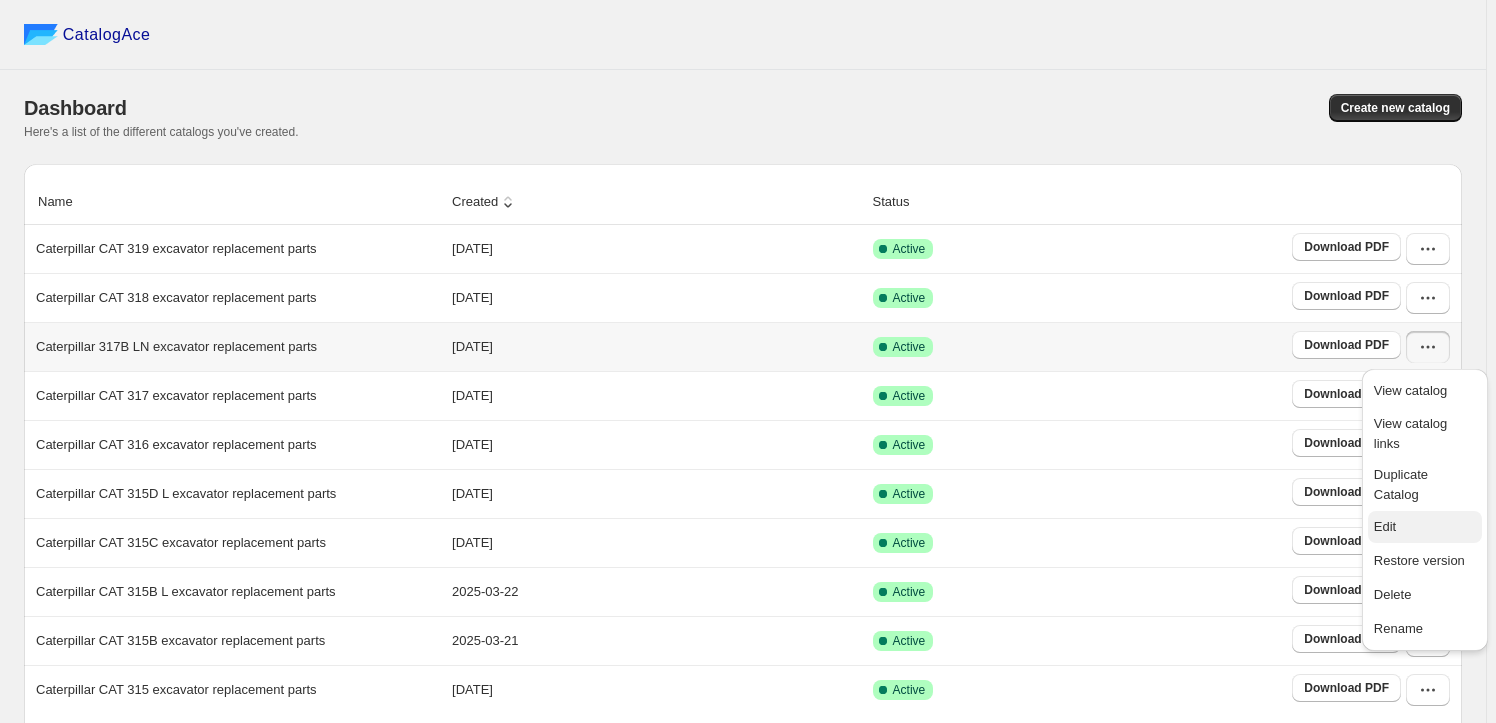 click on "Edit" at bounding box center (1425, 527) 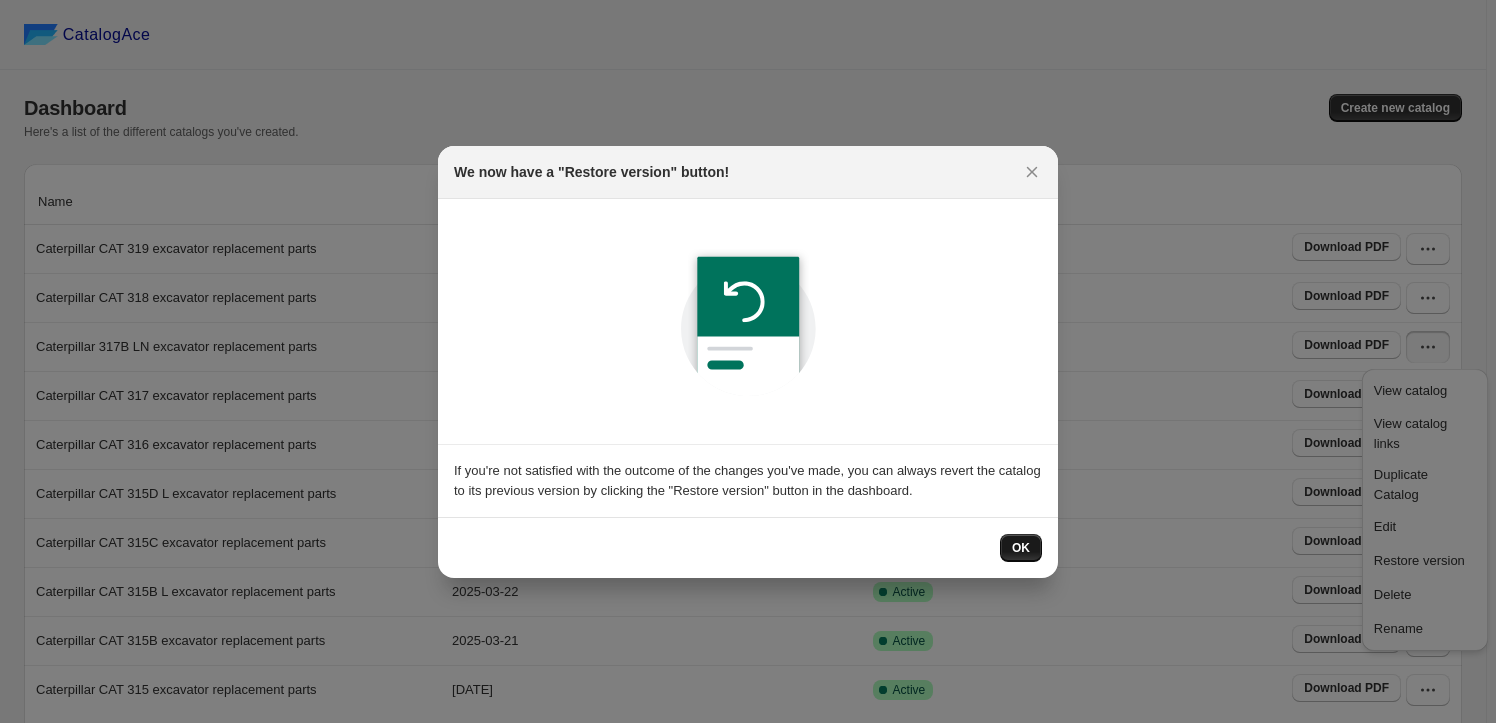 click on "OK" at bounding box center [1021, 548] 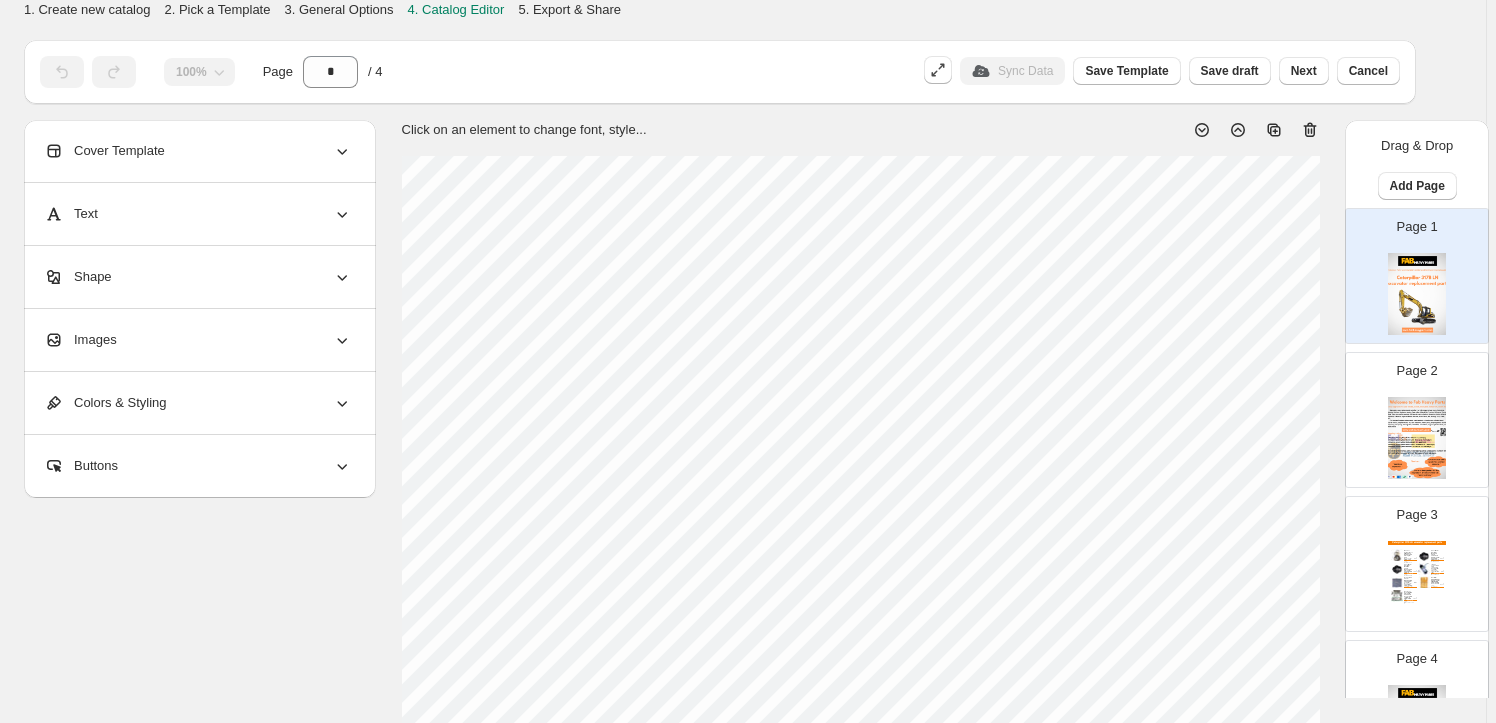 click on "Images" at bounding box center [198, 340] 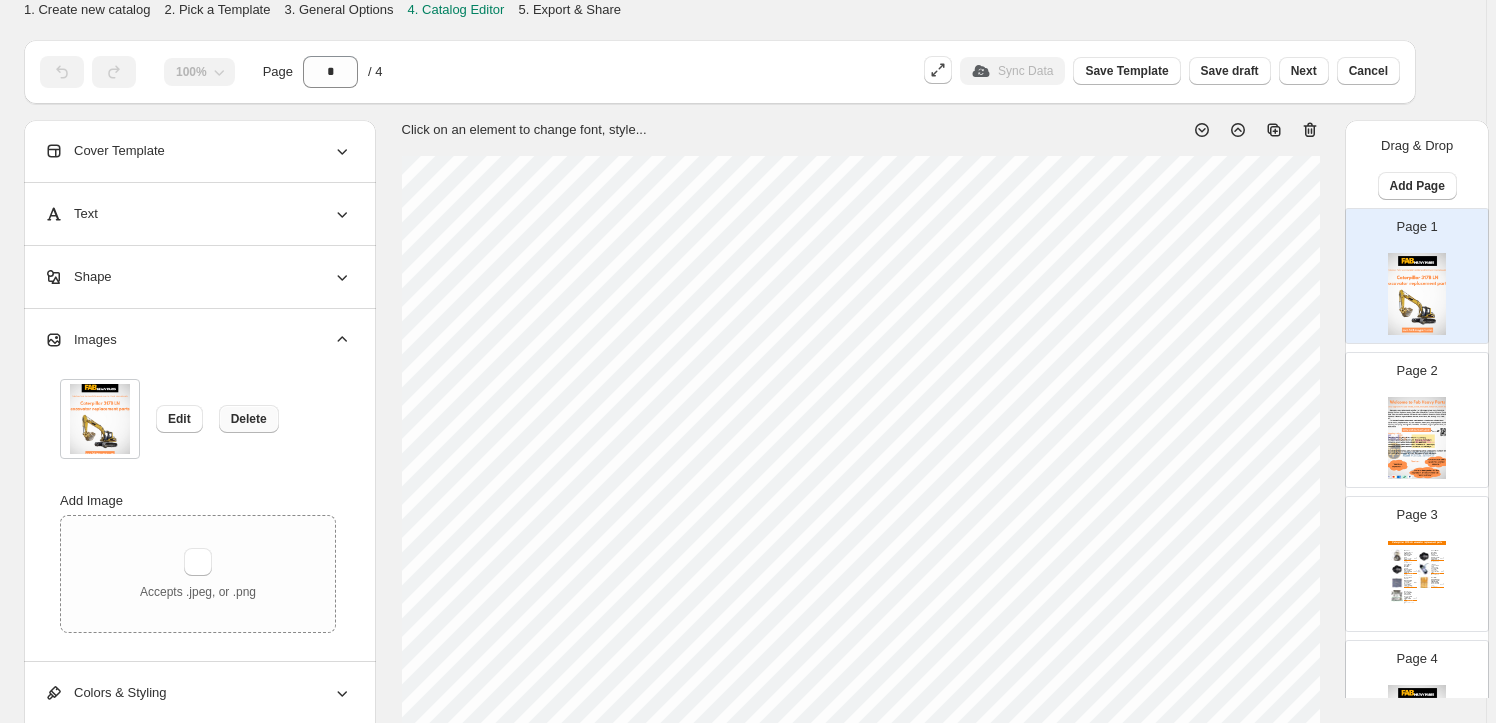 click on "Delete" at bounding box center [249, 419] 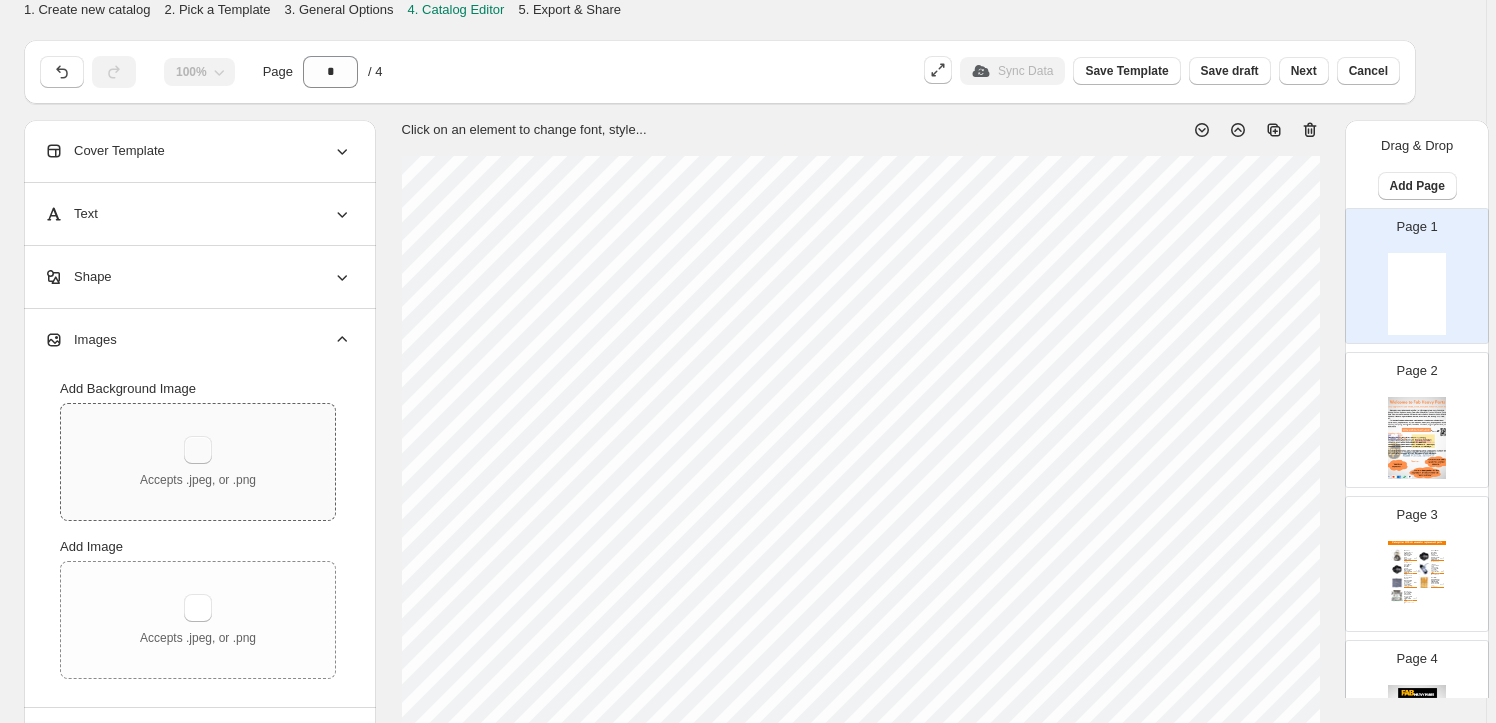 click at bounding box center [198, 450] 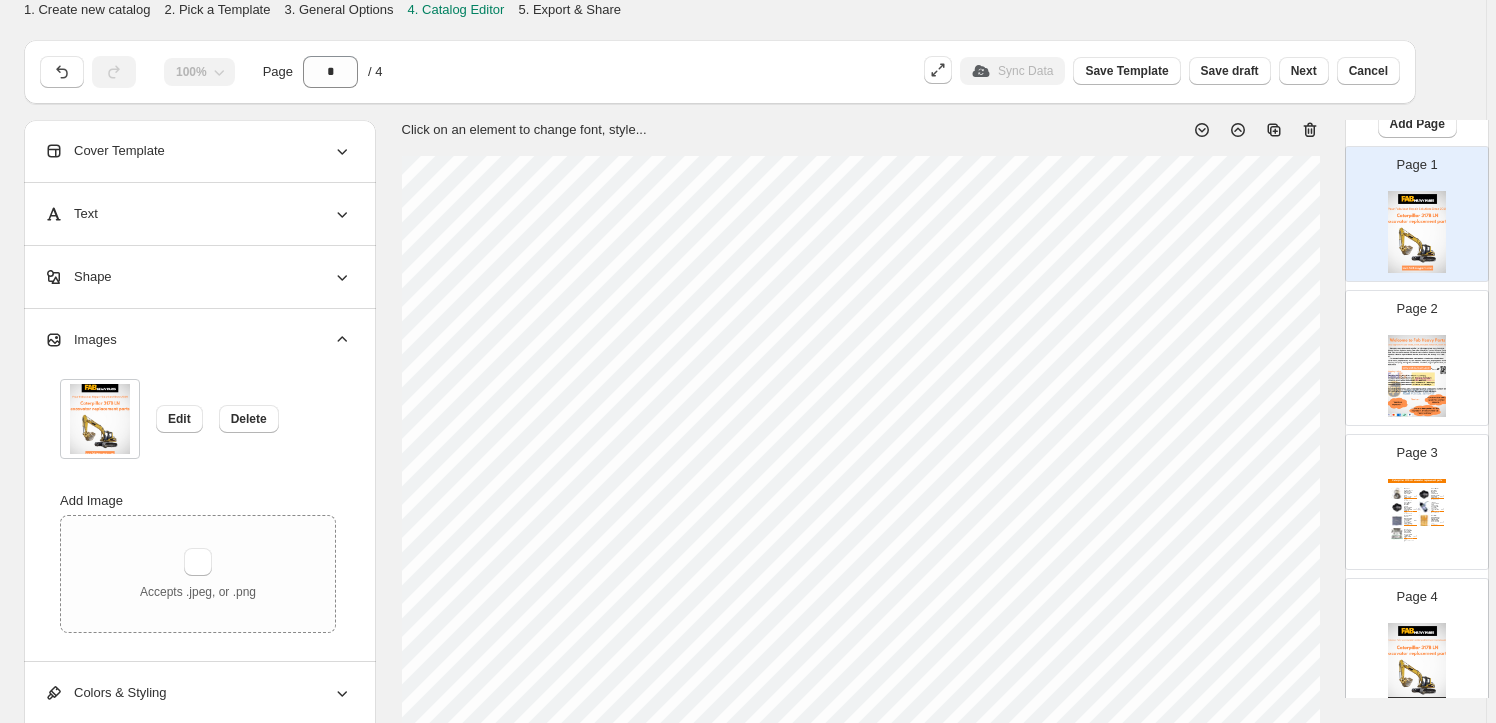 scroll, scrollTop: 129, scrollLeft: 0, axis: vertical 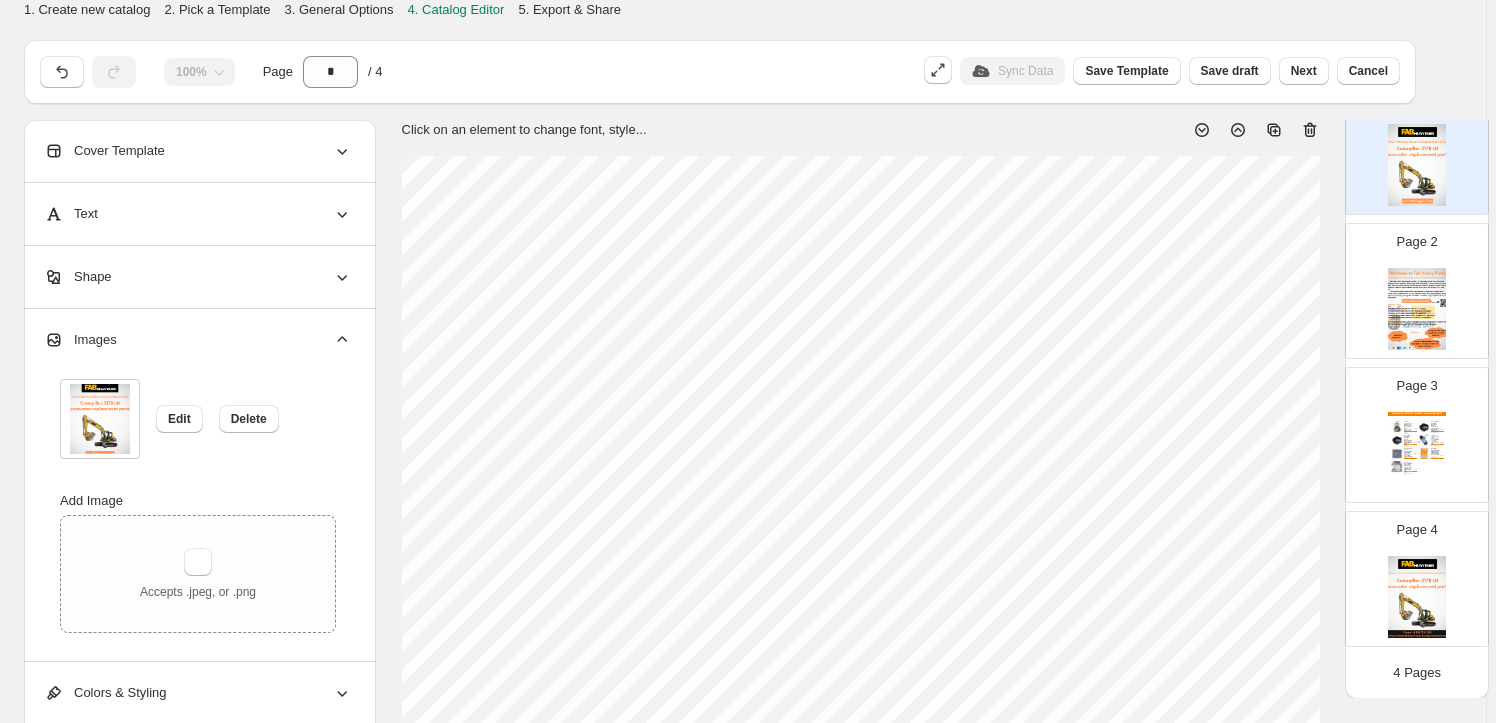 click at bounding box center [1417, 597] 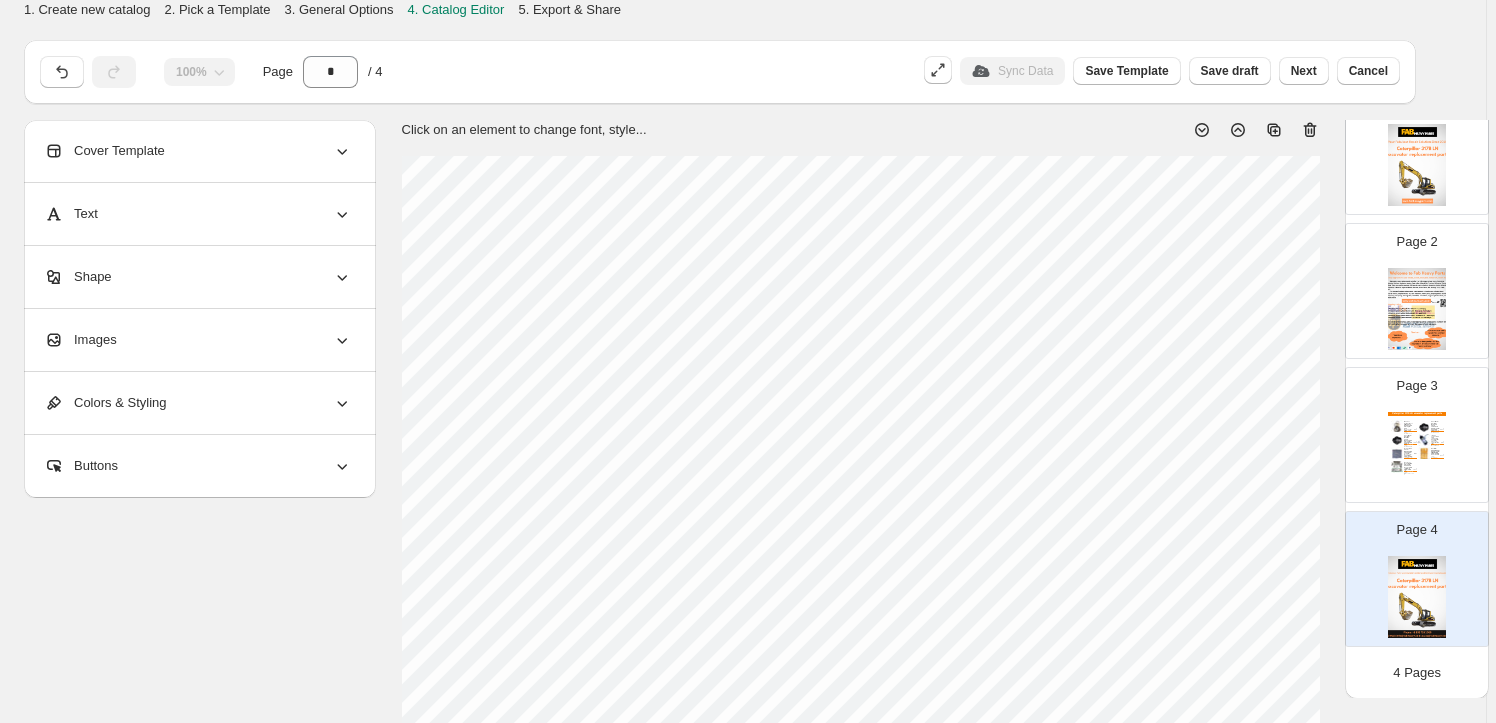 click on "Images" at bounding box center [198, 340] 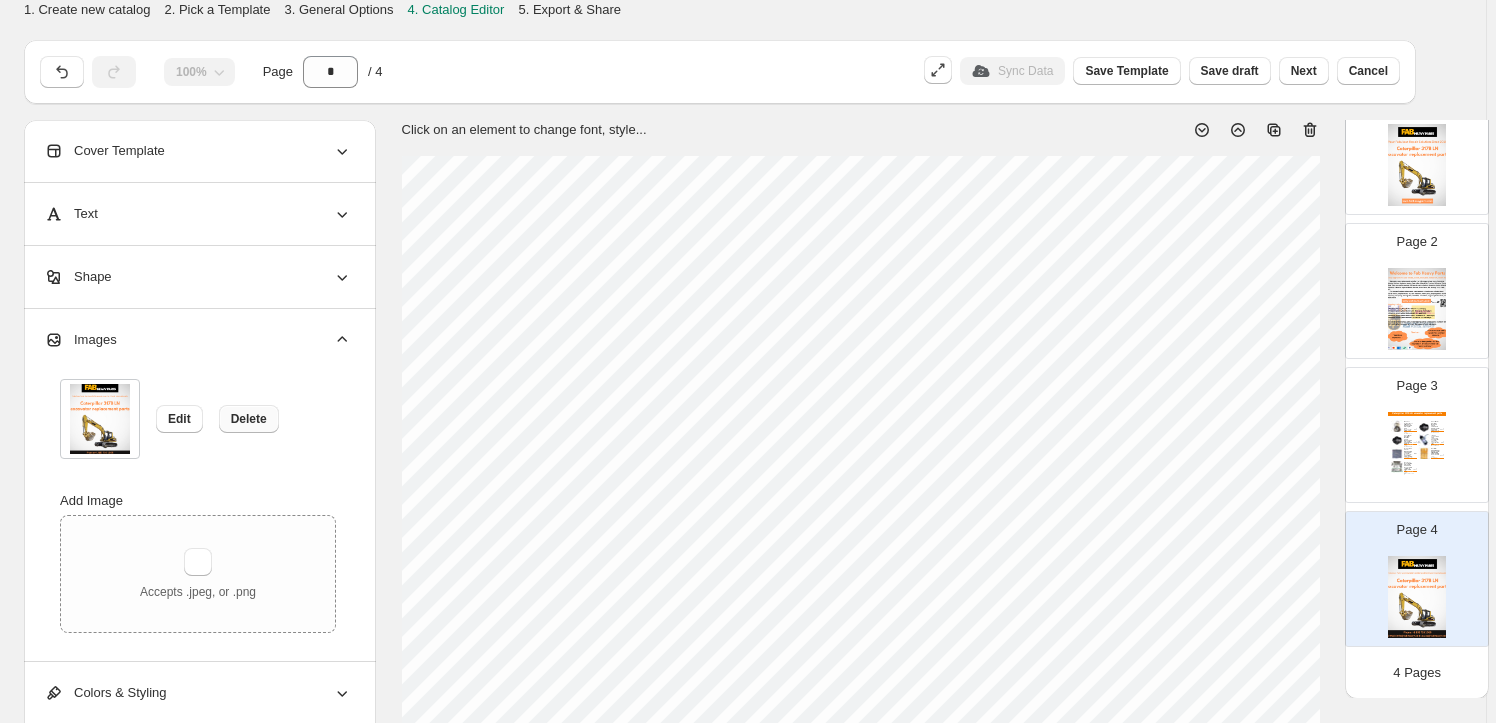 click on "Delete" at bounding box center [249, 419] 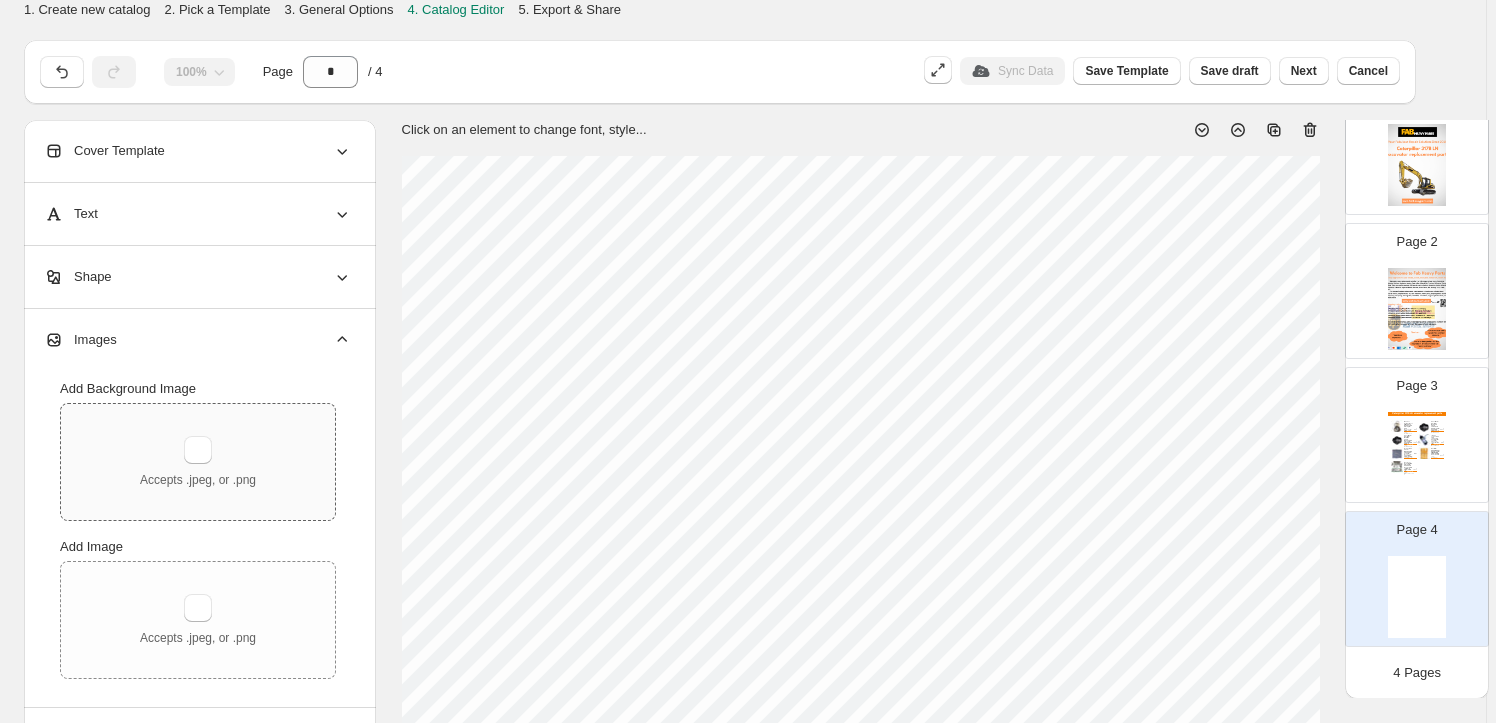 click on "Accepts .jpeg, or .png" at bounding box center (198, 462) 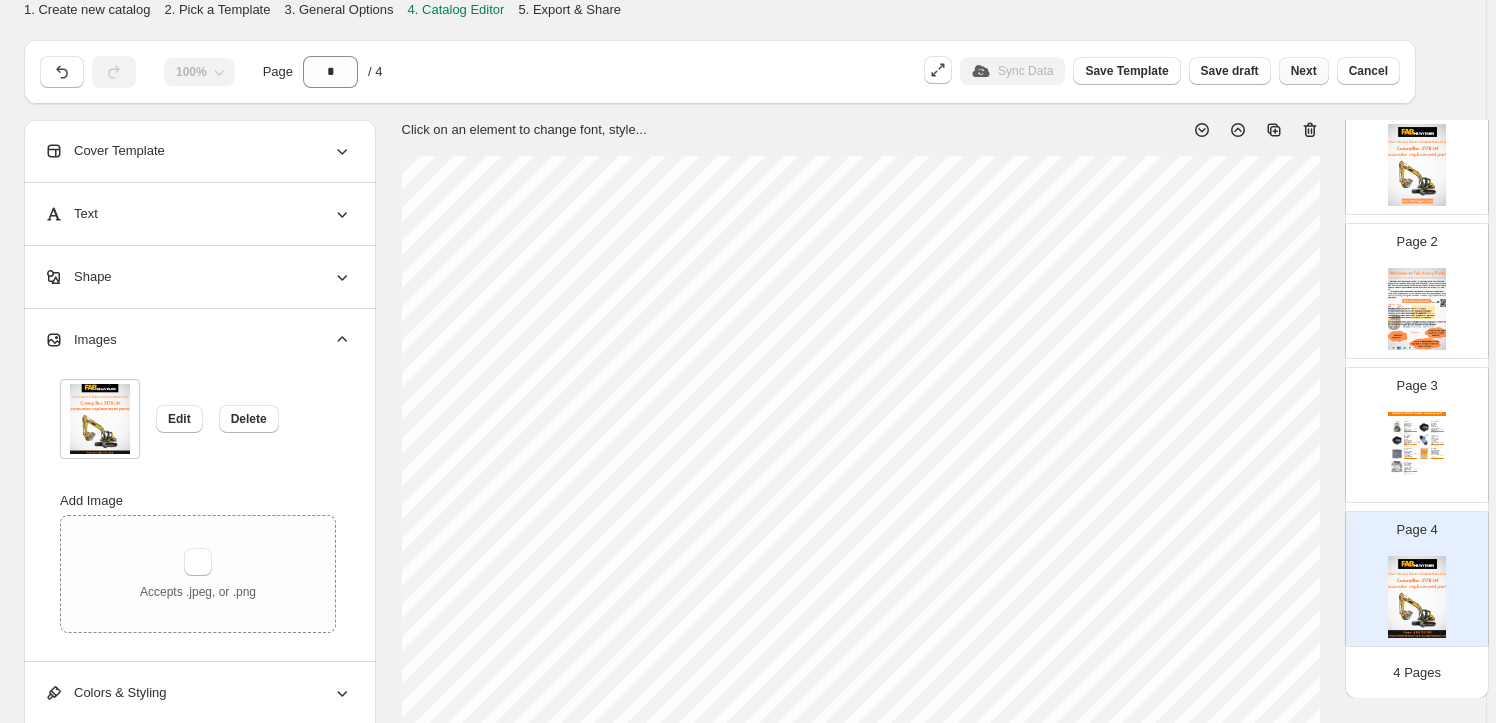 click on "Next" at bounding box center [1304, 71] 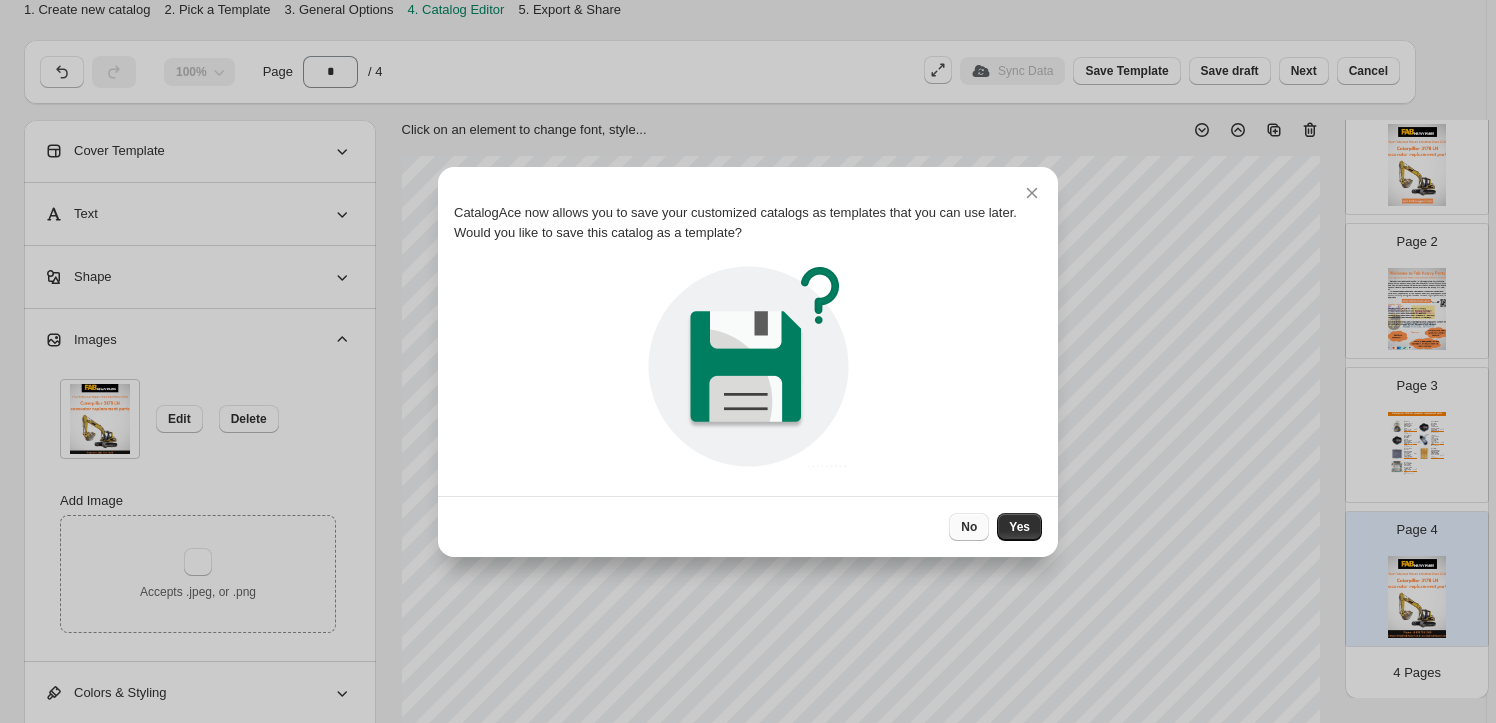 click on "No" at bounding box center [969, 527] 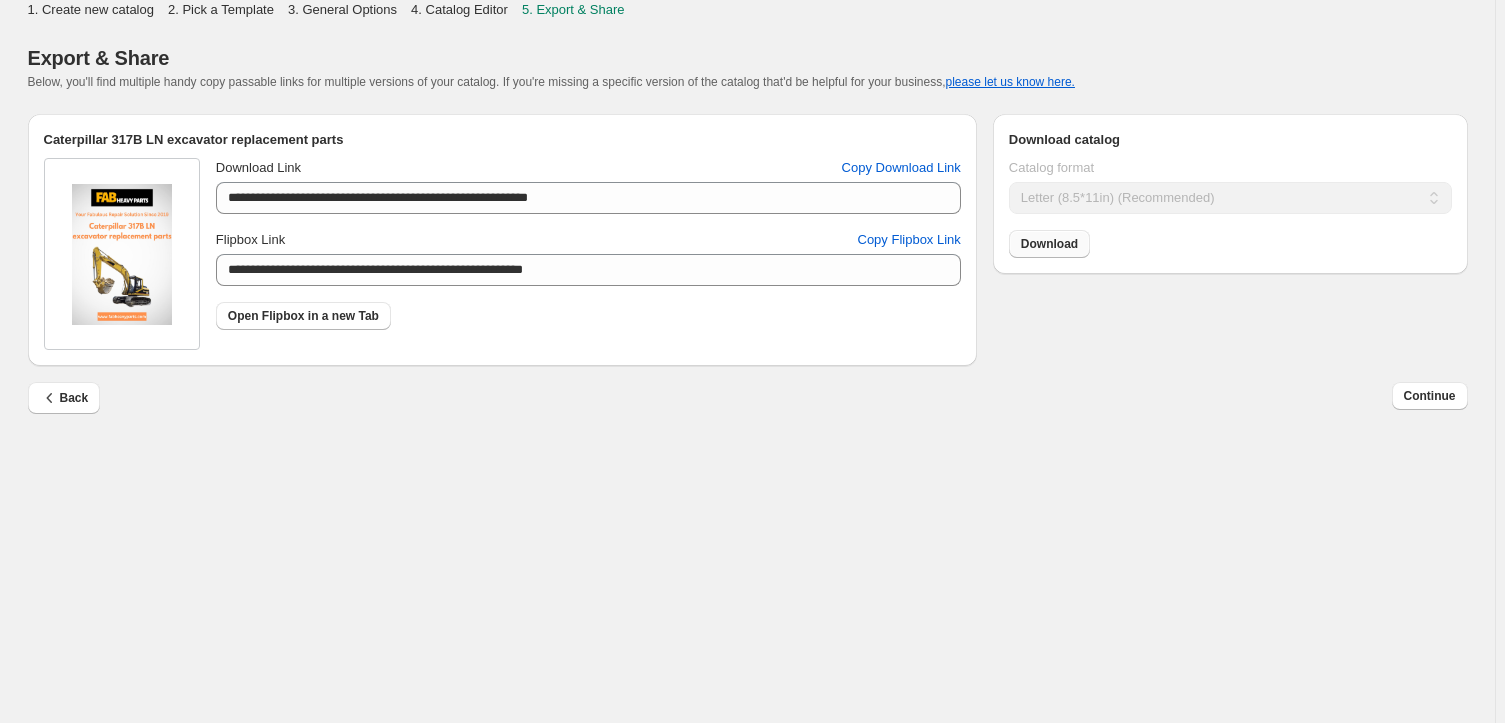 click on "Download" at bounding box center [1049, 244] 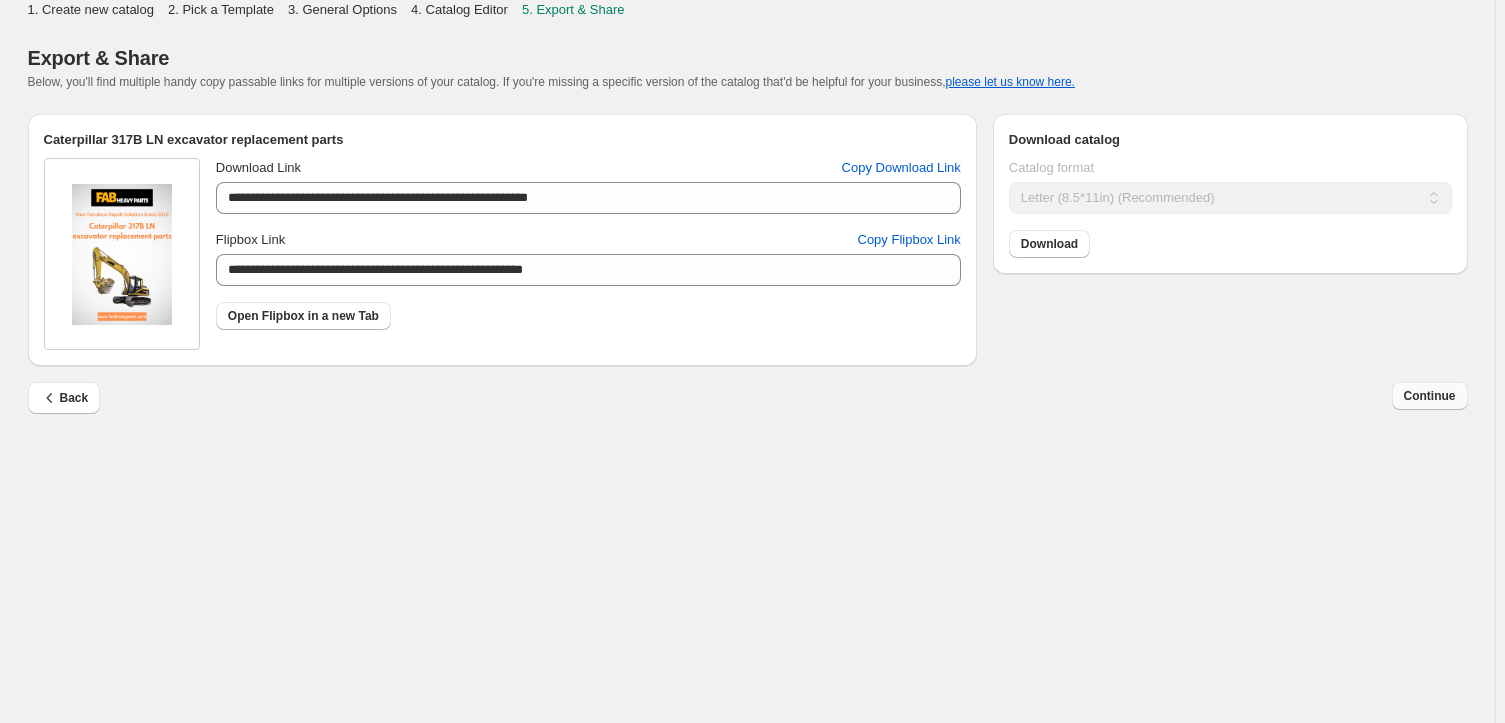 click on "Continue" at bounding box center (1430, 396) 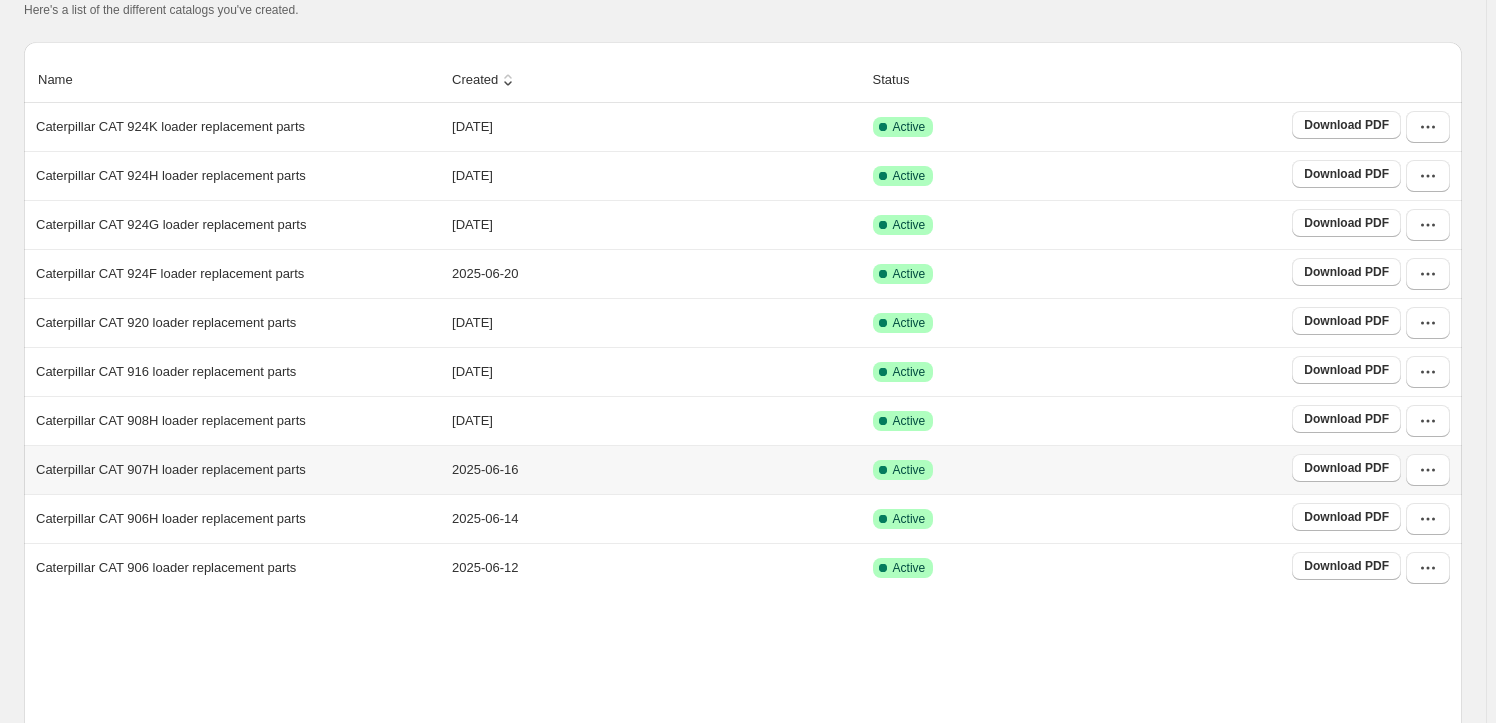 scroll, scrollTop: 363, scrollLeft: 0, axis: vertical 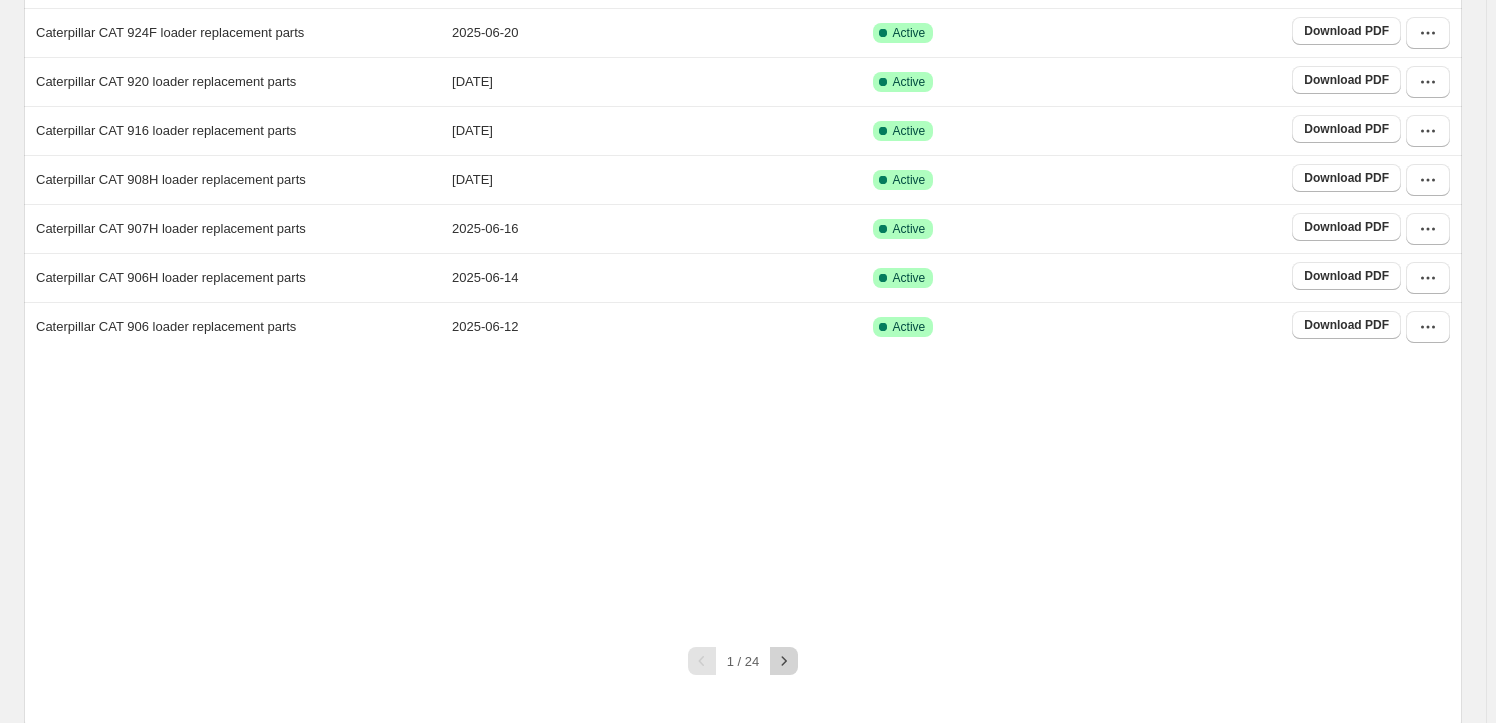click 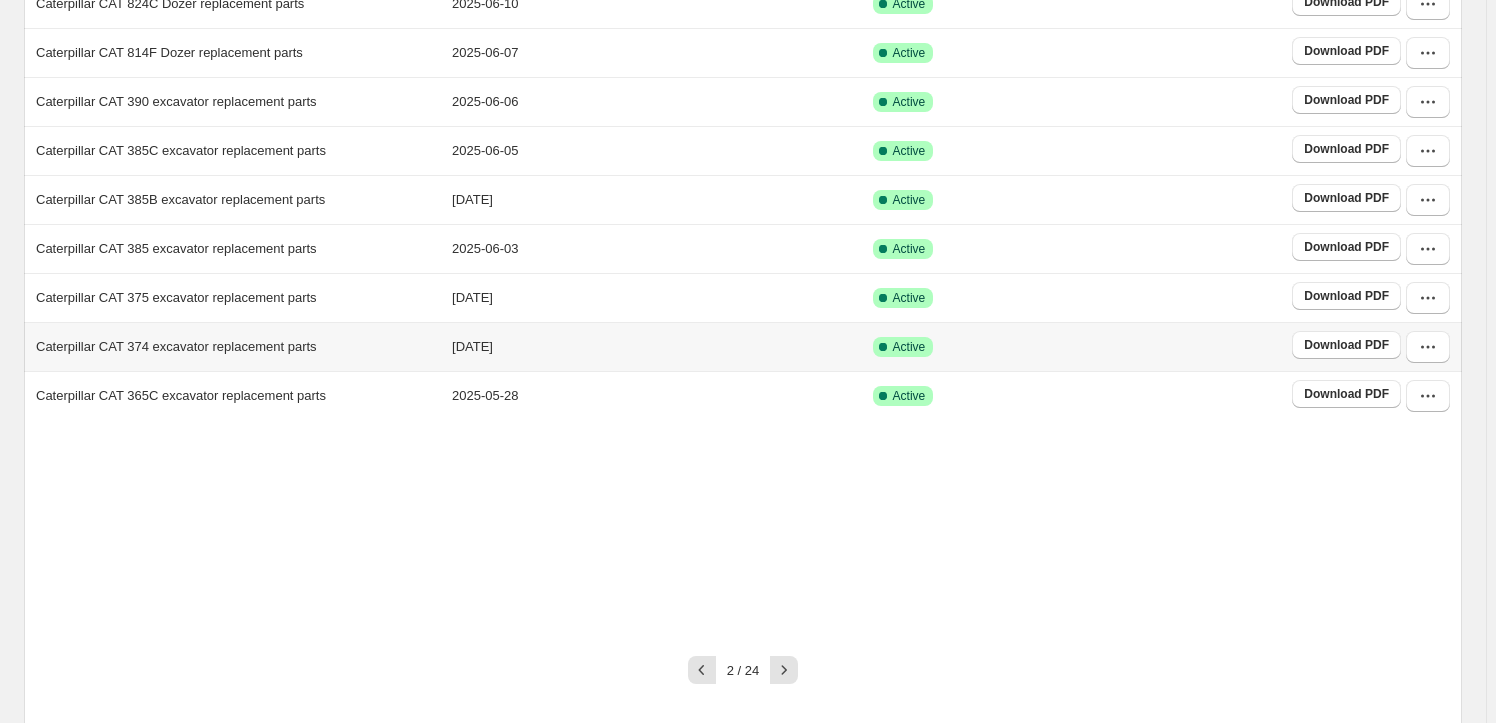 scroll, scrollTop: 312, scrollLeft: 0, axis: vertical 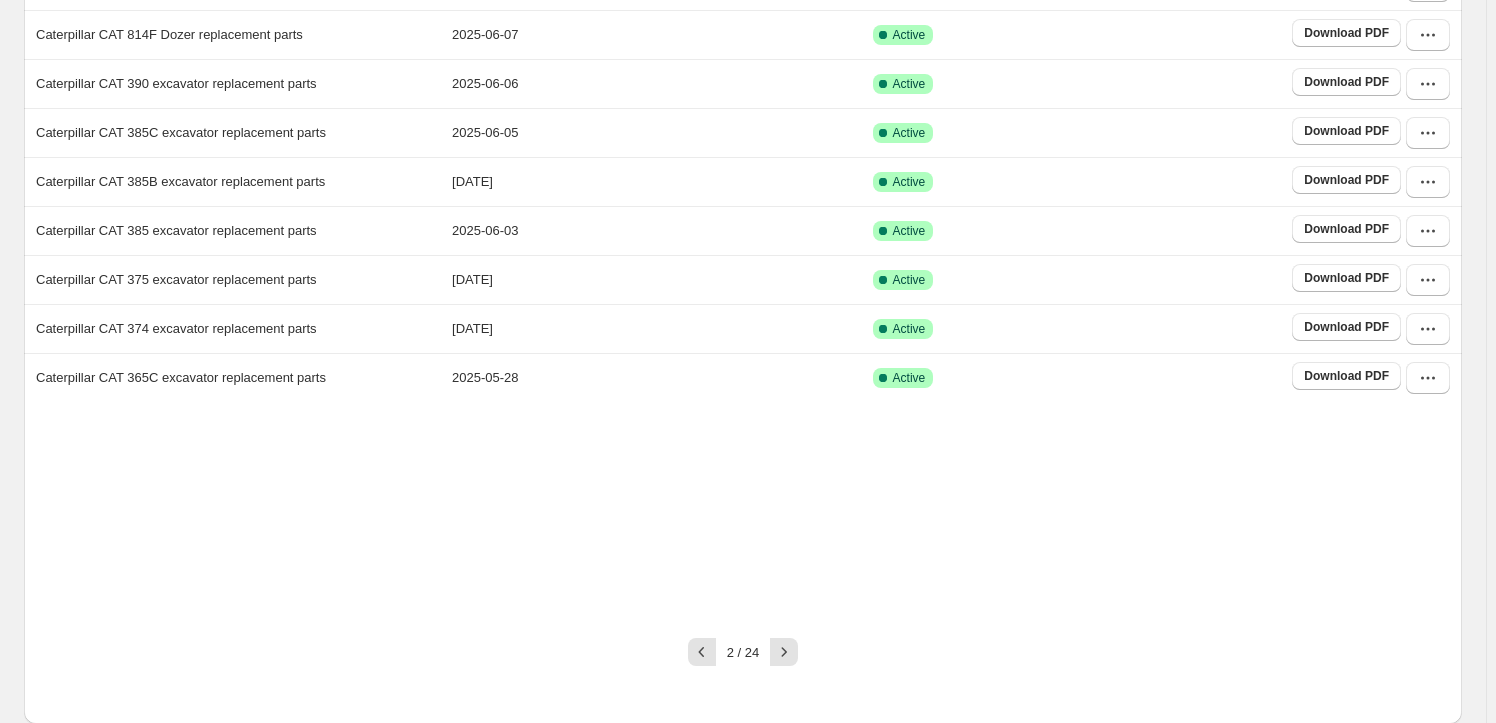 click 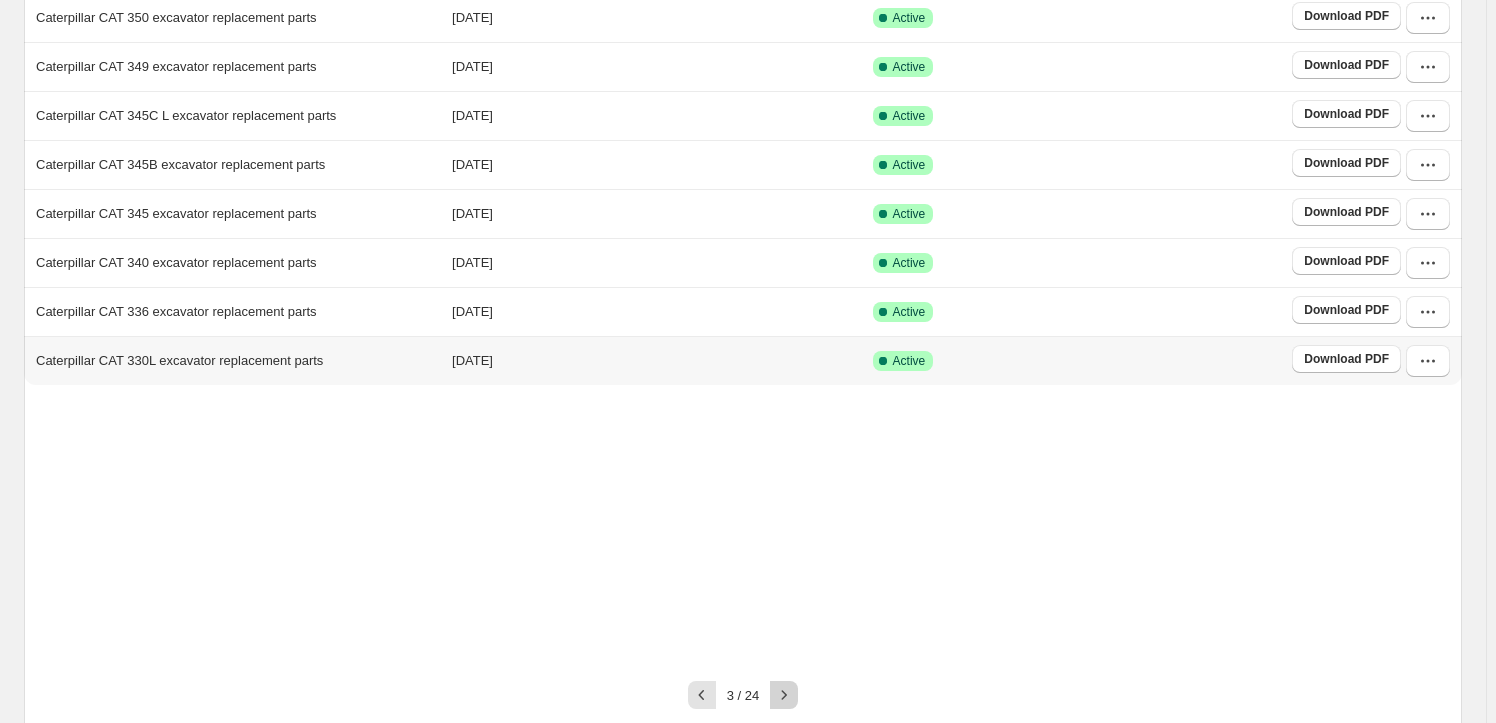 scroll, scrollTop: 372, scrollLeft: 0, axis: vertical 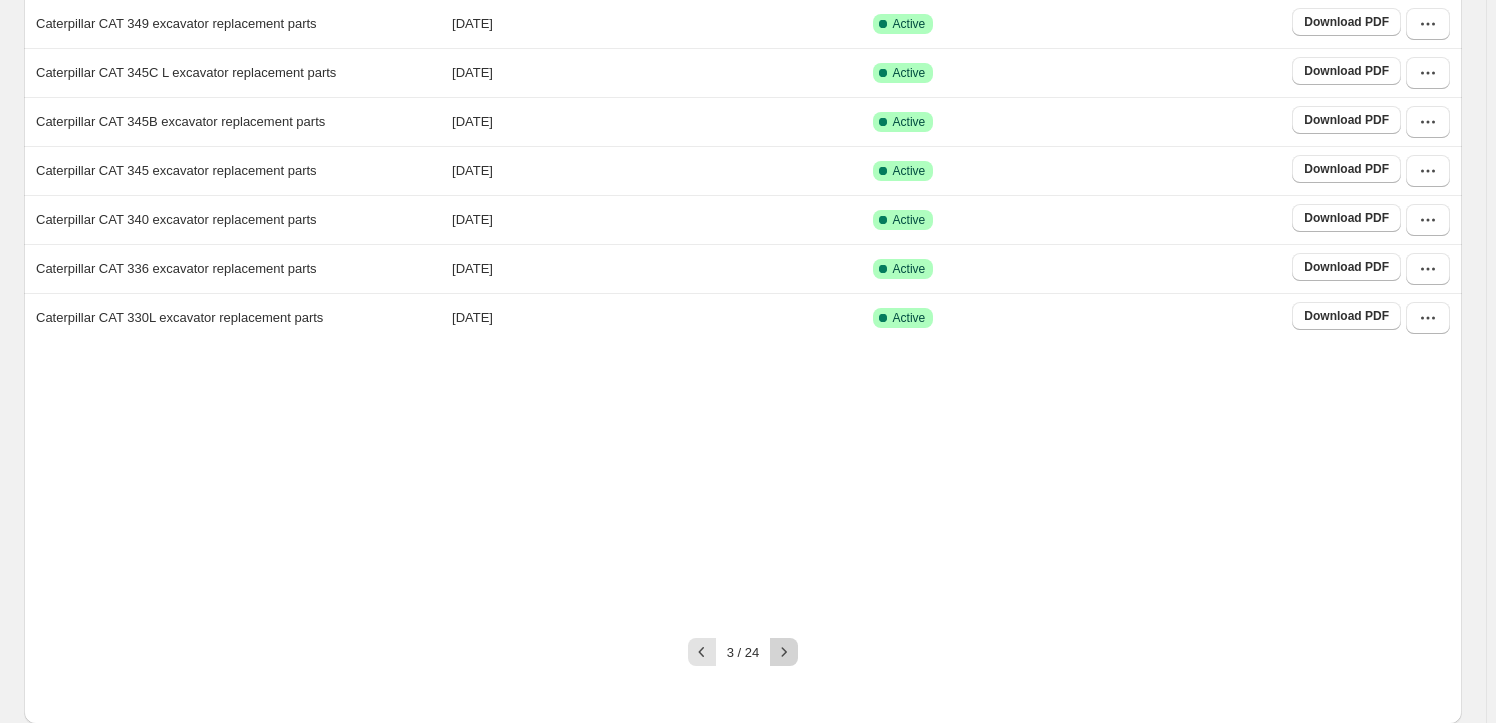 click 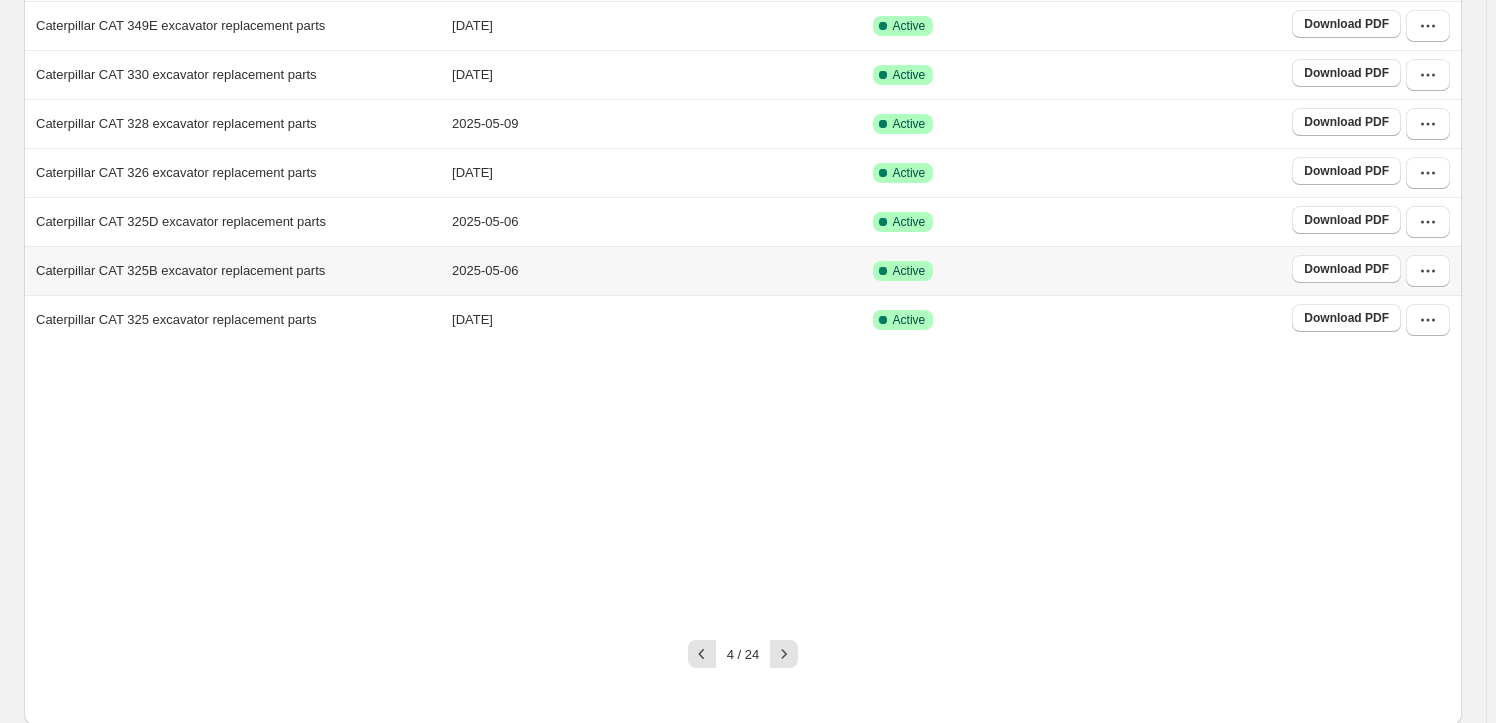 scroll, scrollTop: 372, scrollLeft: 0, axis: vertical 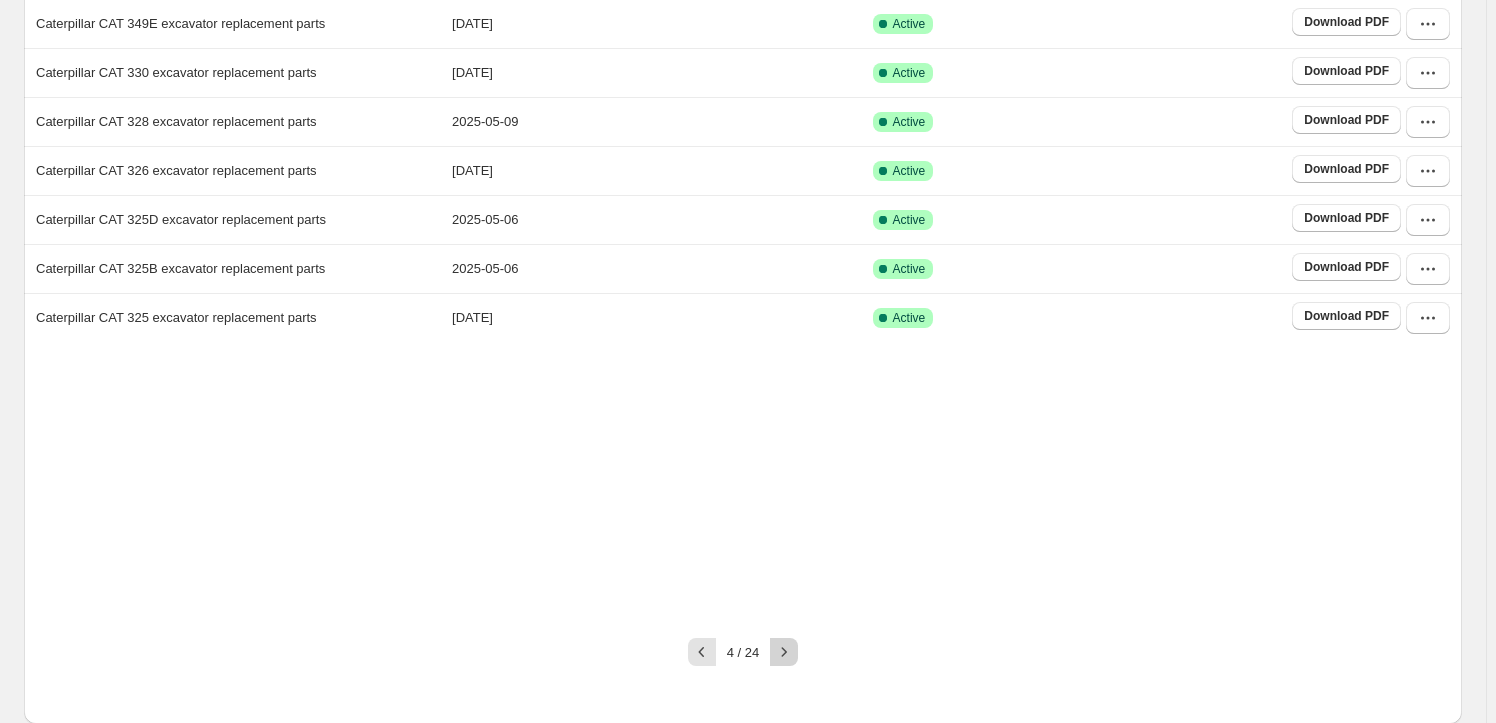 click 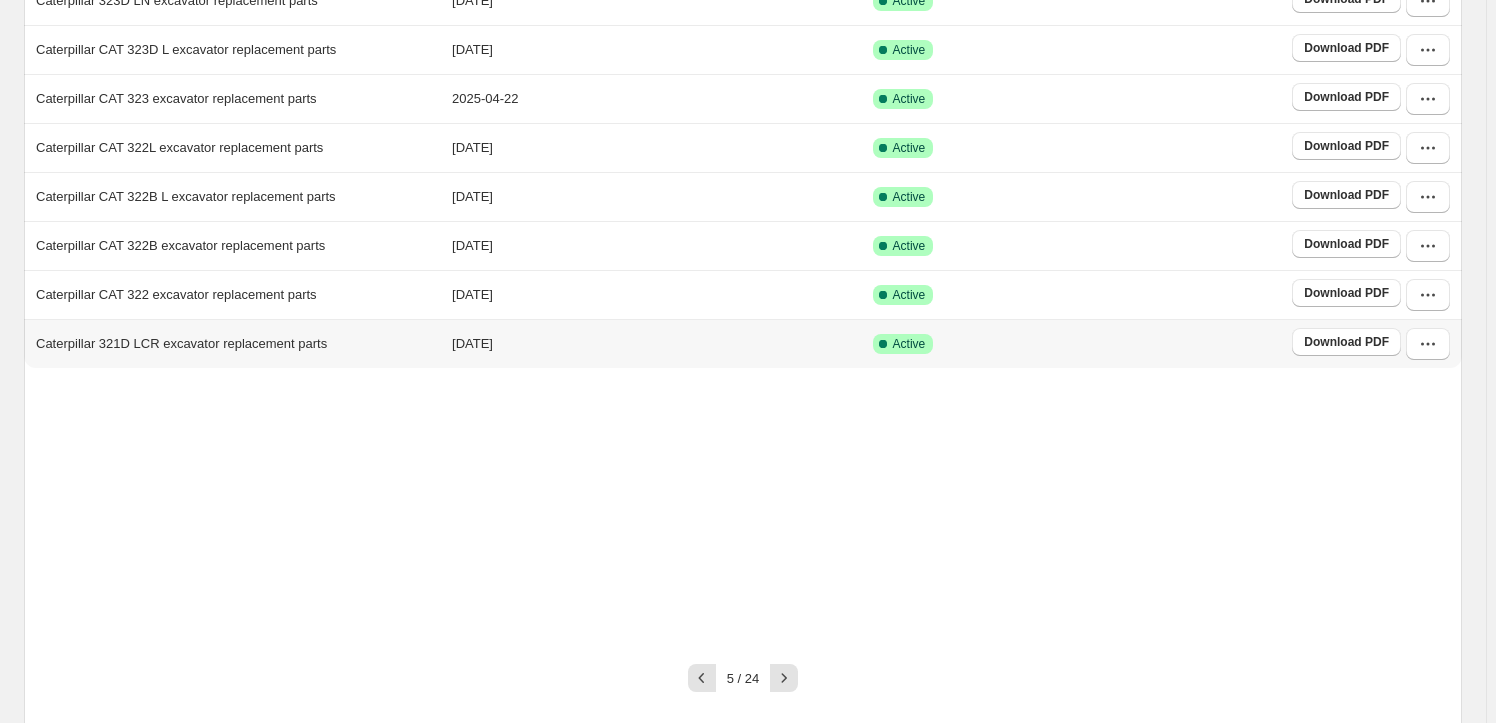 scroll, scrollTop: 363, scrollLeft: 0, axis: vertical 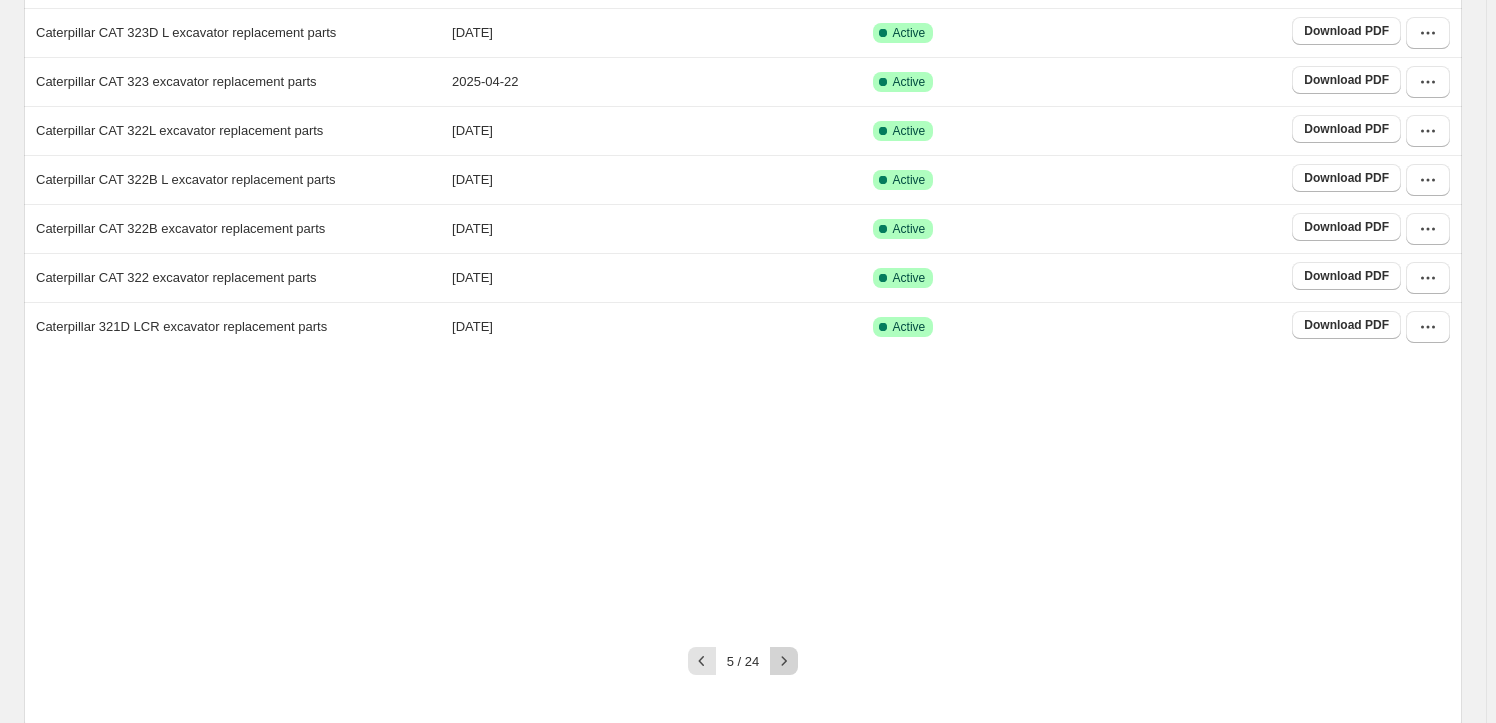 click 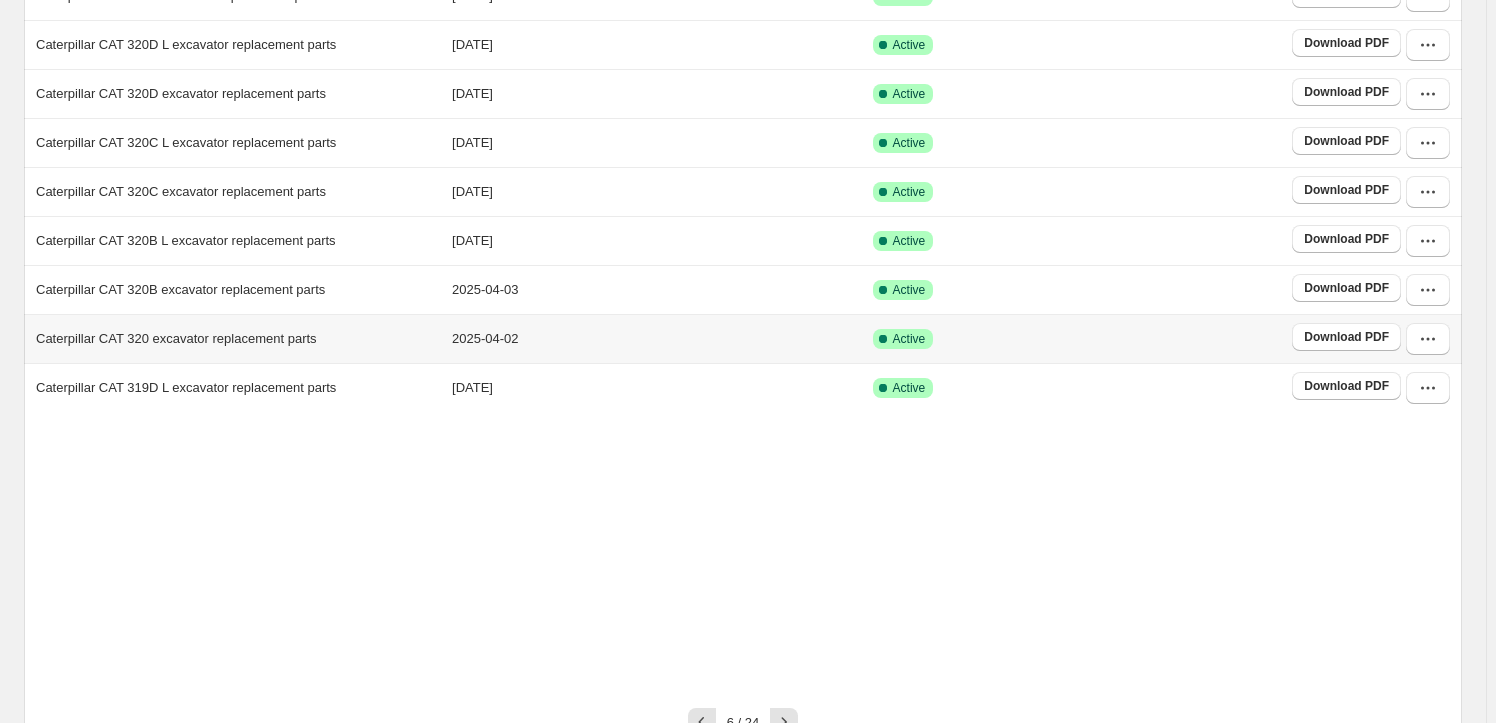 scroll, scrollTop: 363, scrollLeft: 0, axis: vertical 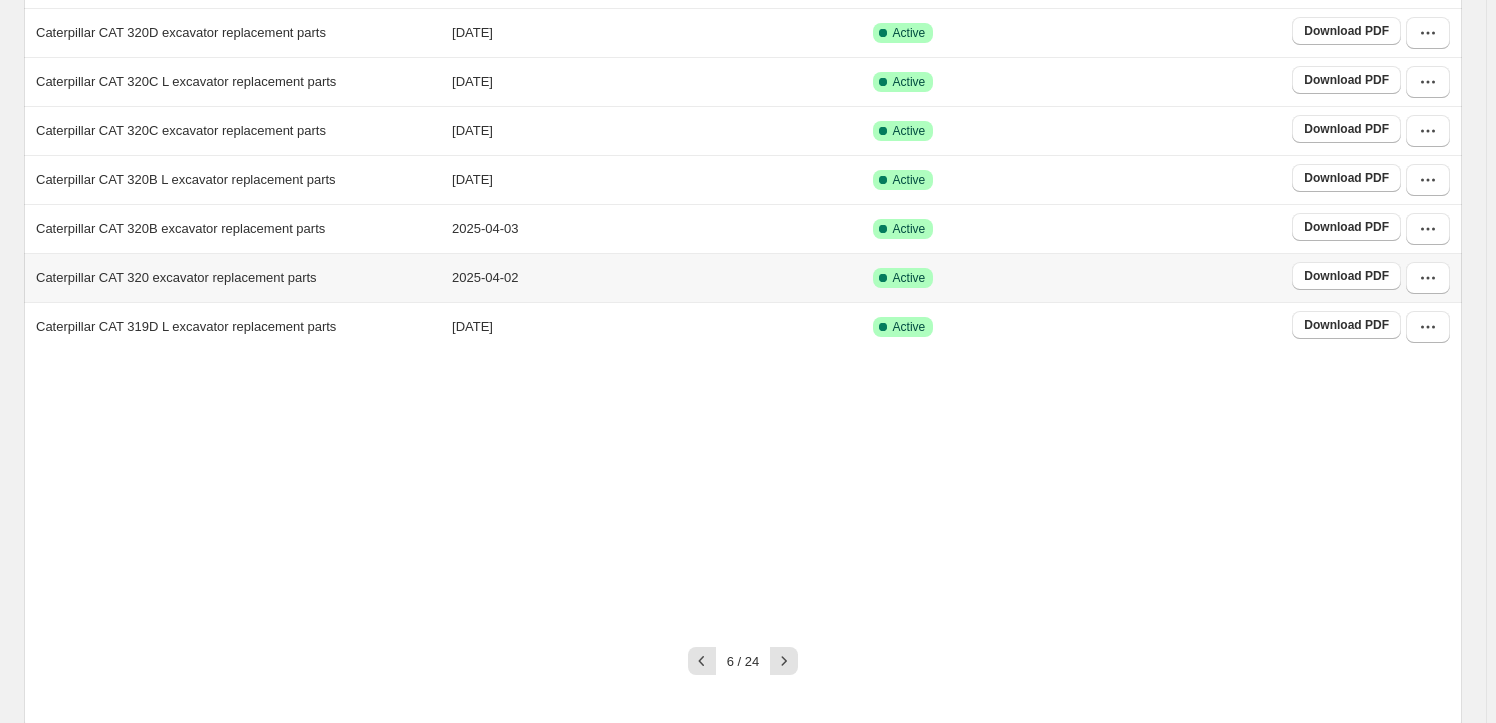 click 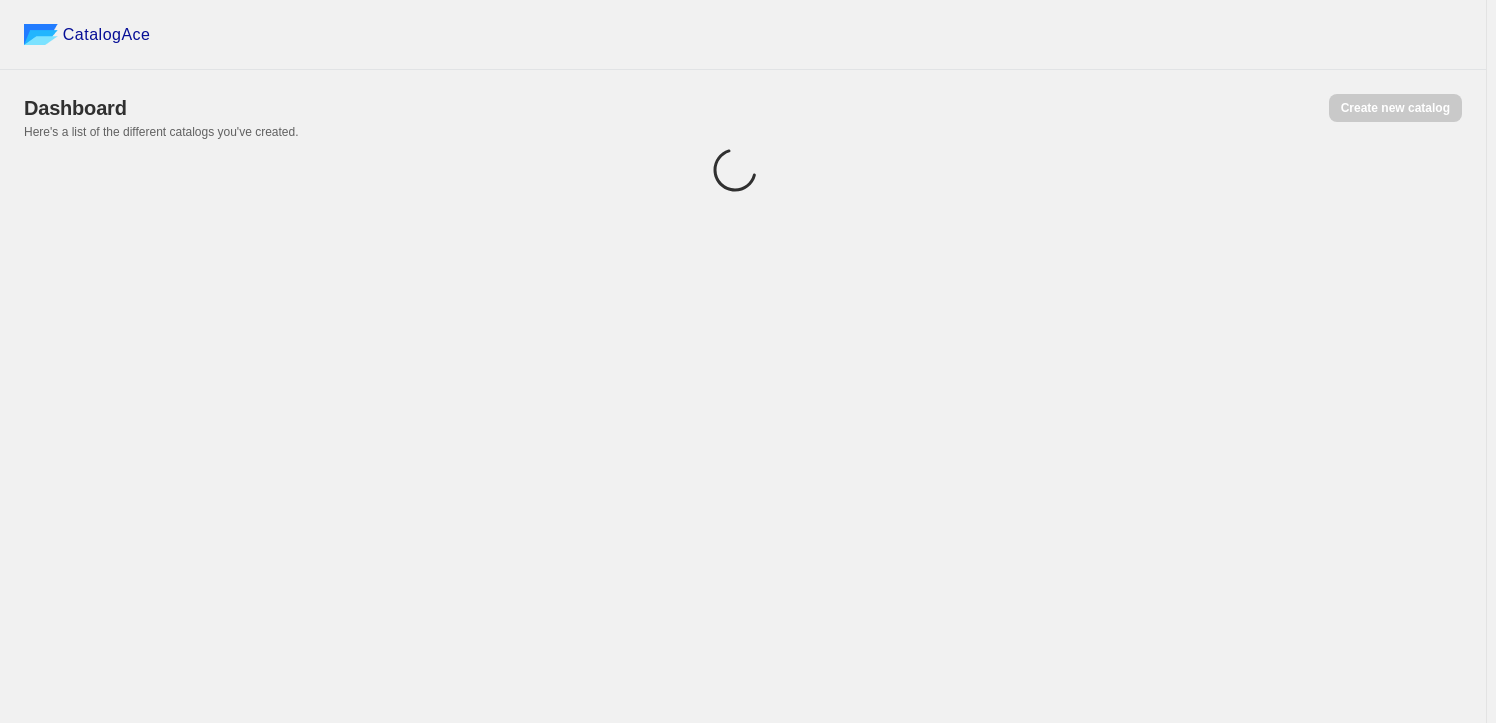 scroll, scrollTop: 0, scrollLeft: 0, axis: both 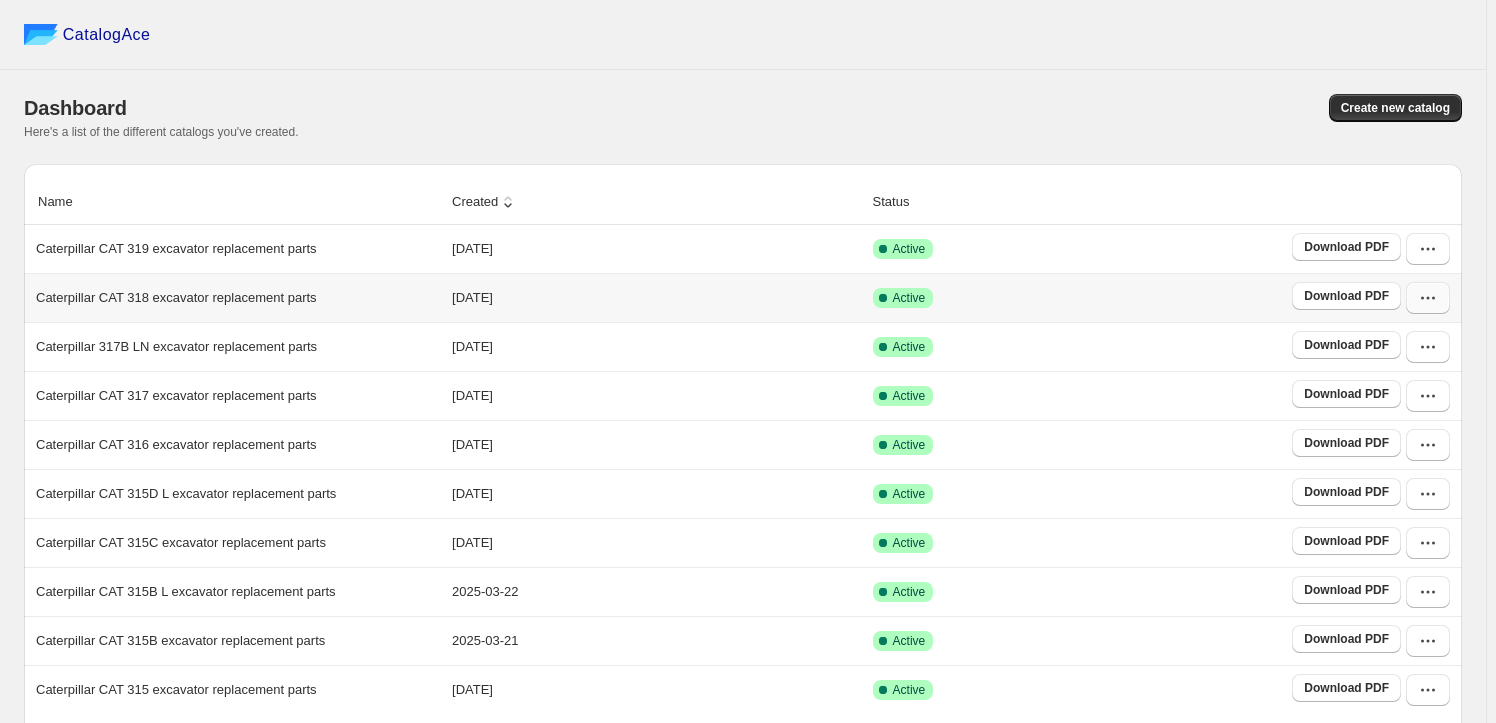 click 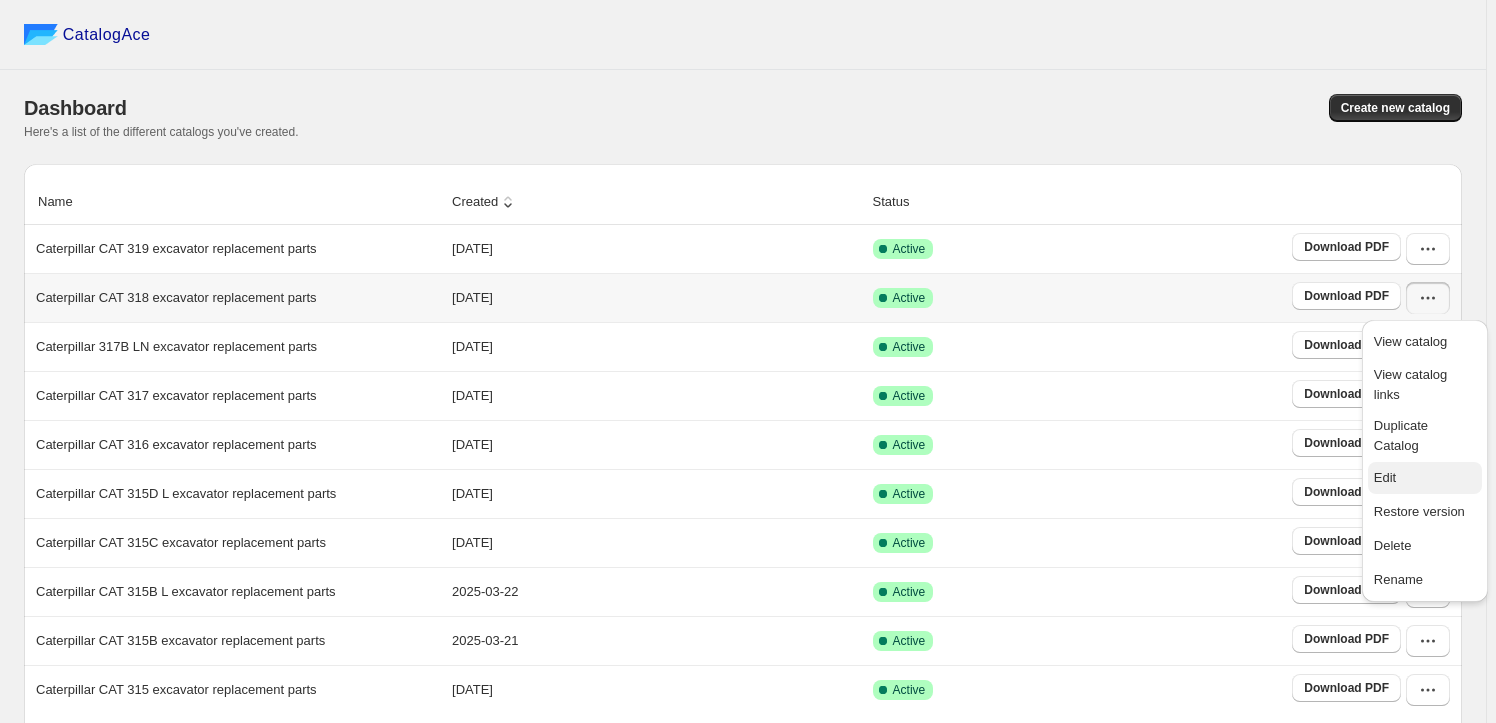 click on "Edit" at bounding box center [1425, 478] 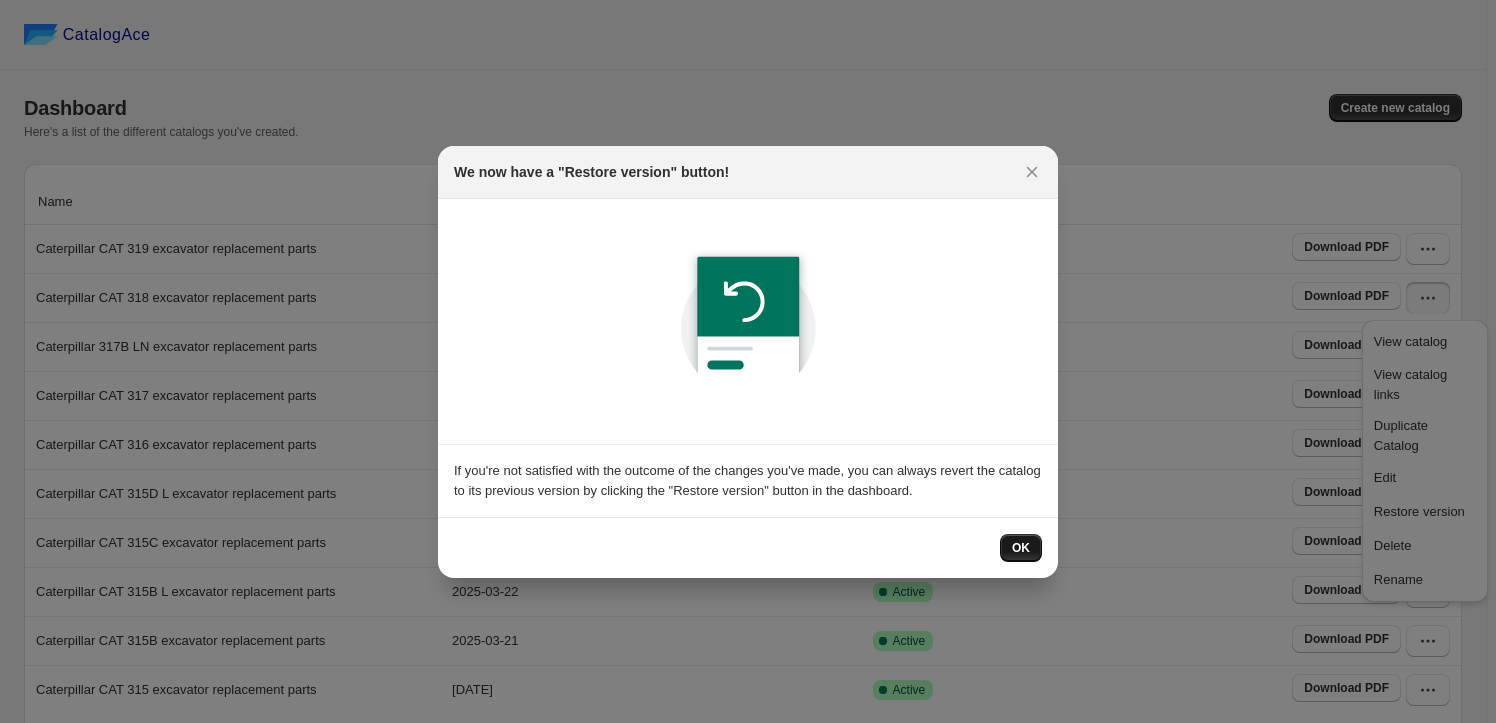 click on "OK" at bounding box center (1021, 548) 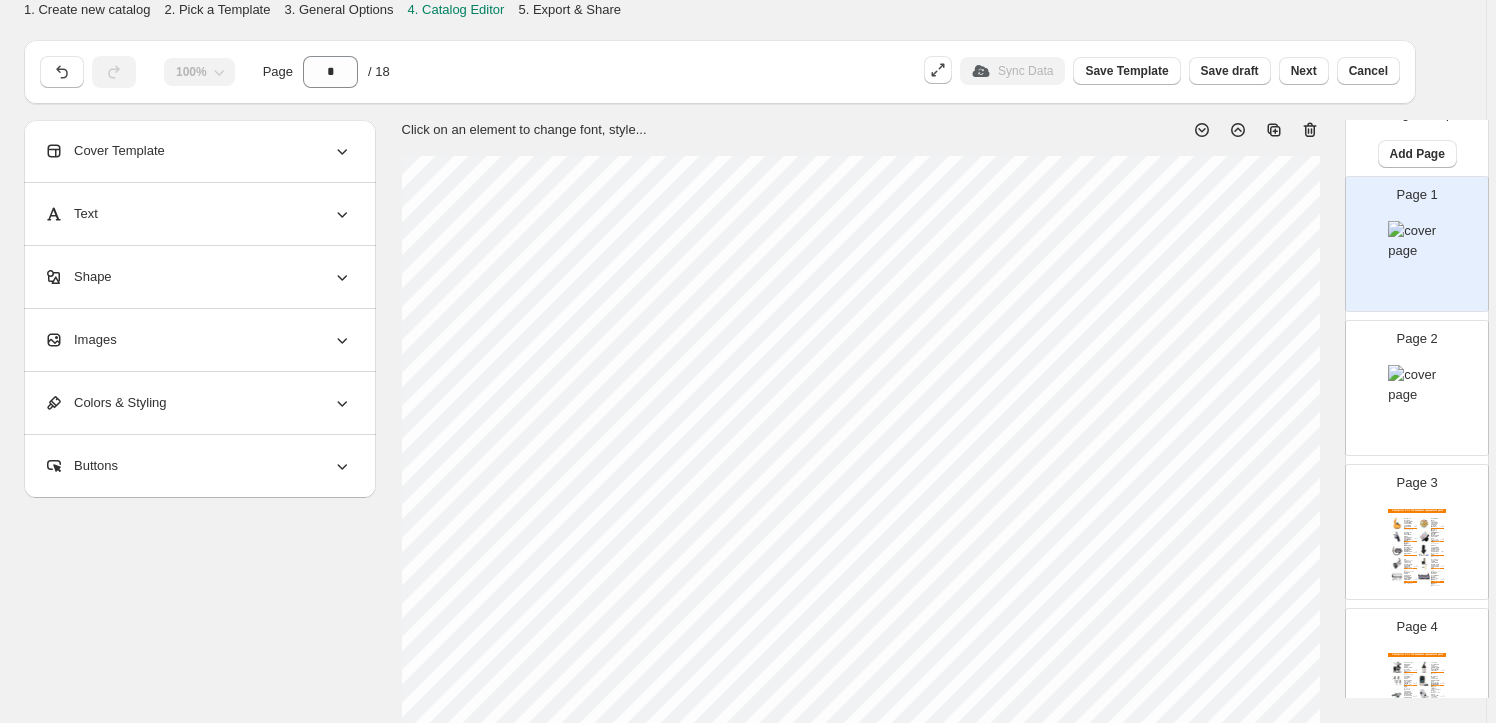 scroll, scrollTop: 0, scrollLeft: 0, axis: both 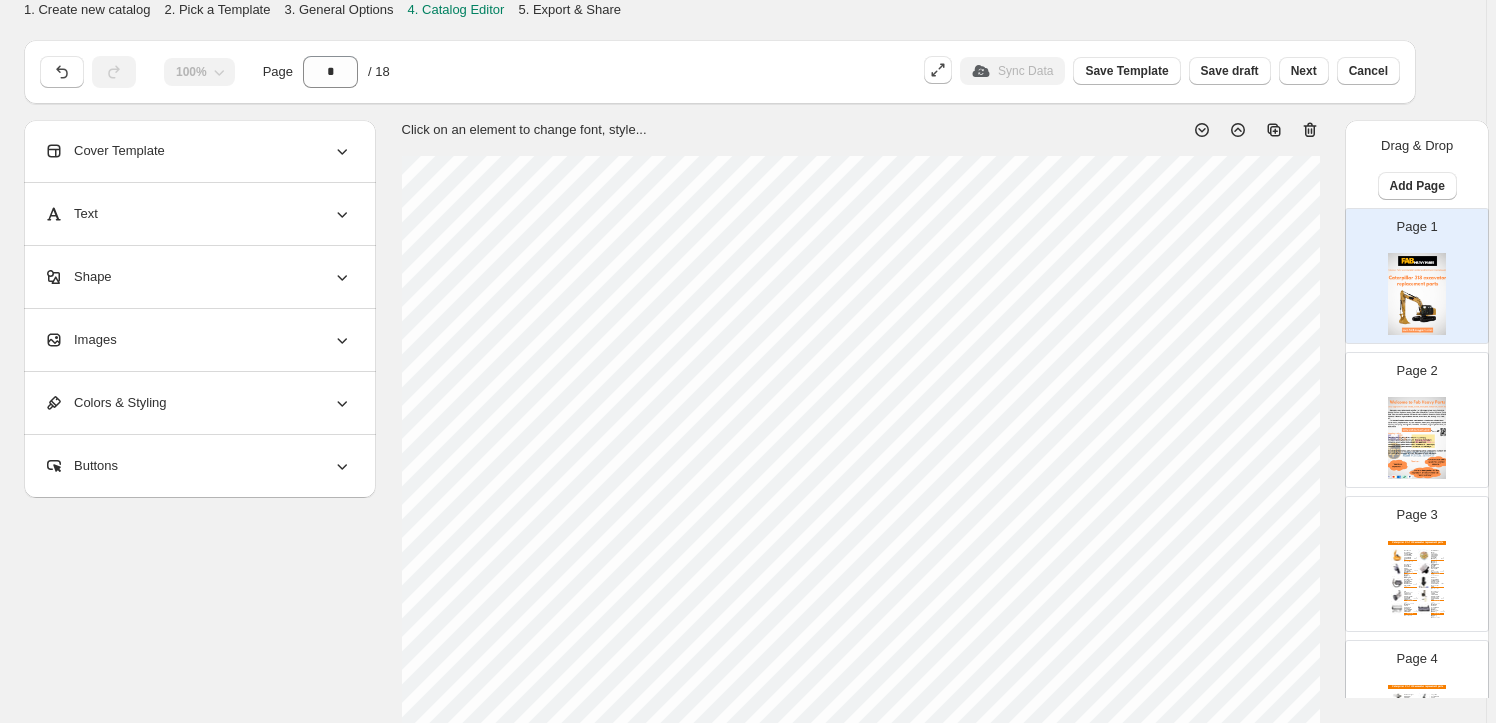 click on "Images" at bounding box center [198, 340] 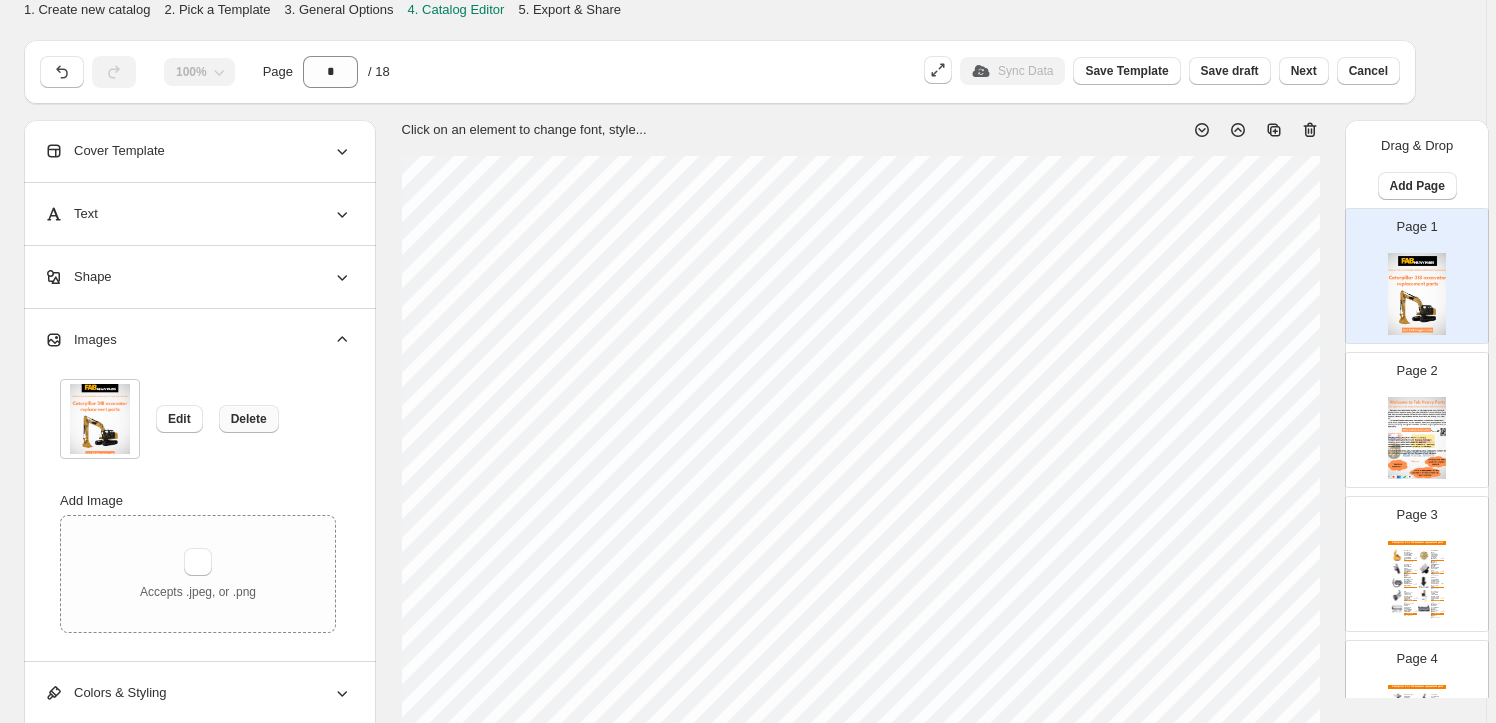 click on "Delete" at bounding box center (249, 419) 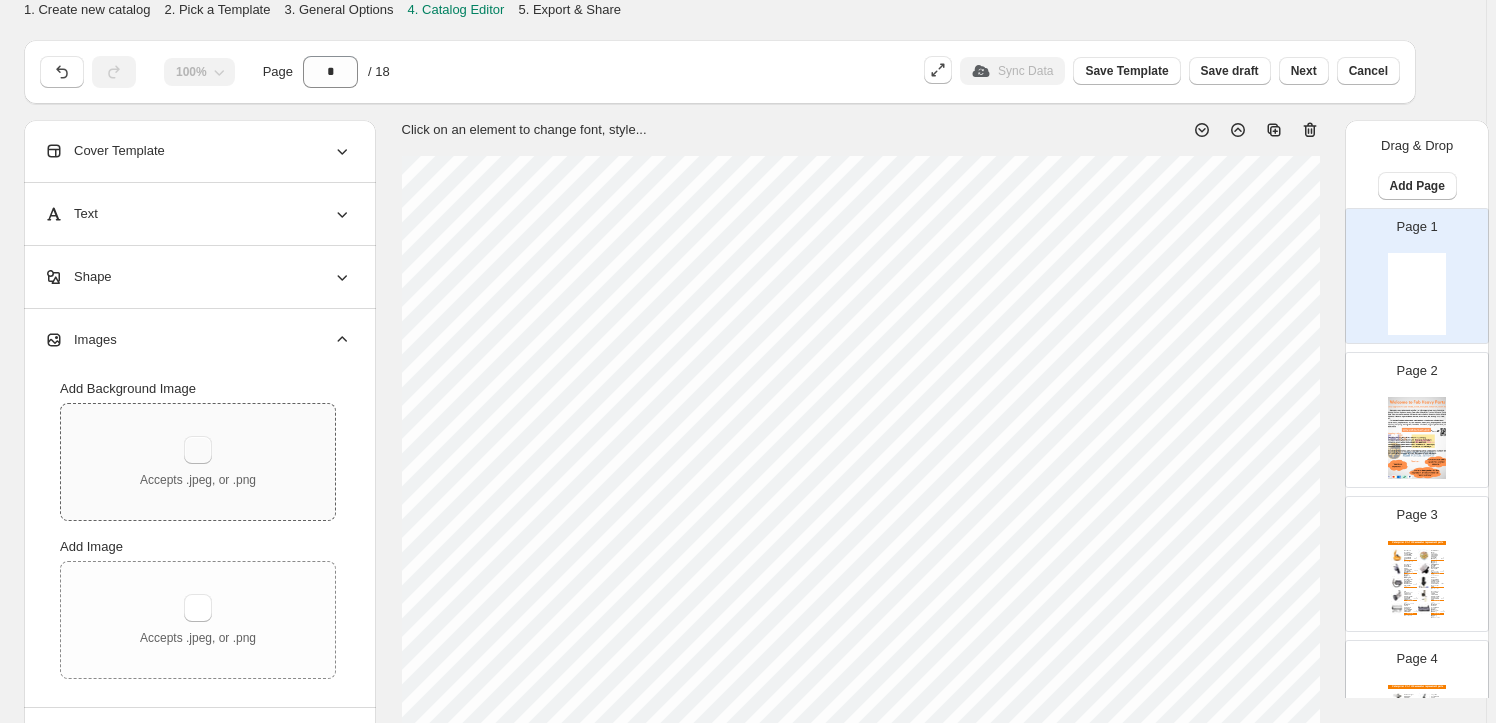 click at bounding box center [198, 450] 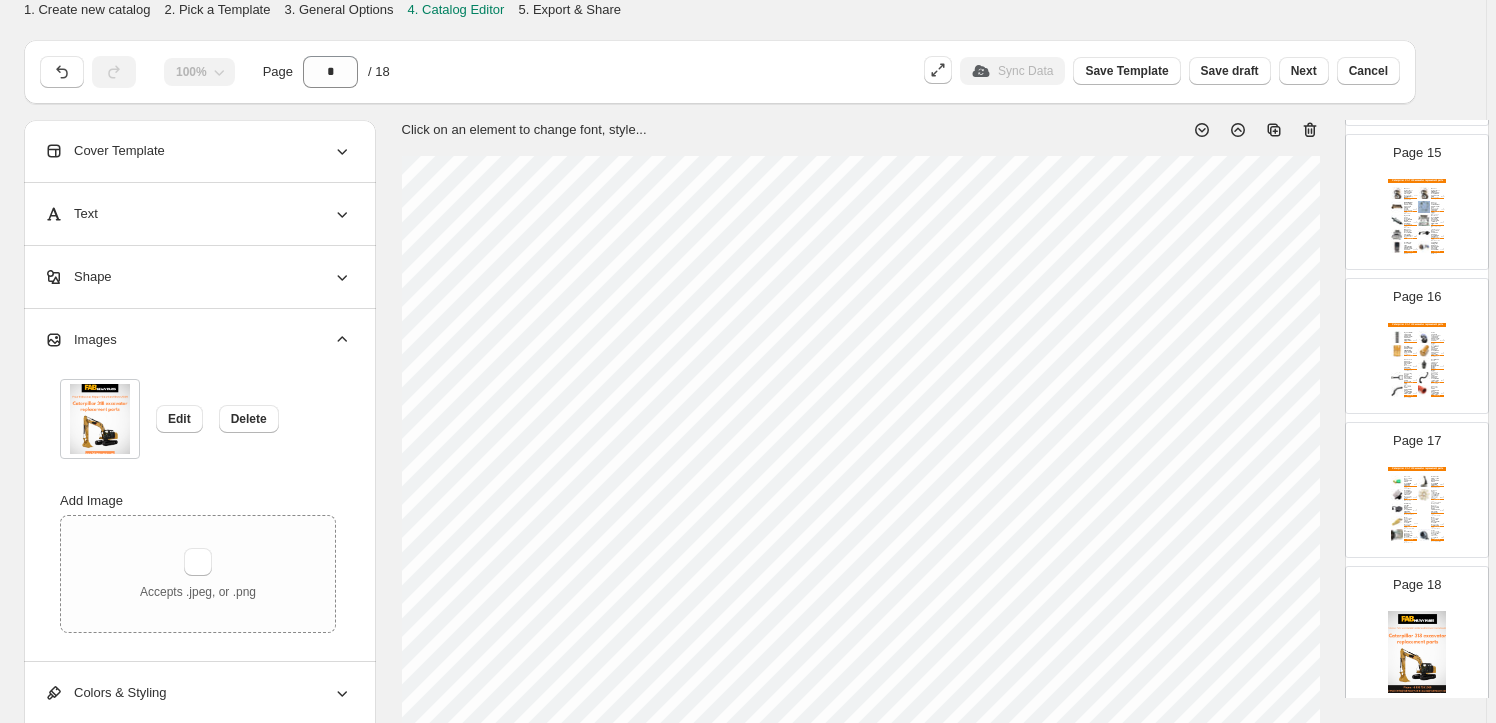 scroll, scrollTop: 2141, scrollLeft: 0, axis: vertical 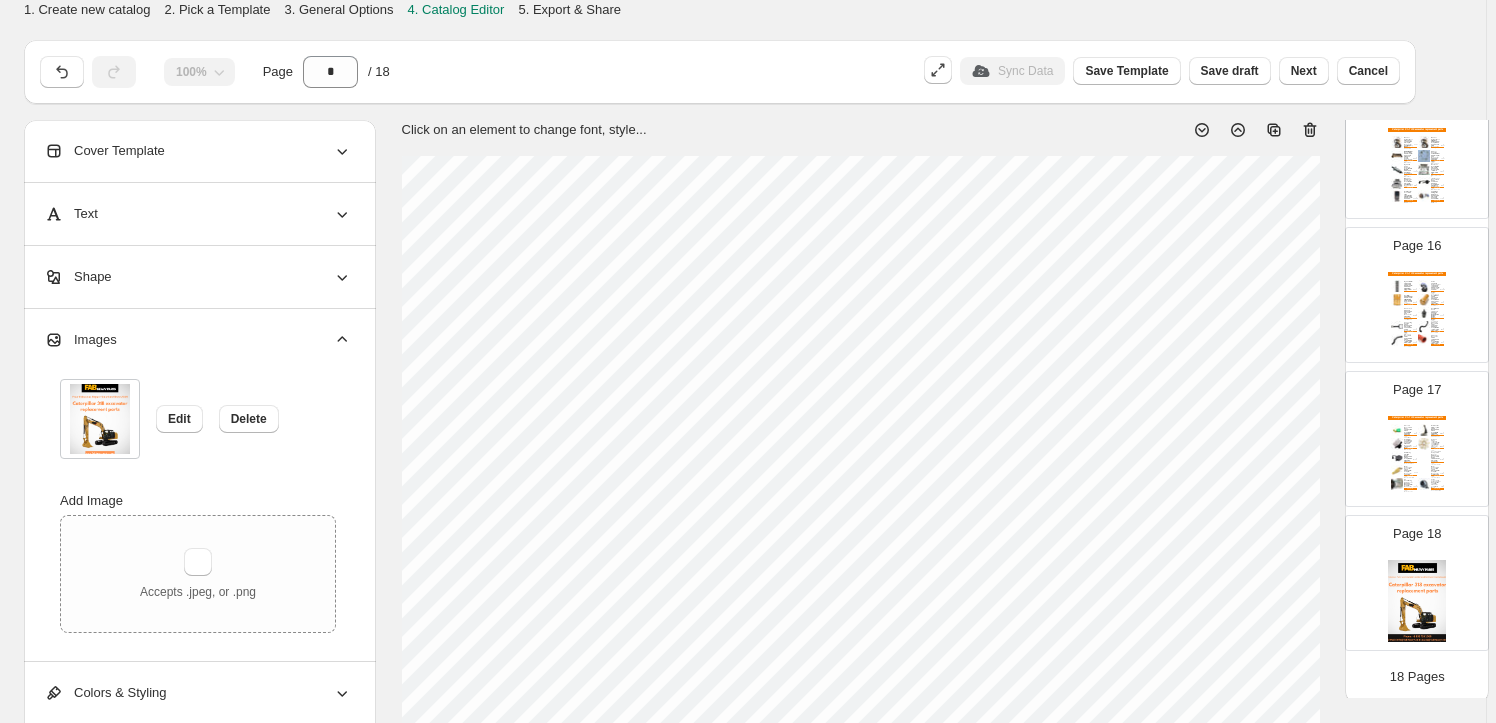 click at bounding box center (1417, 601) 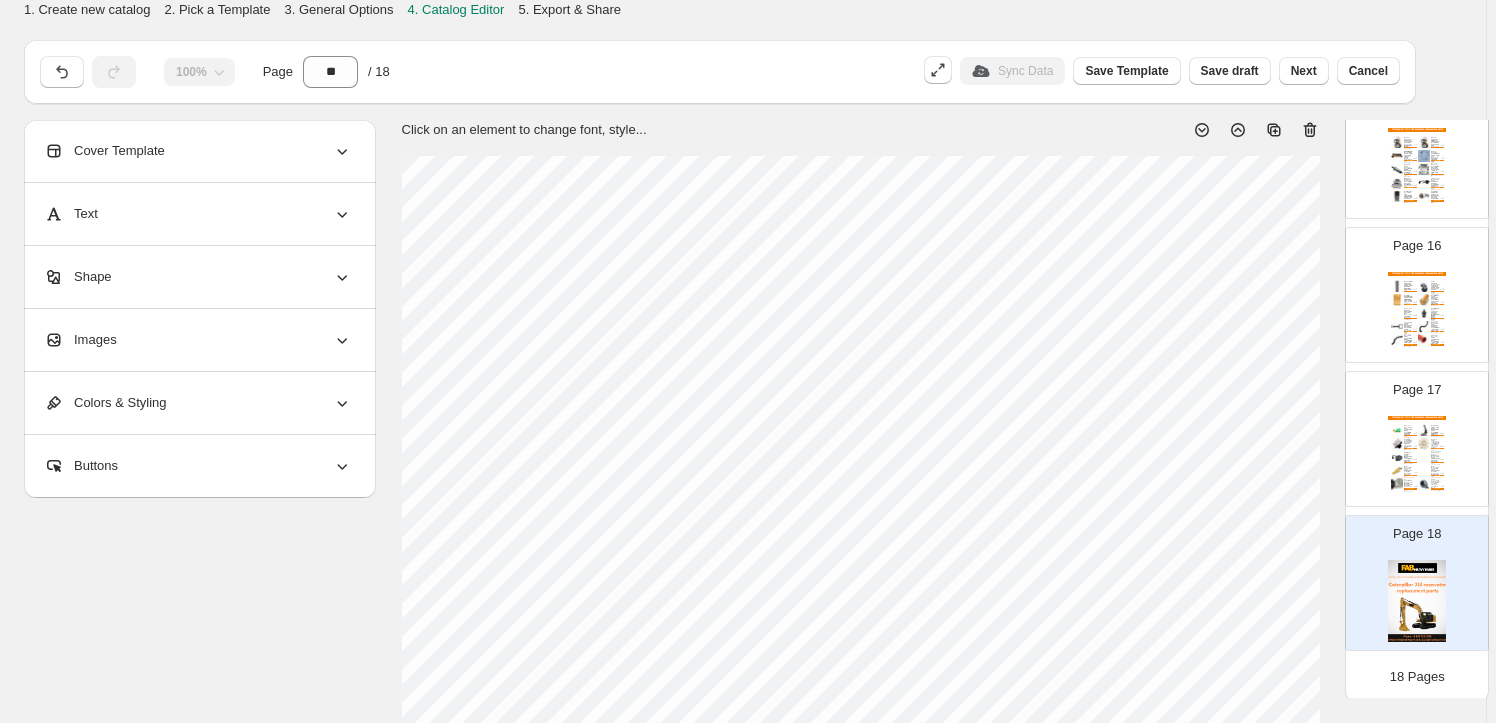 click on "Images" at bounding box center [198, 340] 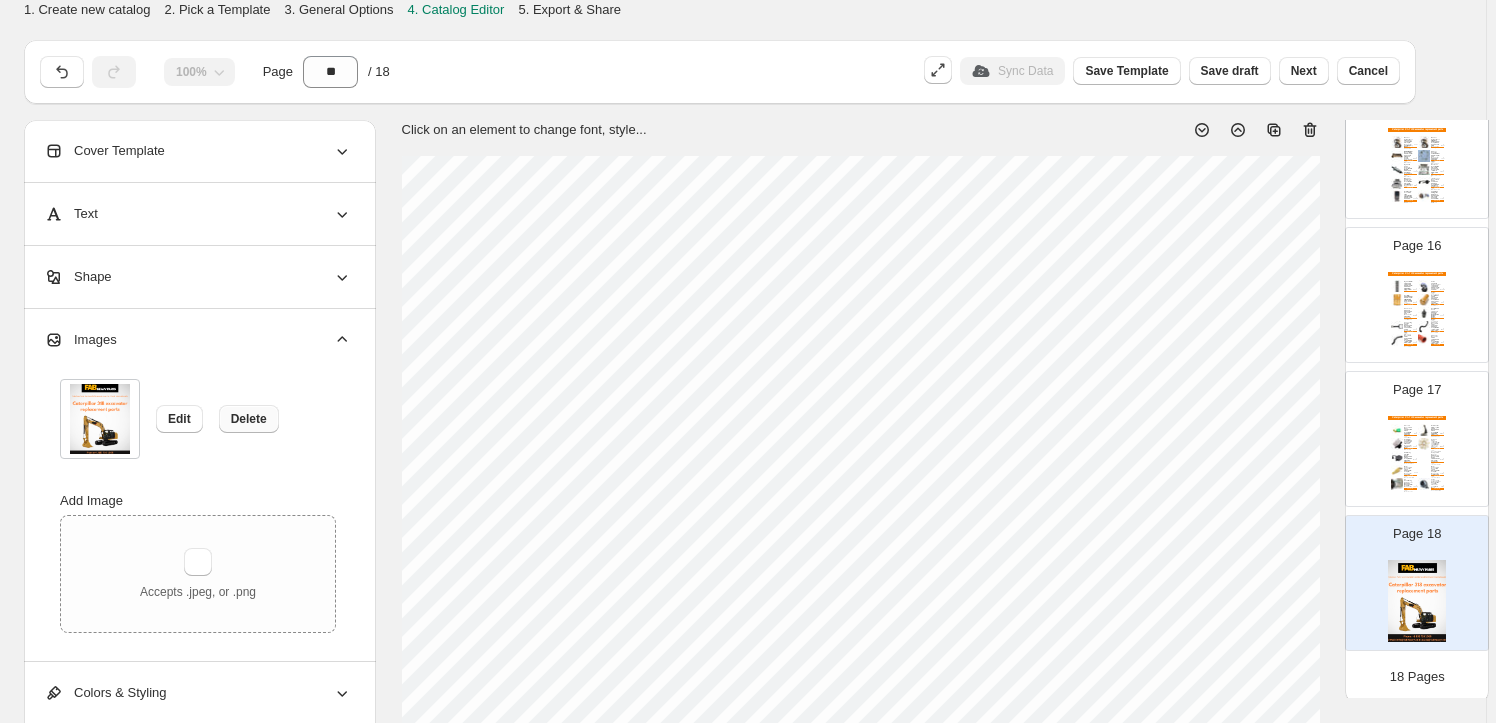 click on "Delete" at bounding box center (249, 419) 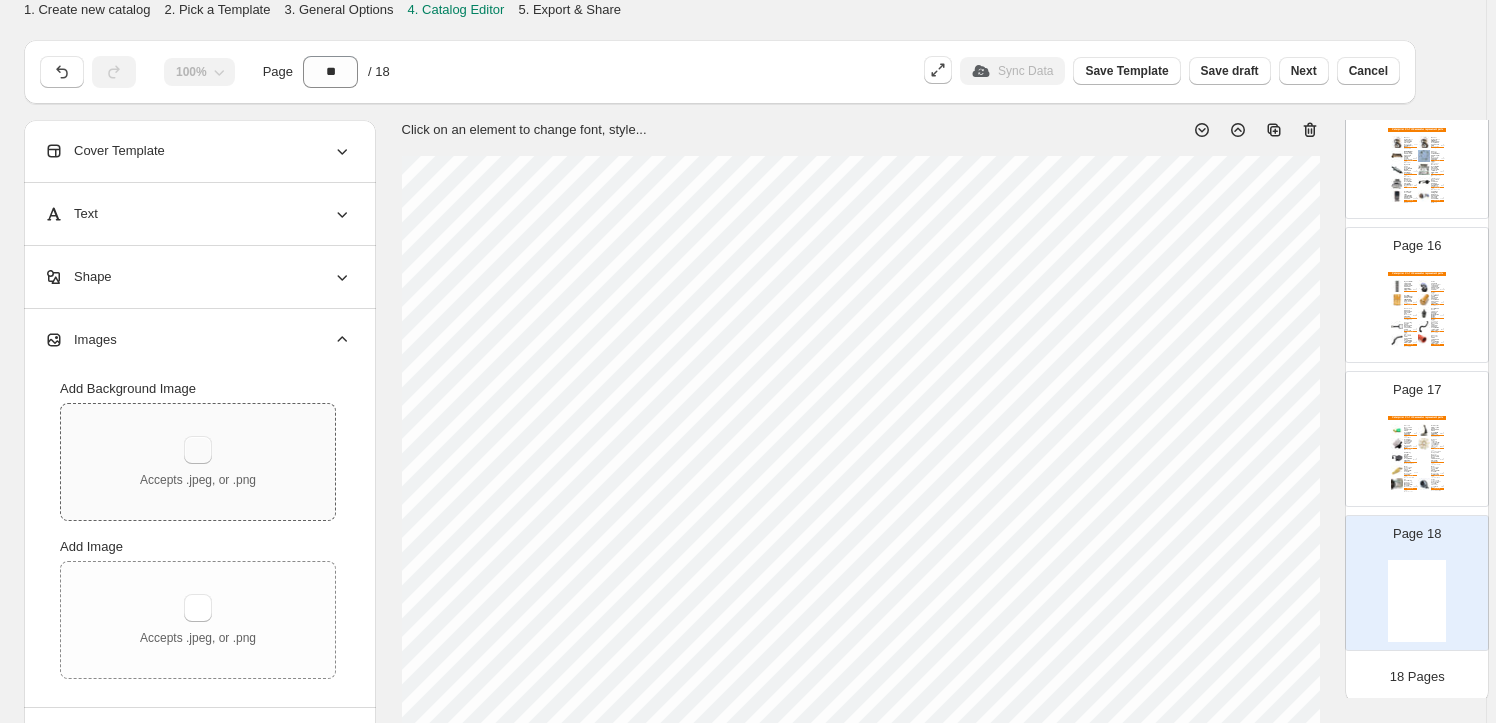 click at bounding box center (198, 450) 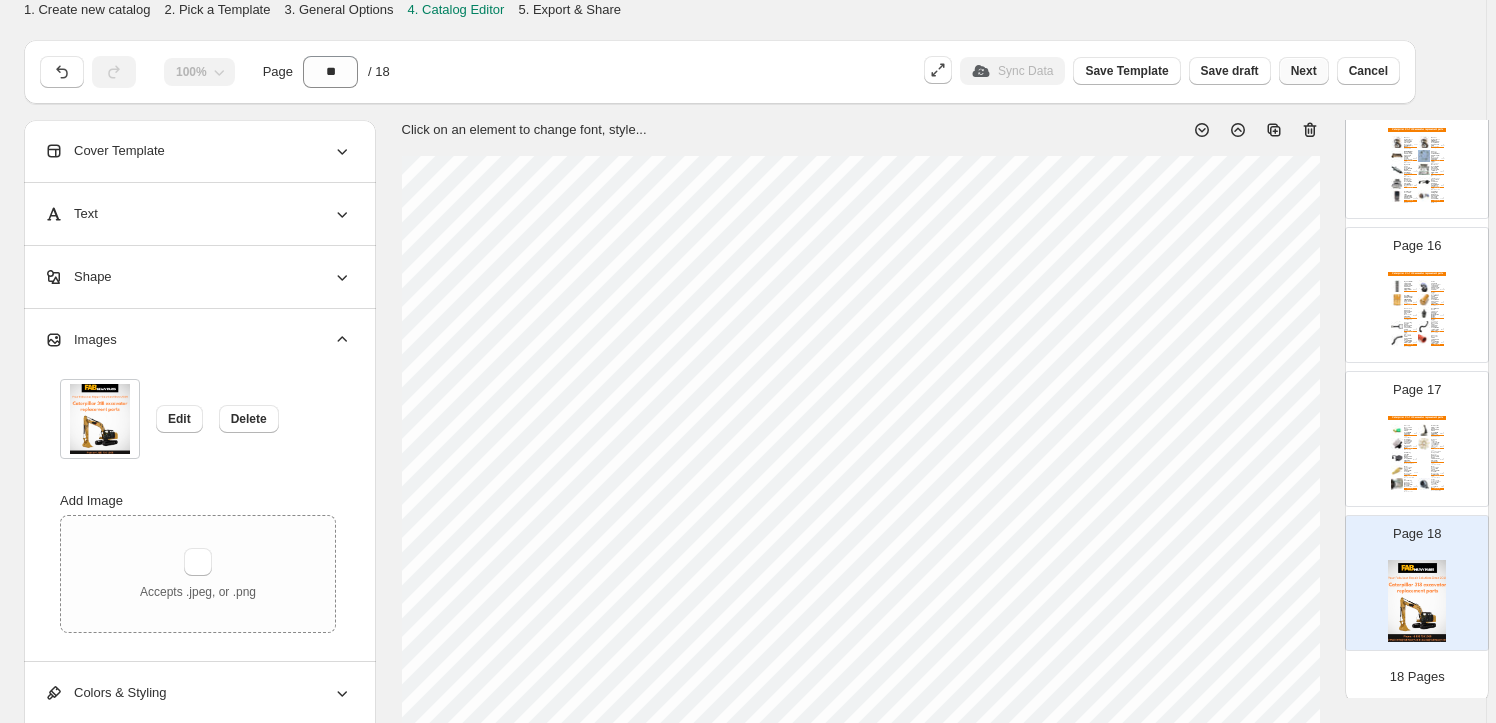 click on "Next" at bounding box center [1304, 71] 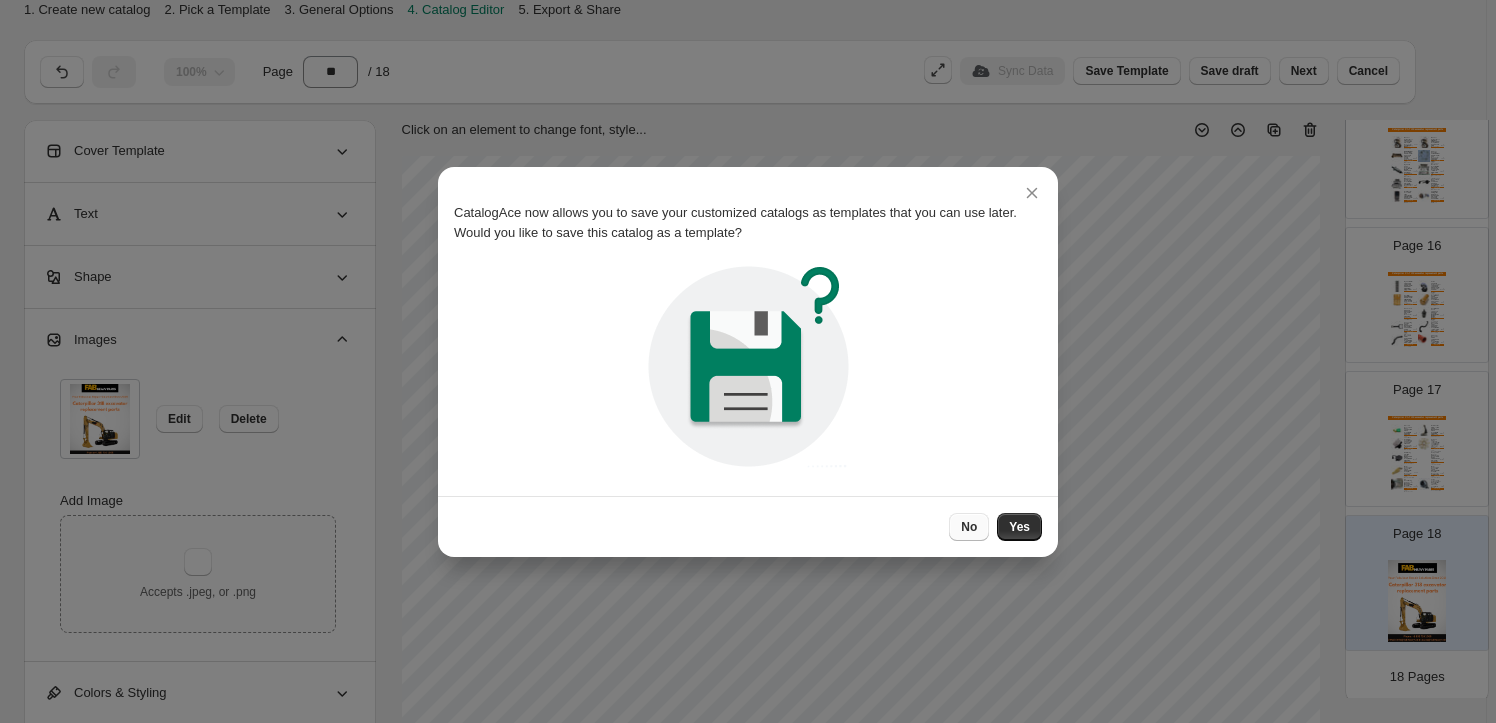 click on "No" at bounding box center [969, 527] 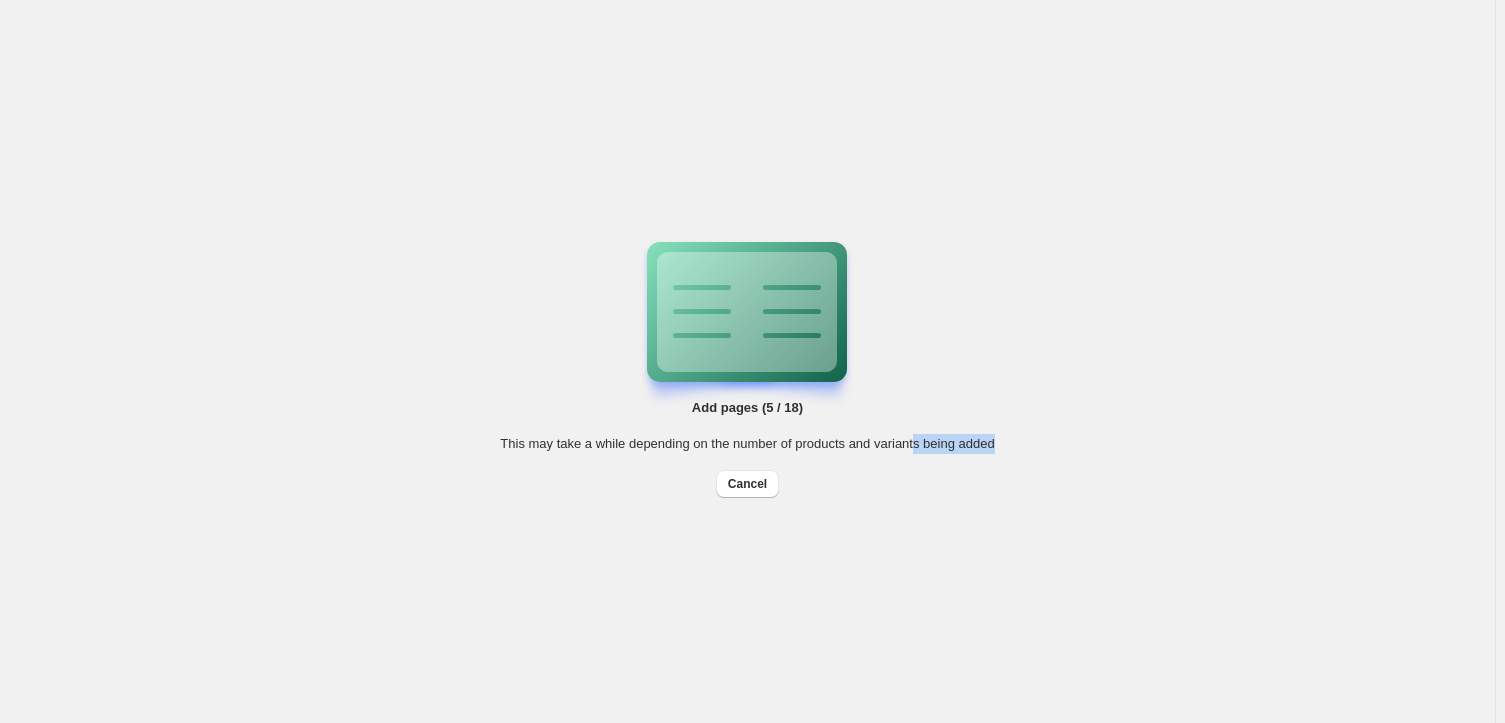 drag, startPoint x: 949, startPoint y: 449, endPoint x: 1023, endPoint y: 449, distance: 74 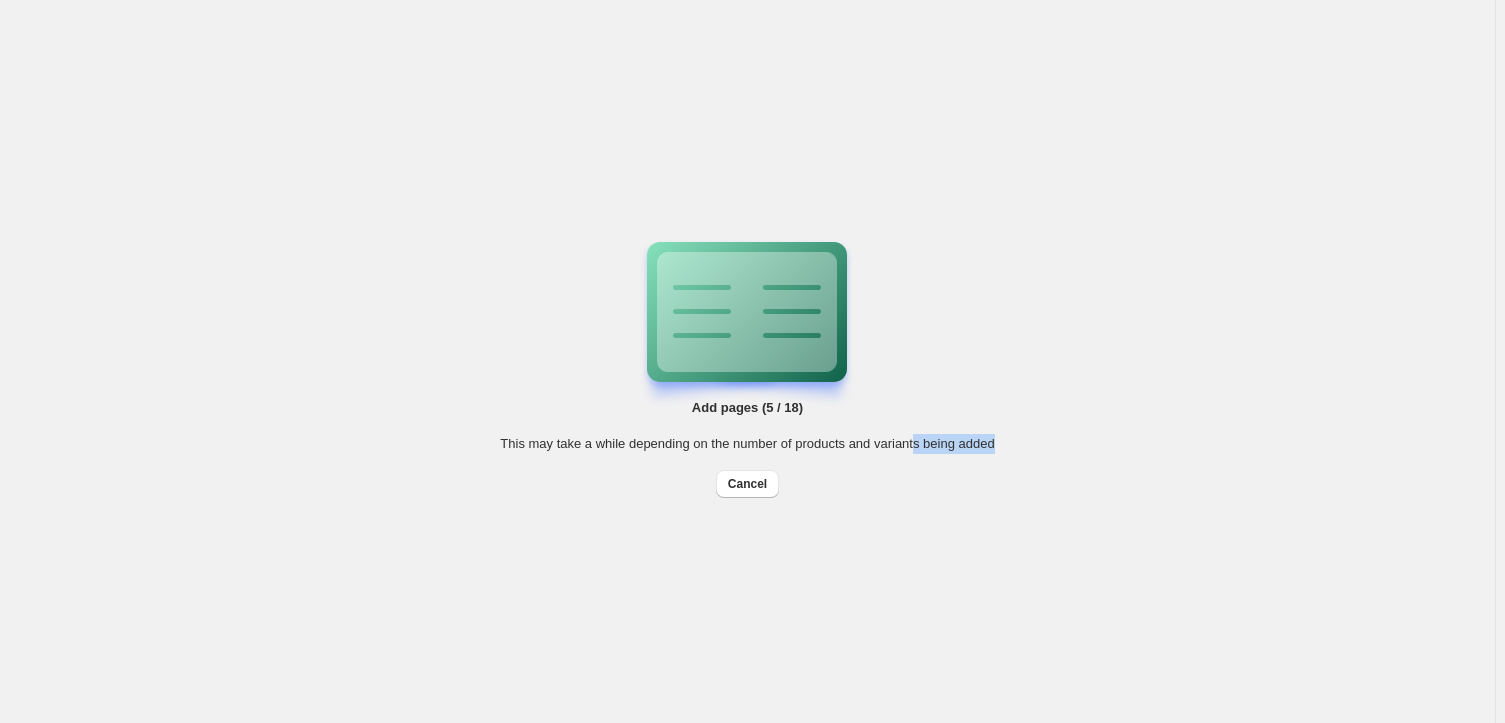 click on "Add pages ([NUMBER] / [NUMBER]) This may take a while depending on the number of products and variants being added Cancel" at bounding box center (748, 362) 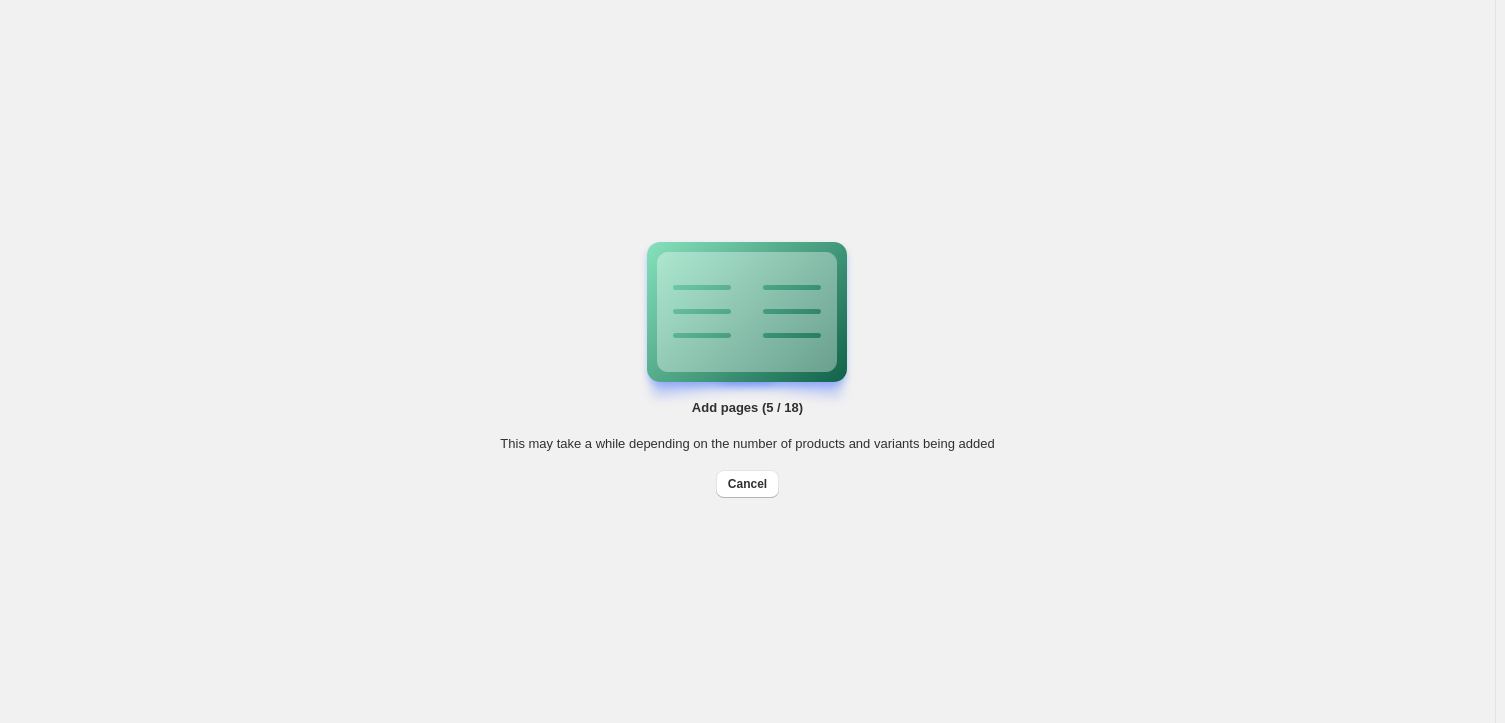 click on "Add pages ([NUMBER] / [NUMBER]) This may take a while depending on the number of products and variants being added Cancel Billing Help Center Get Support Suggestion box" at bounding box center [747, 361] 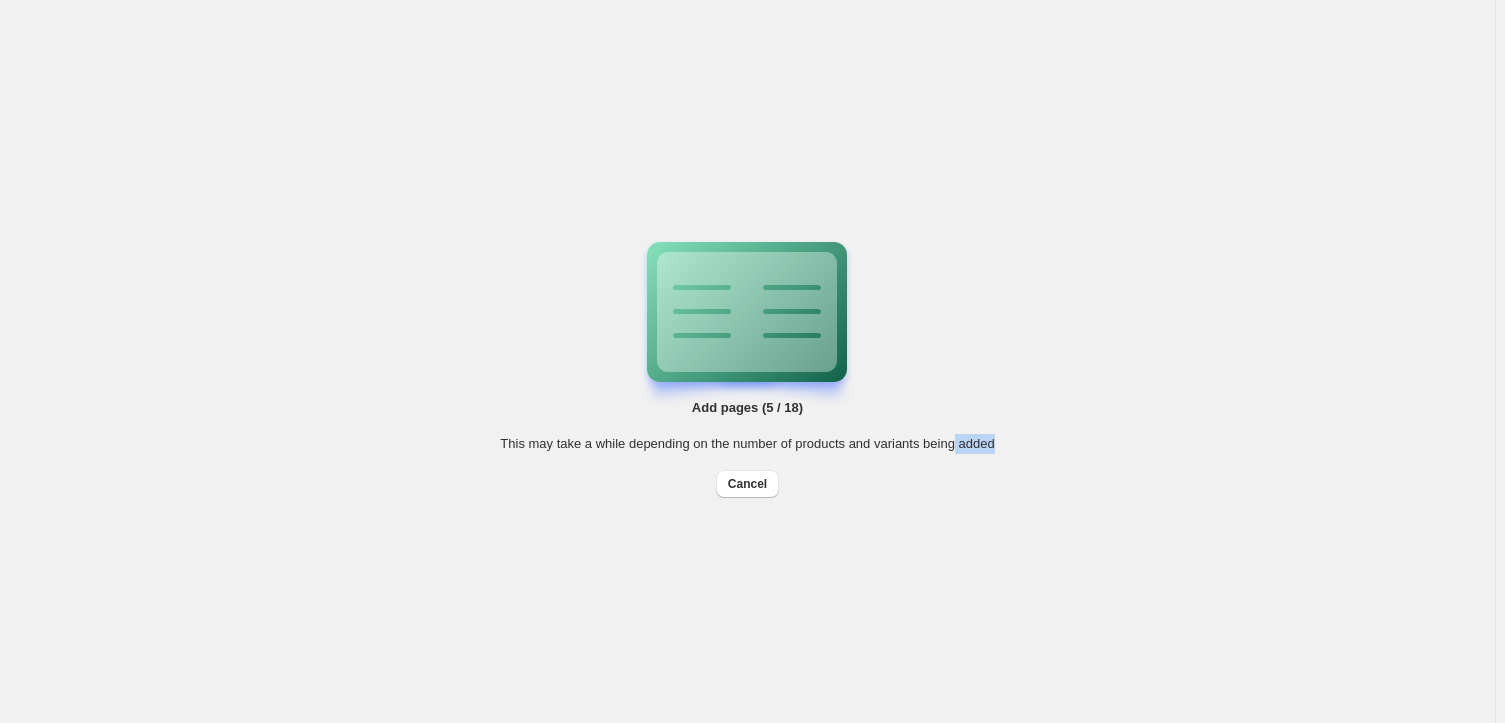 drag, startPoint x: 952, startPoint y: 446, endPoint x: 1047, endPoint y: 445, distance: 95.005264 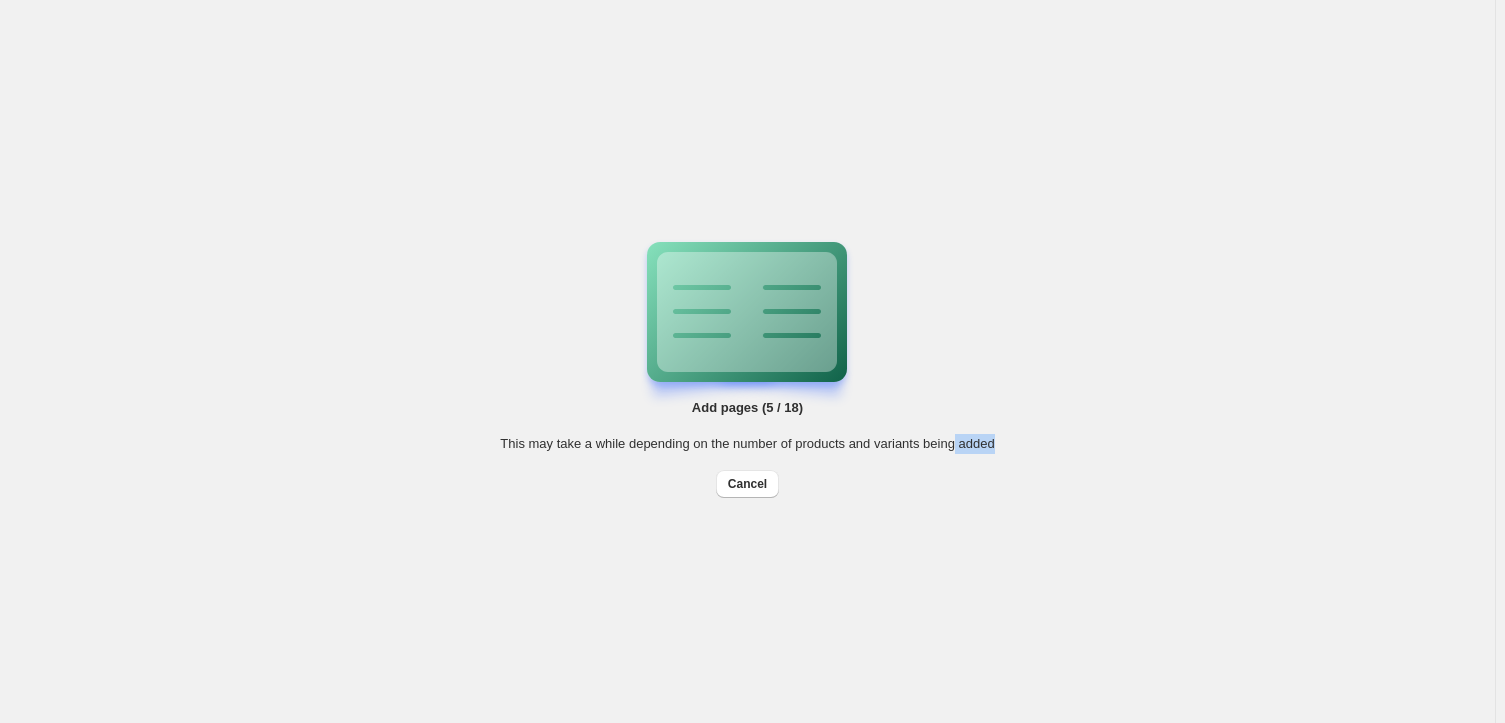 click on "Add pages ([NUMBER] / [NUMBER]) This may take a while depending on the number of products and variants being added Cancel" at bounding box center (748, 362) 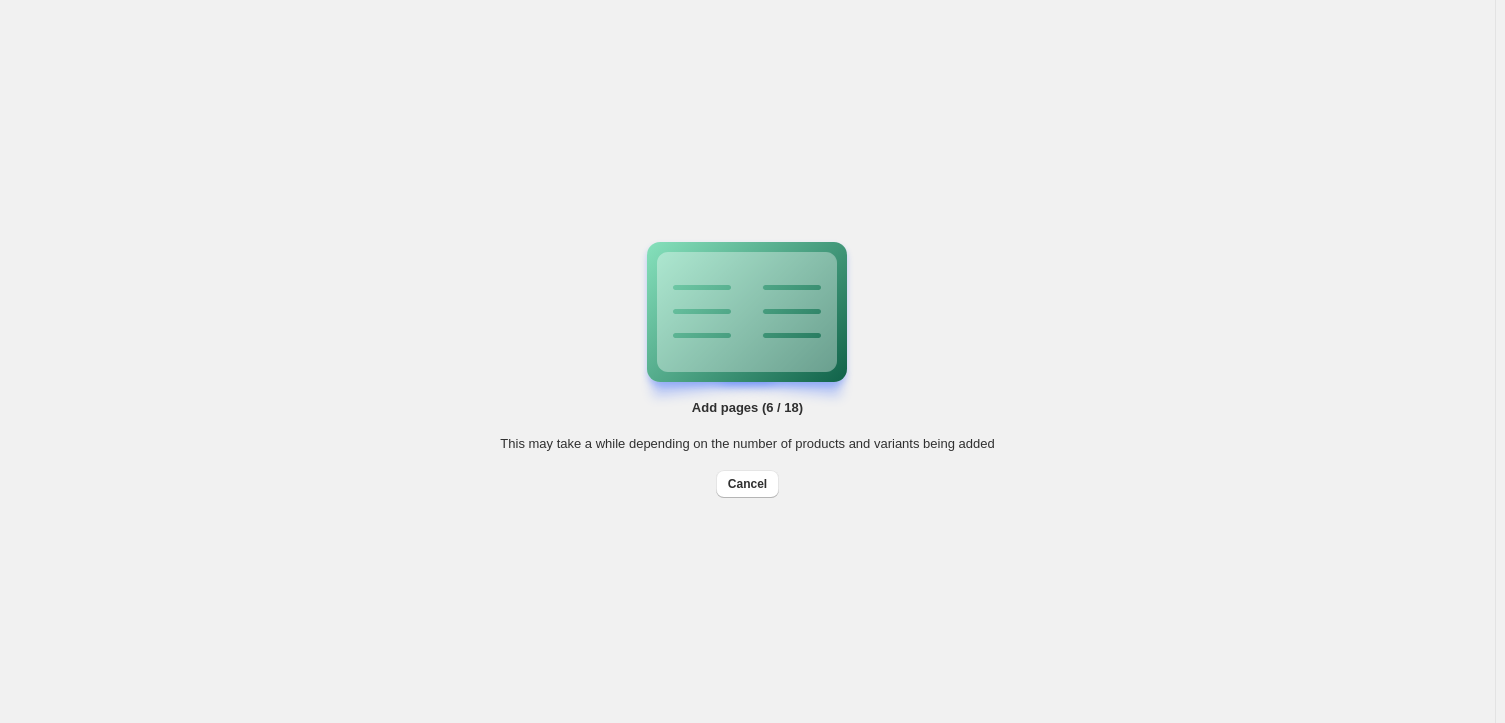 click on "Add pages (6 / 18) This may take a while depending on the number of products and variants being added Cancel Billing Help Center Get Support Suggestion box" at bounding box center (747, 361) 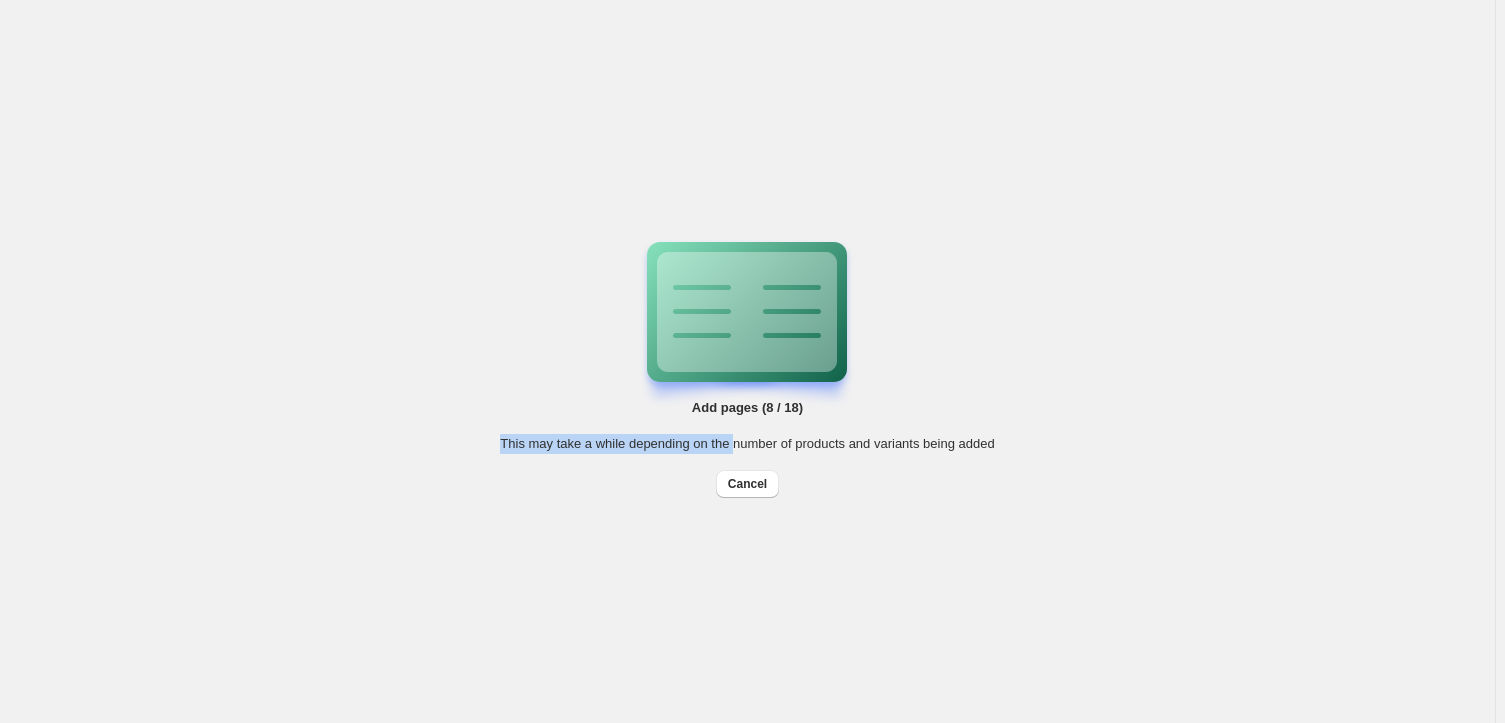 drag, startPoint x: 499, startPoint y: 440, endPoint x: 730, endPoint y: 439, distance: 231.00217 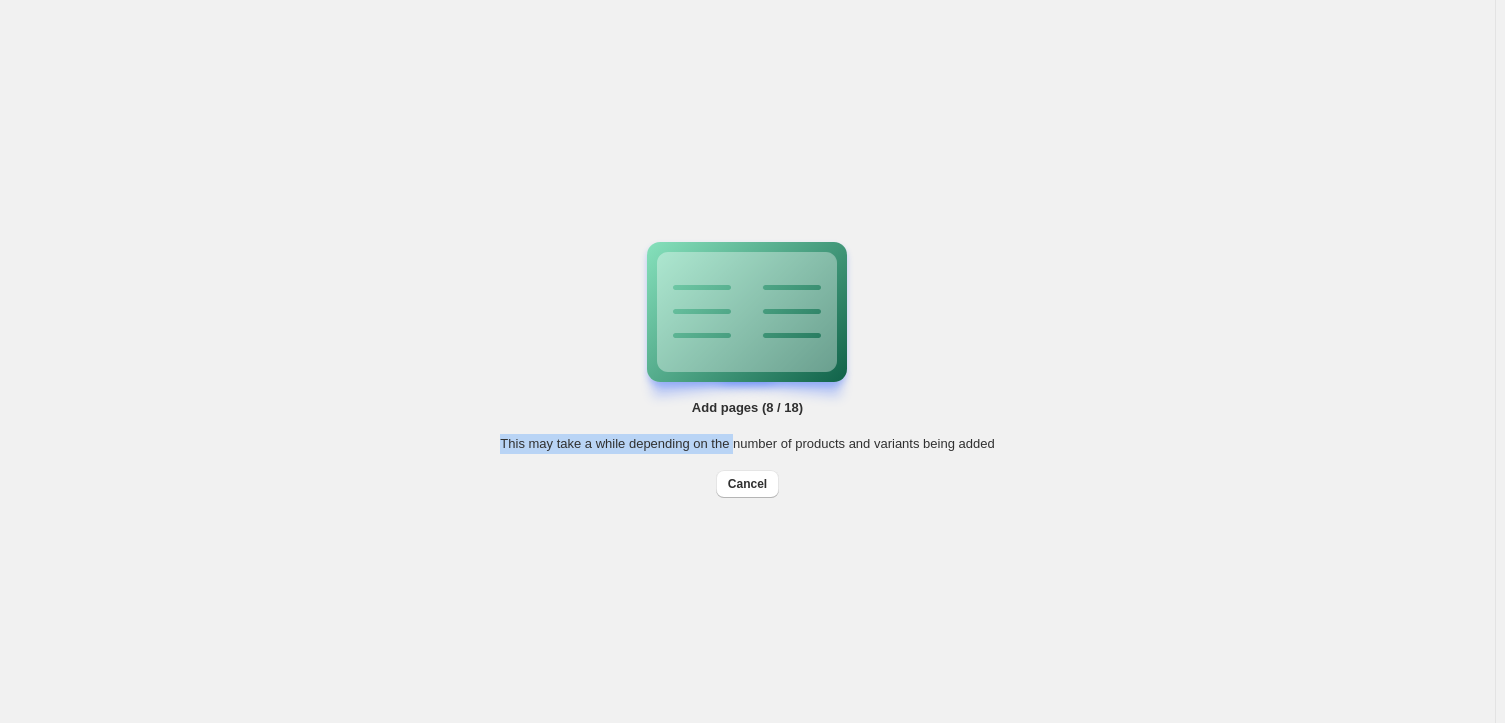 click on "This may take a while depending on the number of products and variants being added" at bounding box center [747, 443] 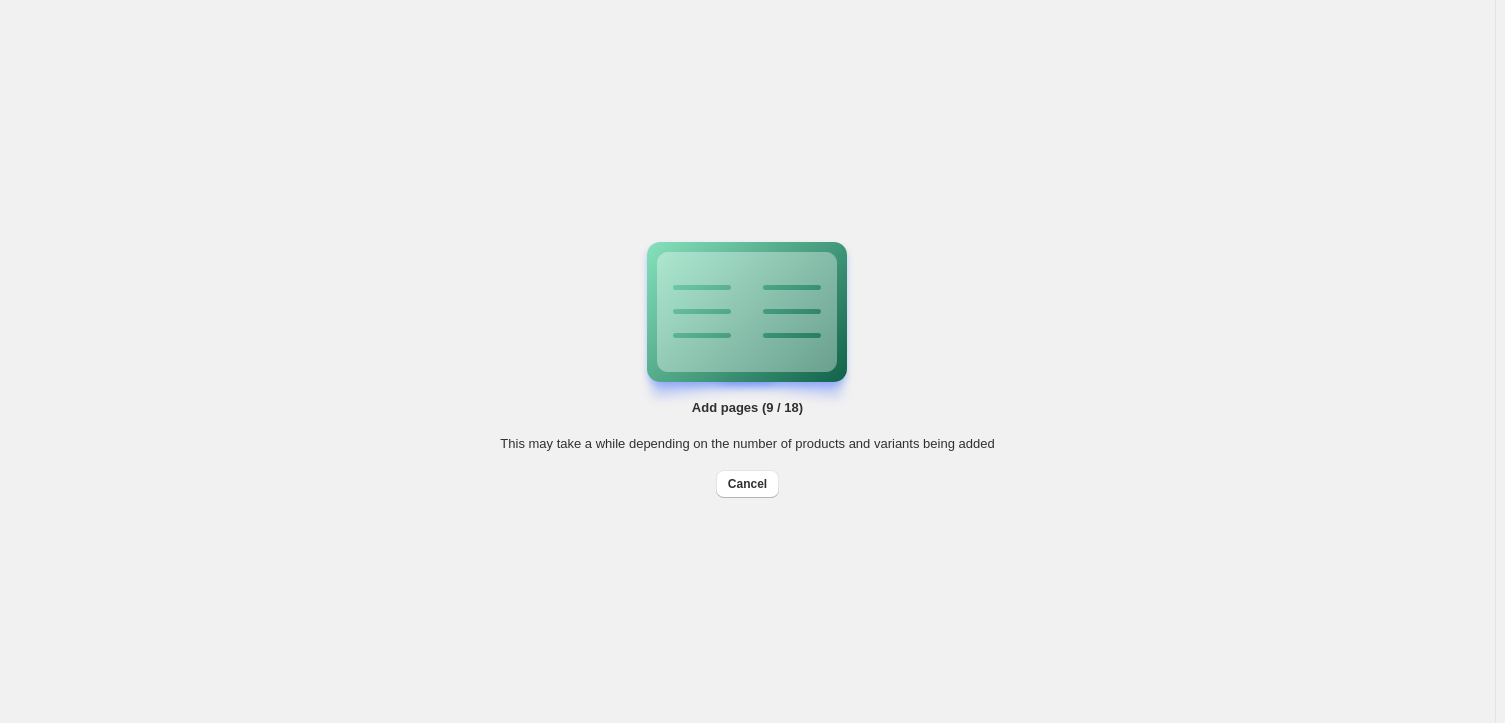 click on "Add pages ([NUMBER] / [NUMBER]) This may take a while depending on the number of products and variants being added Cancel Billing Help Center Get Support Suggestion box" at bounding box center (747, 361) 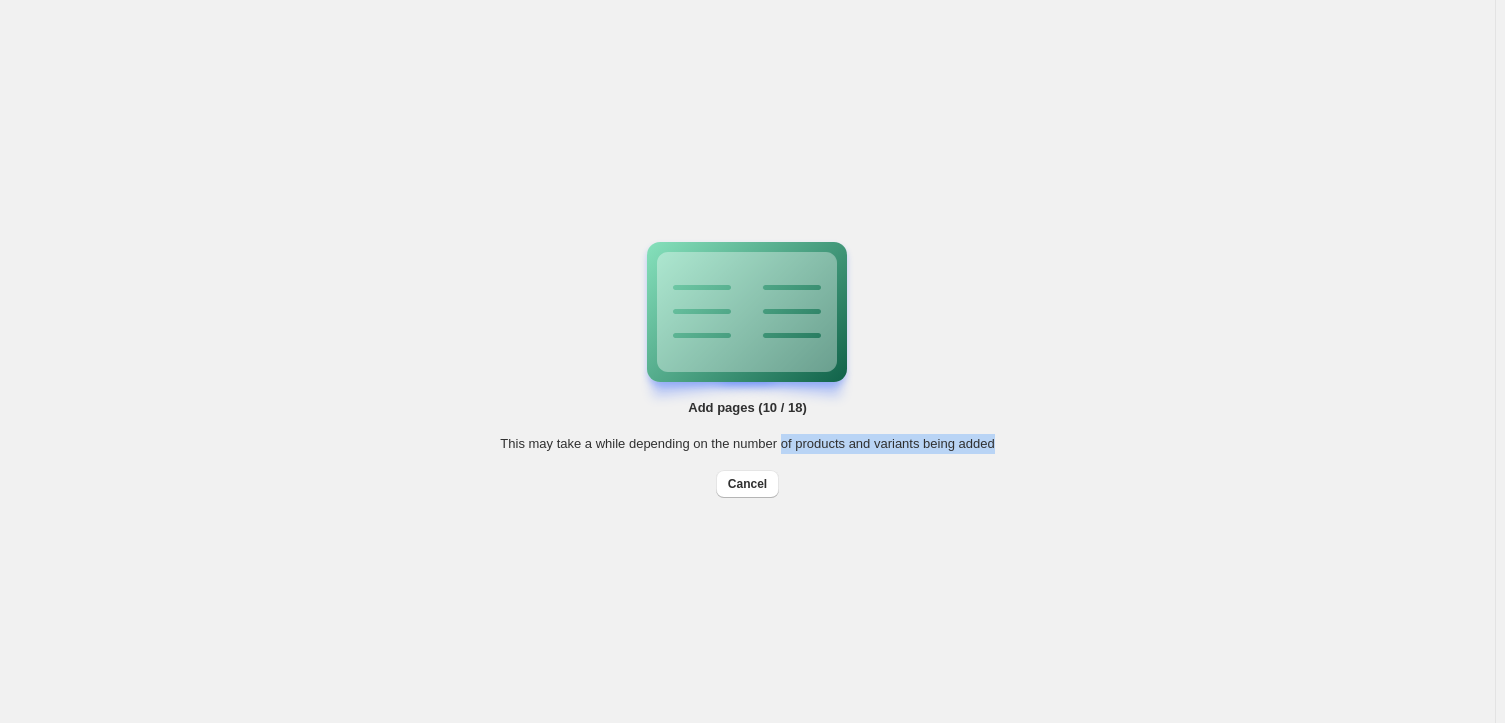 drag, startPoint x: 782, startPoint y: 446, endPoint x: 1021, endPoint y: 441, distance: 239.05229 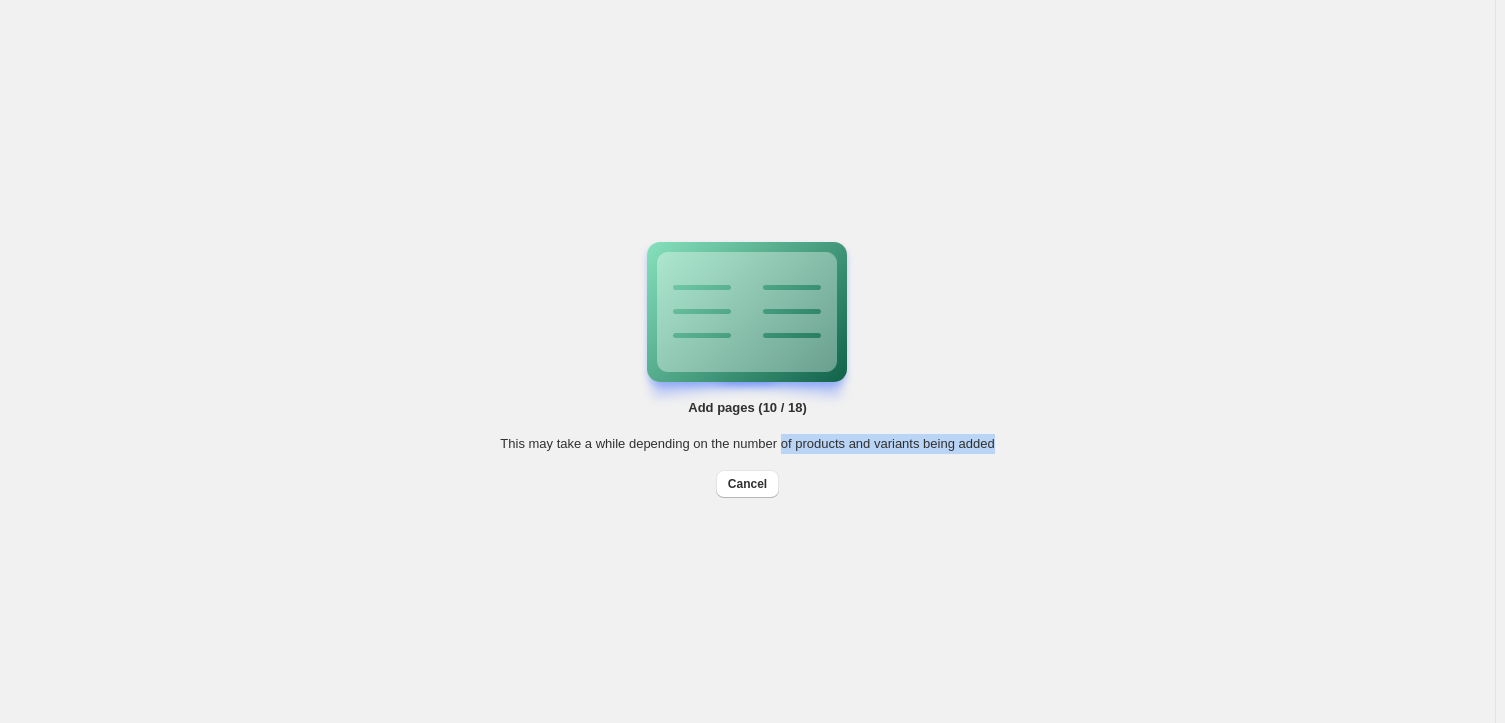 click on "Add pages ([NUMBER] / [NUMBER]) This may take a while depending on the number of products and variants being added Cancel" at bounding box center (748, 362) 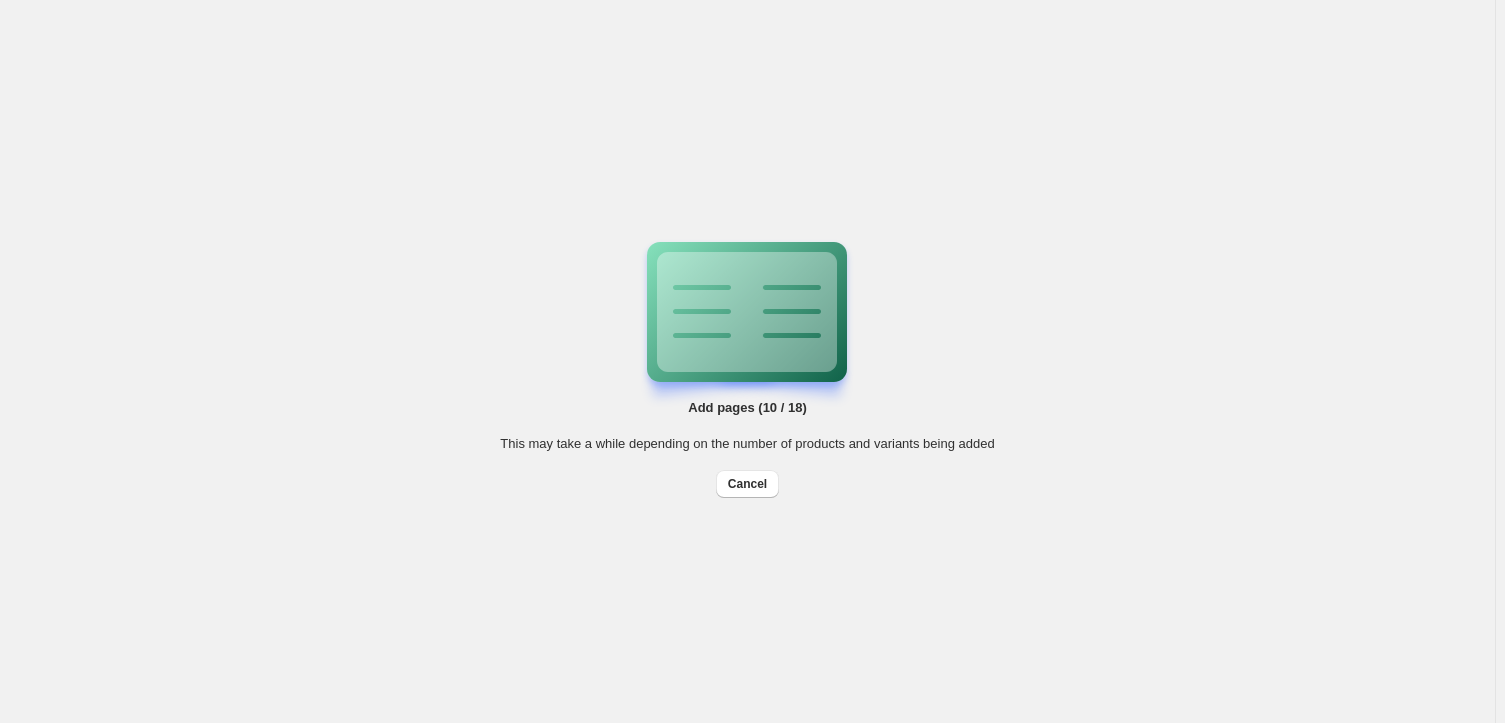 click on "Add pages ([NUMBER] / [NUMBER]) This may take a while depending on the number of products and variants being added Cancel Billing Help Center Get Support Suggestion box" at bounding box center [747, 361] 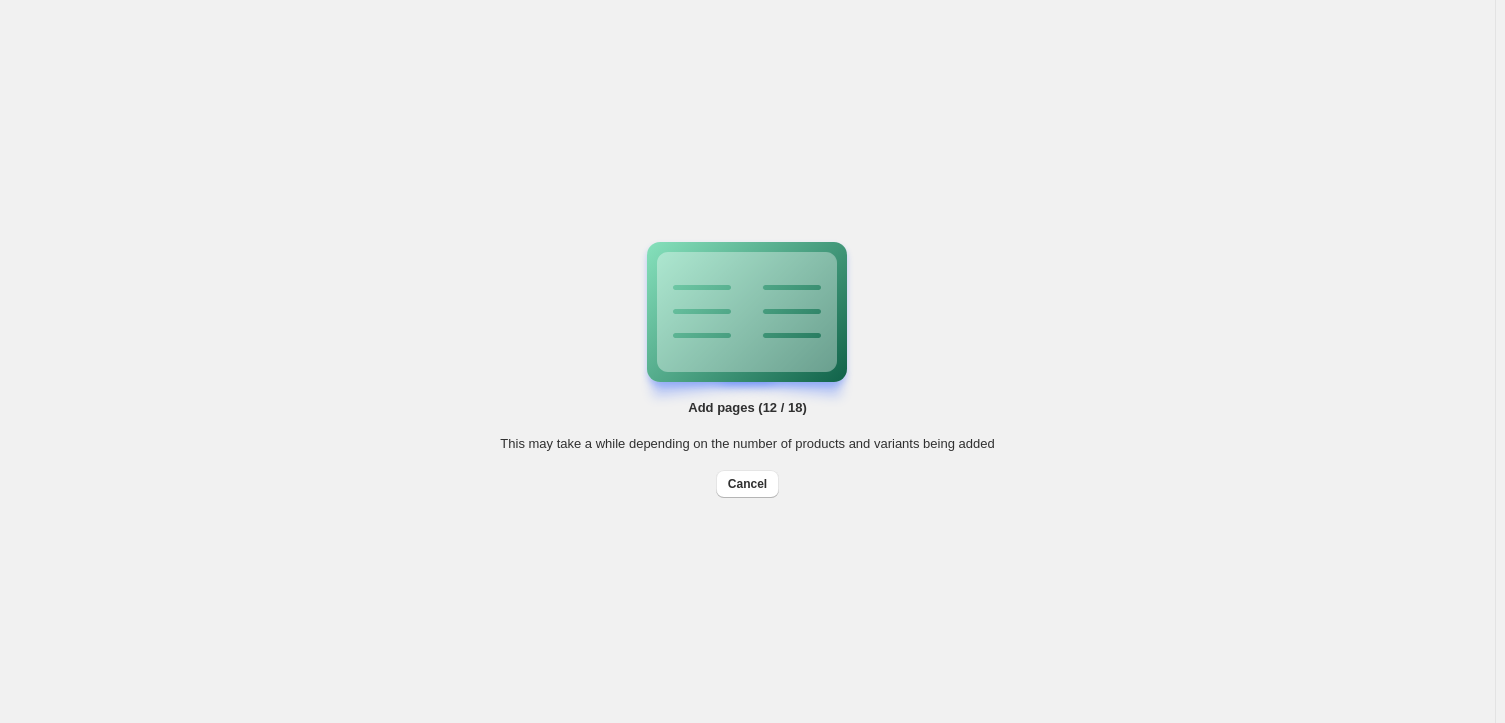click on "Add pages ([NUMBER] / [NUMBER]) This may take a while depending on the number of products and variants being added Cancel" at bounding box center [748, 362] 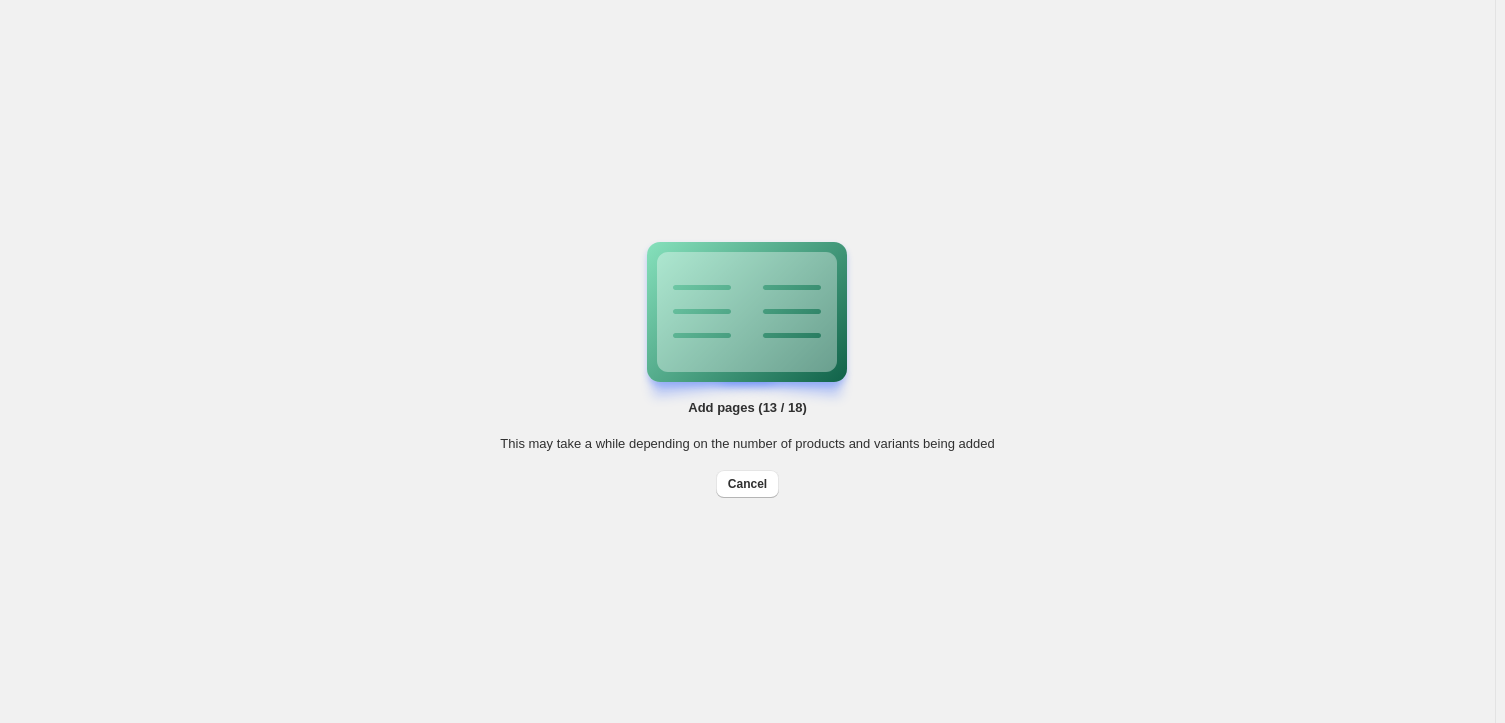 click on "Add pages ([NUMBER] / [NUMBER]) This may take a while depending on the number of products and variants being added Cancel Billing Help Center Get Support Suggestion box" at bounding box center [747, 361] 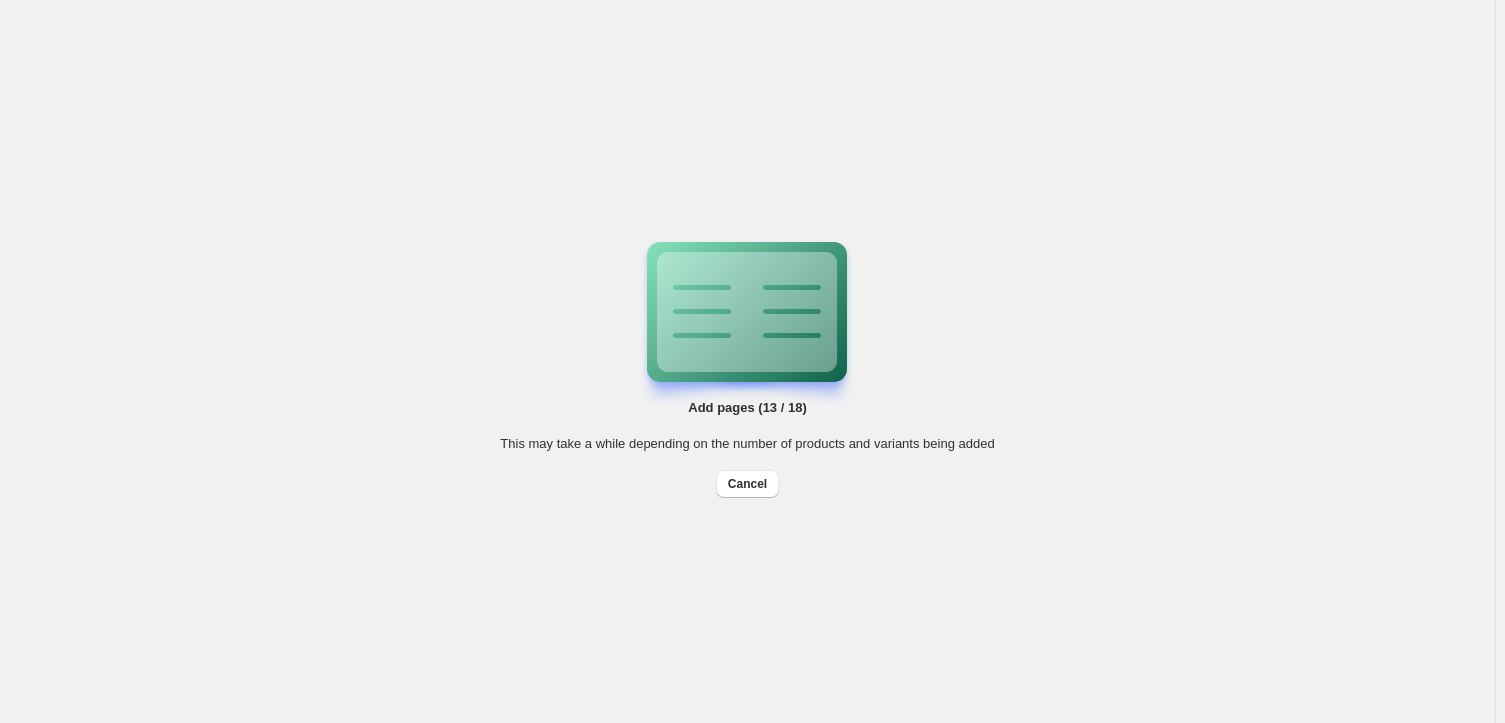 click on "Add pages ([NUMBER] / [NUMBER]) This may take a while depending on the number of products and variants being added Cancel" at bounding box center [748, 362] 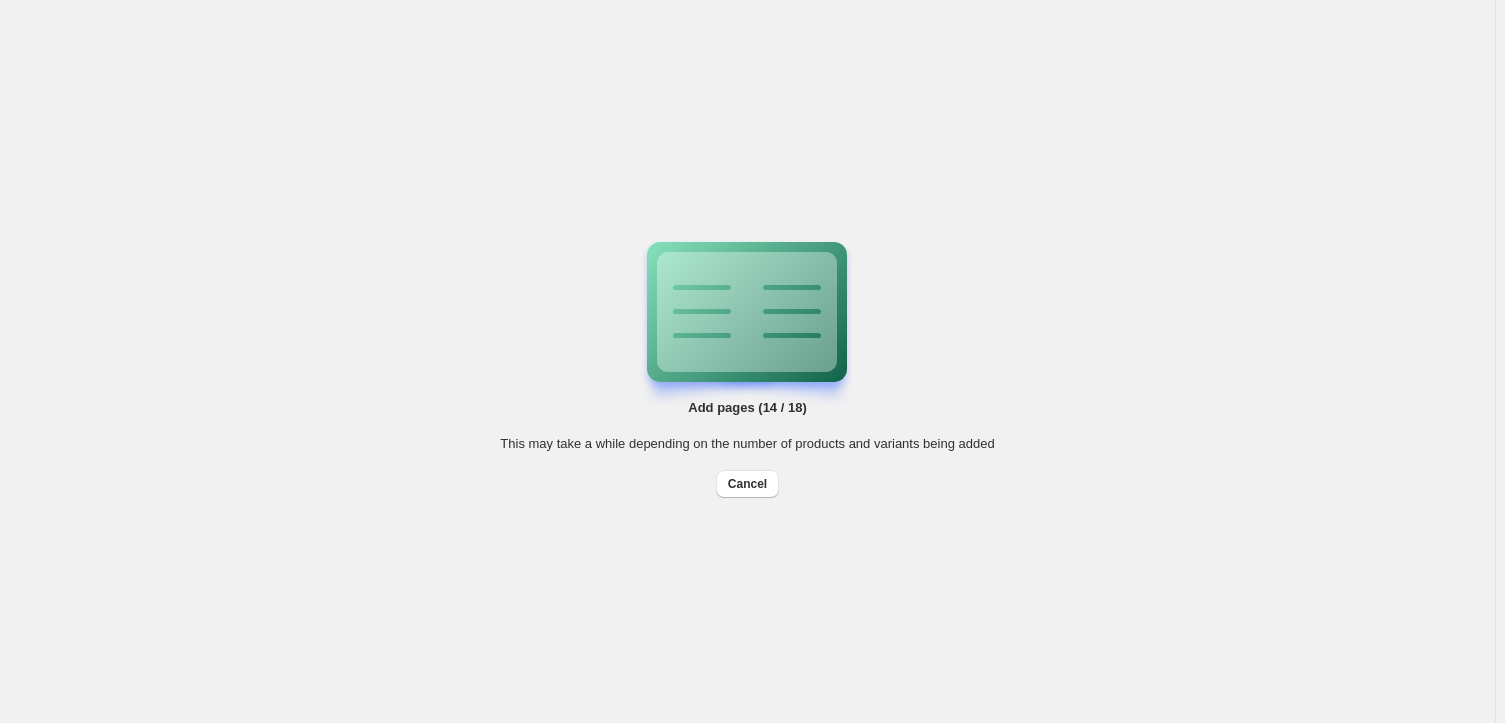 click on "This may take a while depending on the number of products and variants being added" at bounding box center [747, 443] 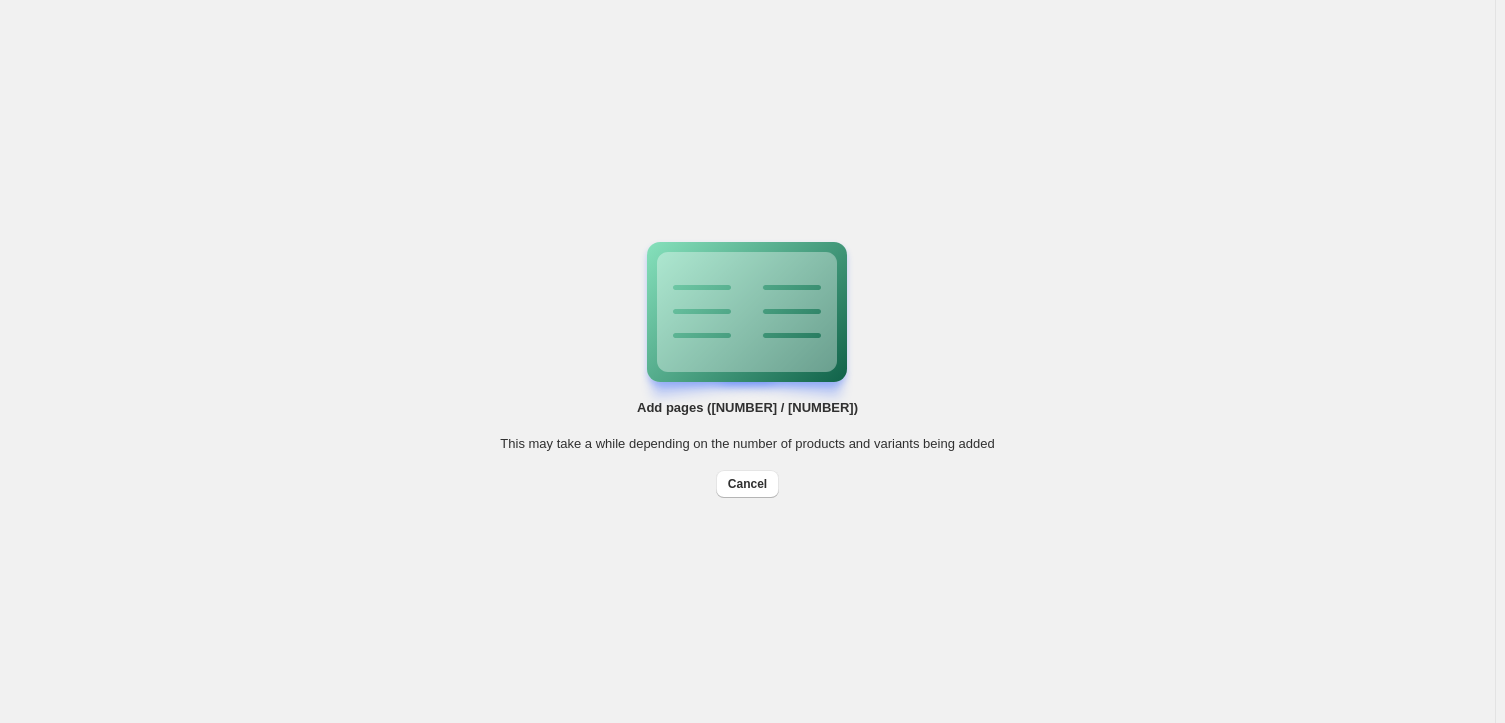 click on "Add pages ([NUMBER] / [NUMBER]) This may take a while depending on the number of products and variants being added Cancel Billing Help Center Get Support Suggestion box" at bounding box center (747, 361) 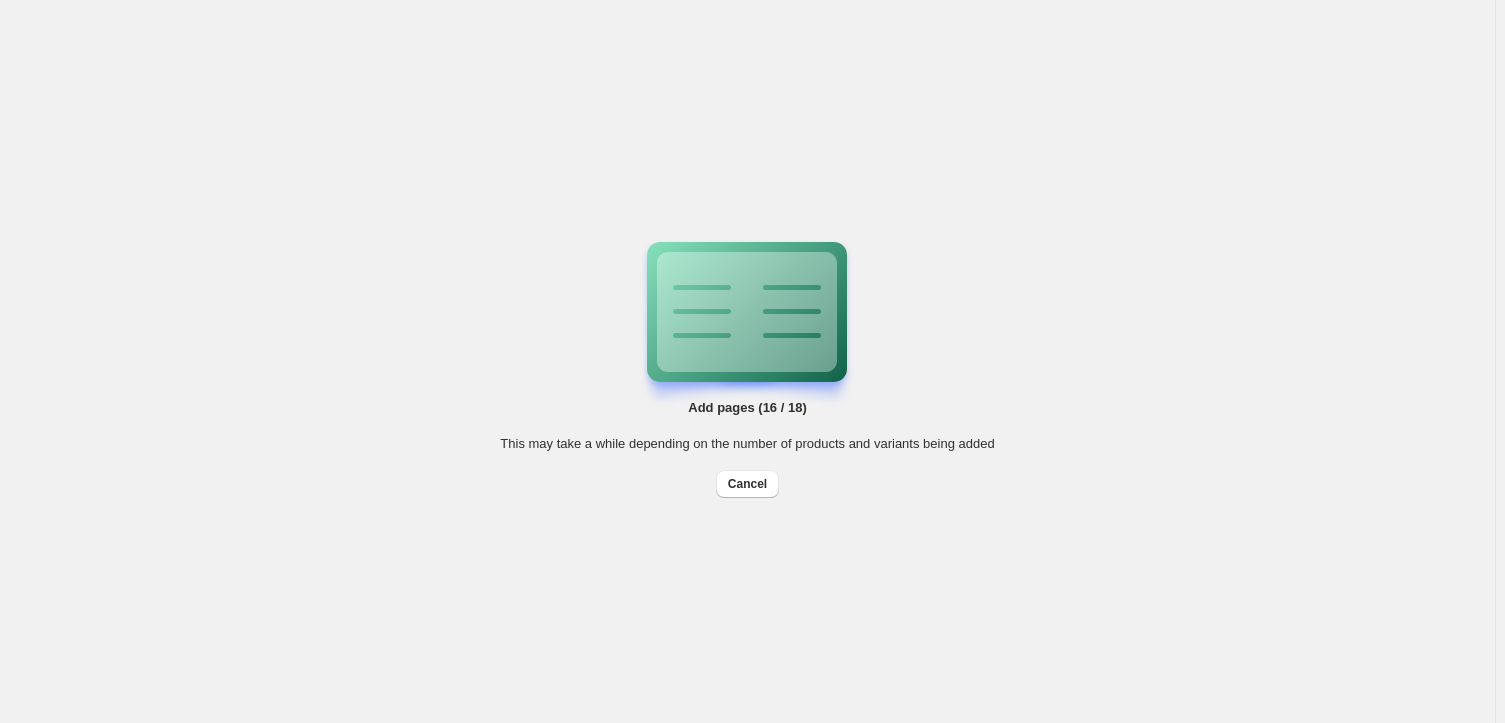 click on "Add pages (16 / 18) This may take a while depending on the number of products and variants being added Cancel Billing Help Center Get Support Suggestion box" at bounding box center (747, 361) 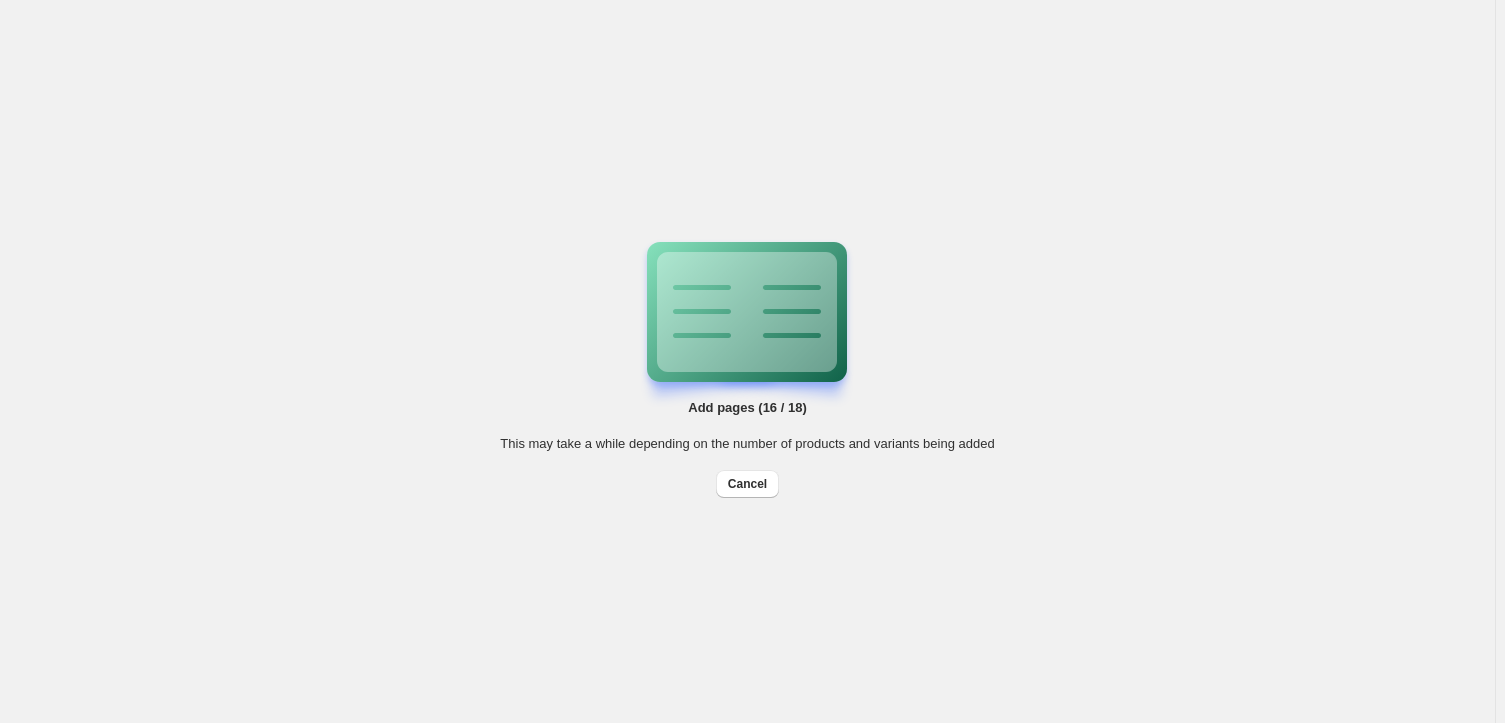 click on "Add pages (16 / 18) This may take a while depending on the number of products and variants being added Cancel Billing Help Center Get Support Suggestion box" at bounding box center (747, 361) 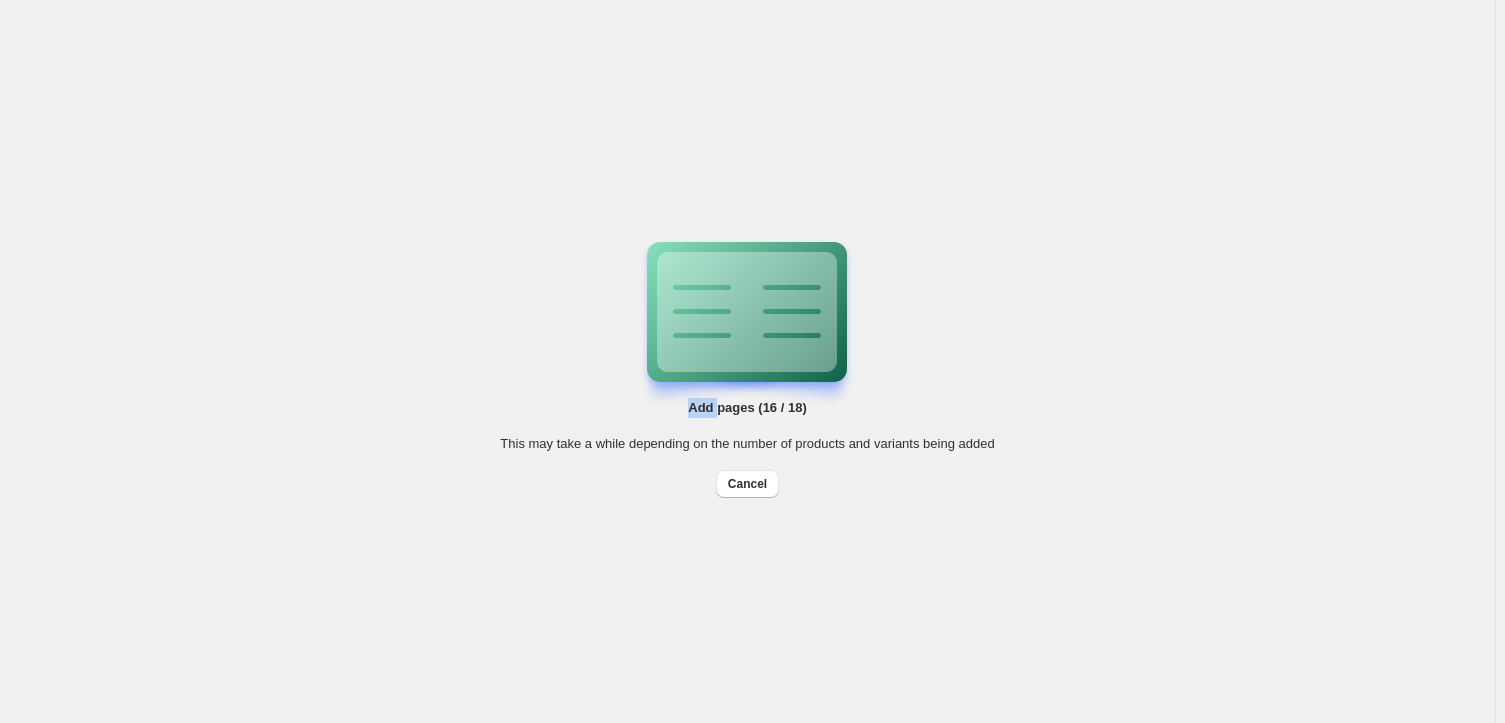 click on "Add pages (16 / 18) This may take a while depending on the number of products and variants being added Cancel Billing Help Center Get Support Suggestion box" at bounding box center (747, 361) 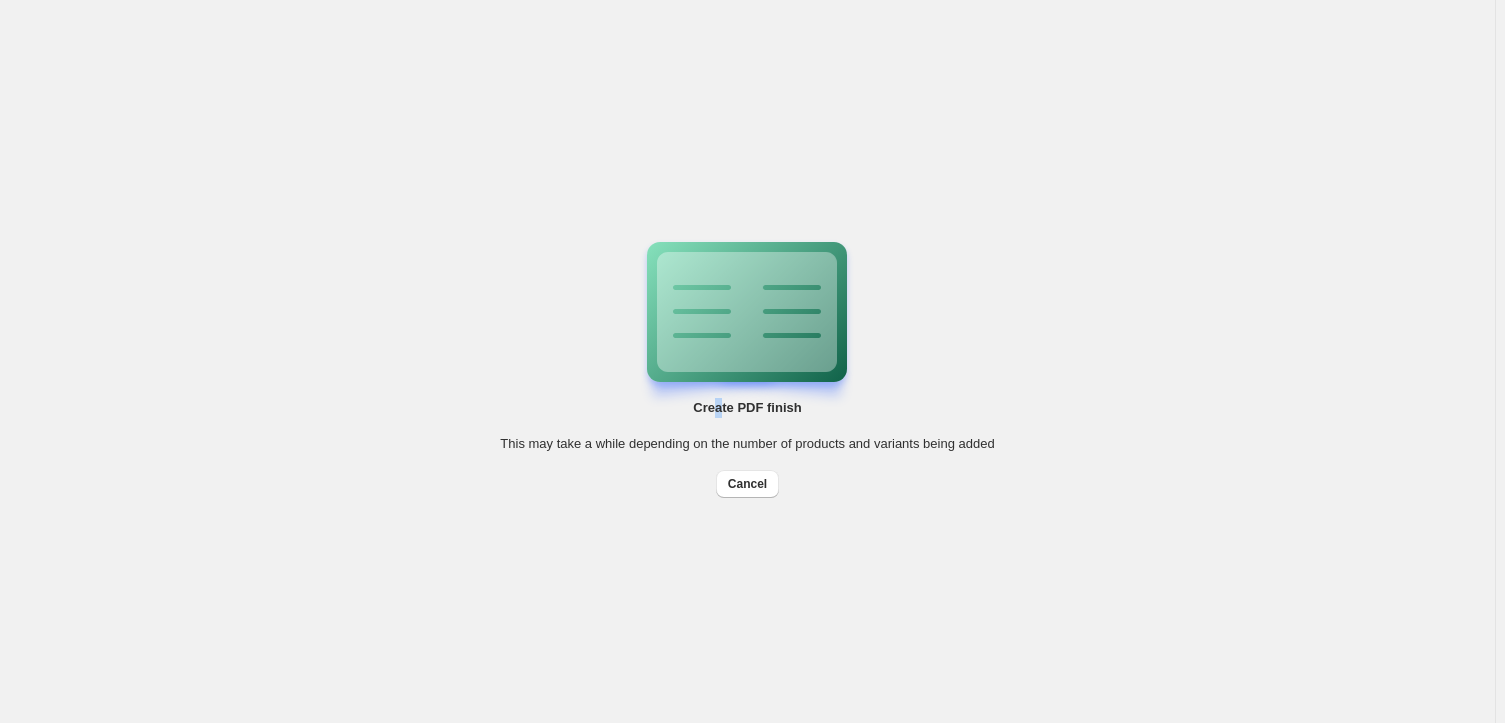 click on "Create PDF finish" at bounding box center (747, 407) 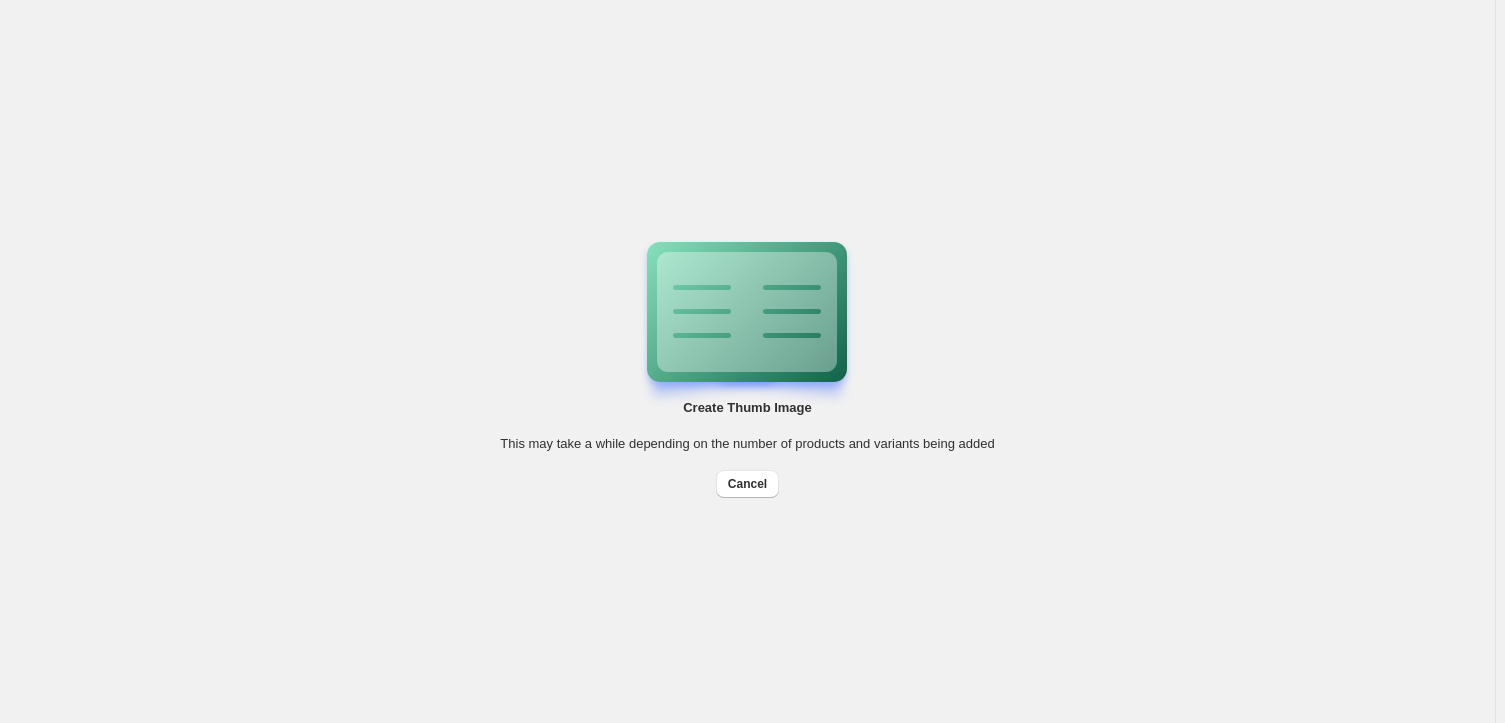 click on "Create Thumb Image This may take a while depending on the number of products and variants being added Cancel Billing Help Center Get Support Suggestion box" at bounding box center [747, 361] 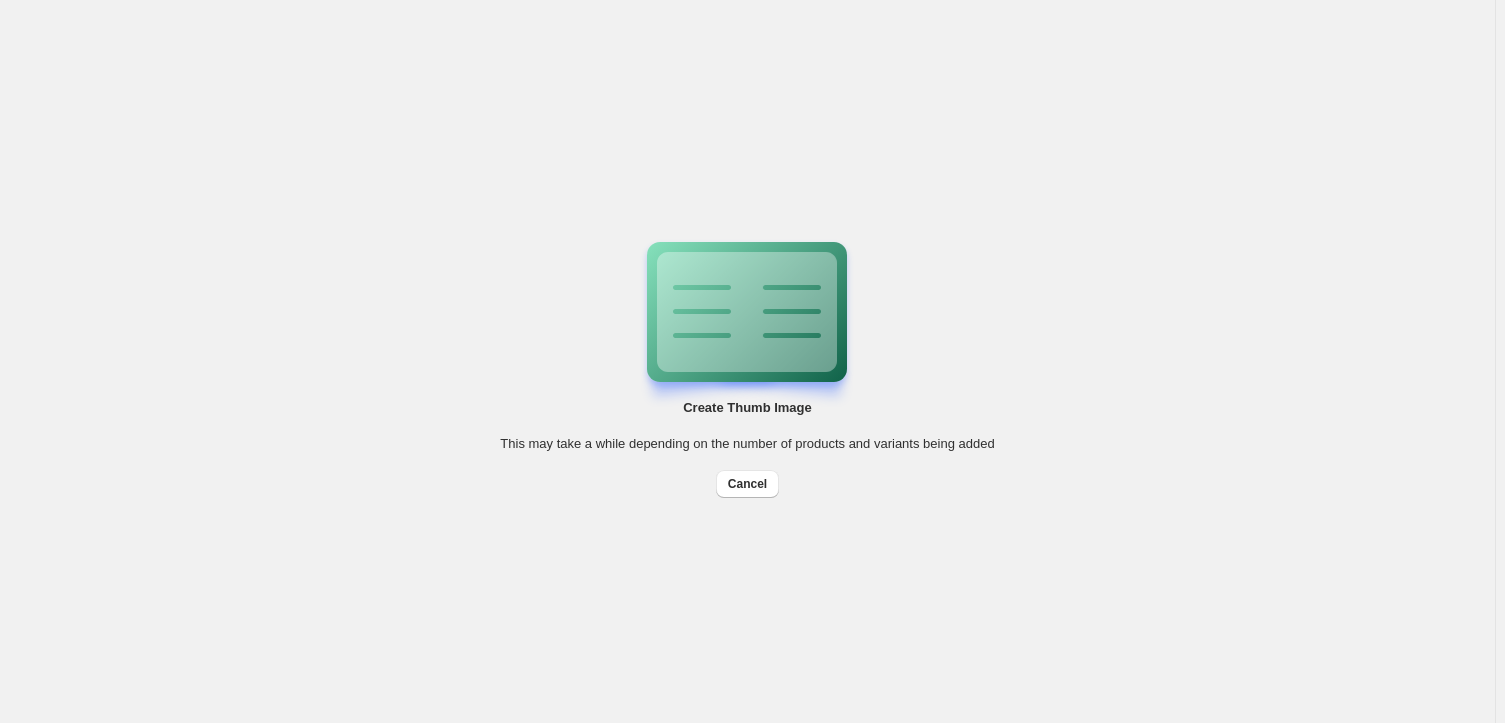 click on "Create Thumb Image This may take a while depending on the number of products and variants being added Cancel Billing Help Center Get Support Suggestion box" at bounding box center [747, 361] 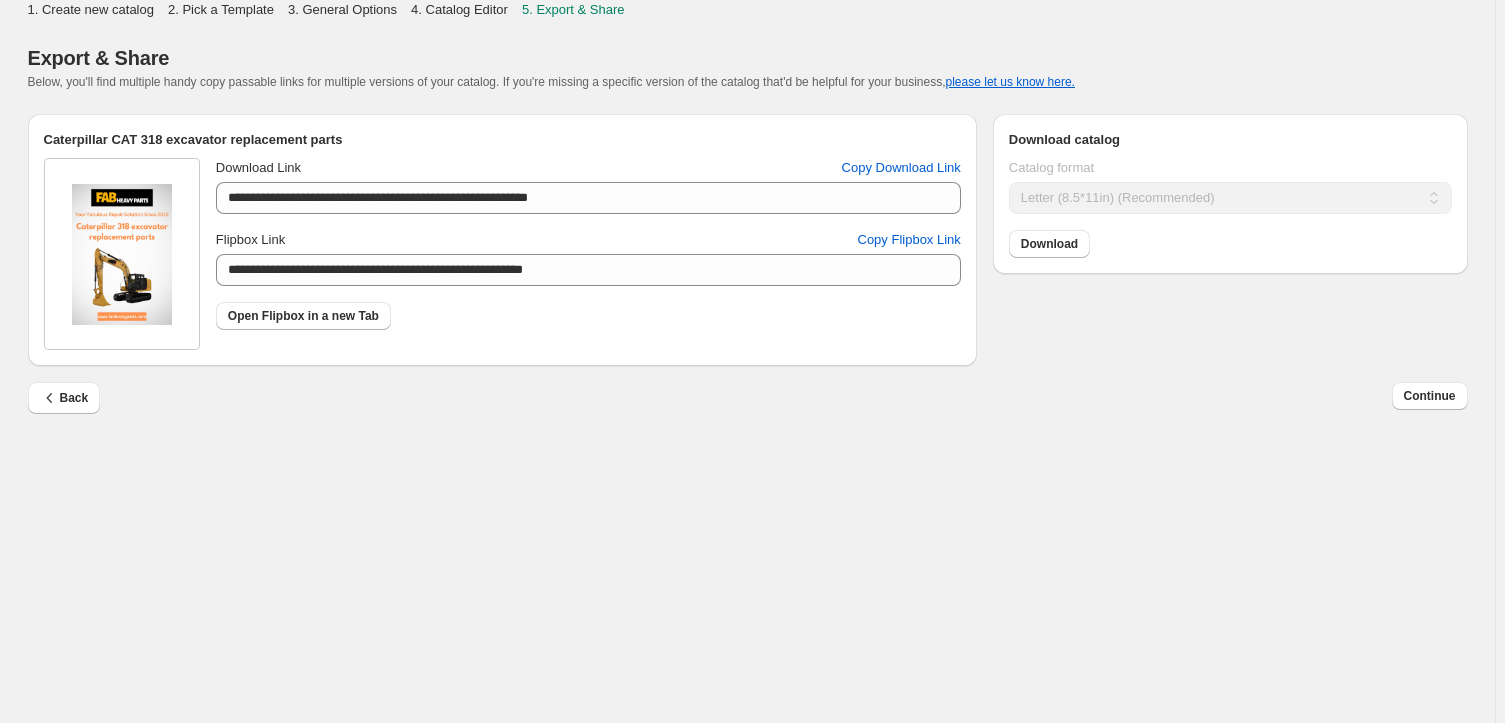 click on "**********" at bounding box center [740, 269] 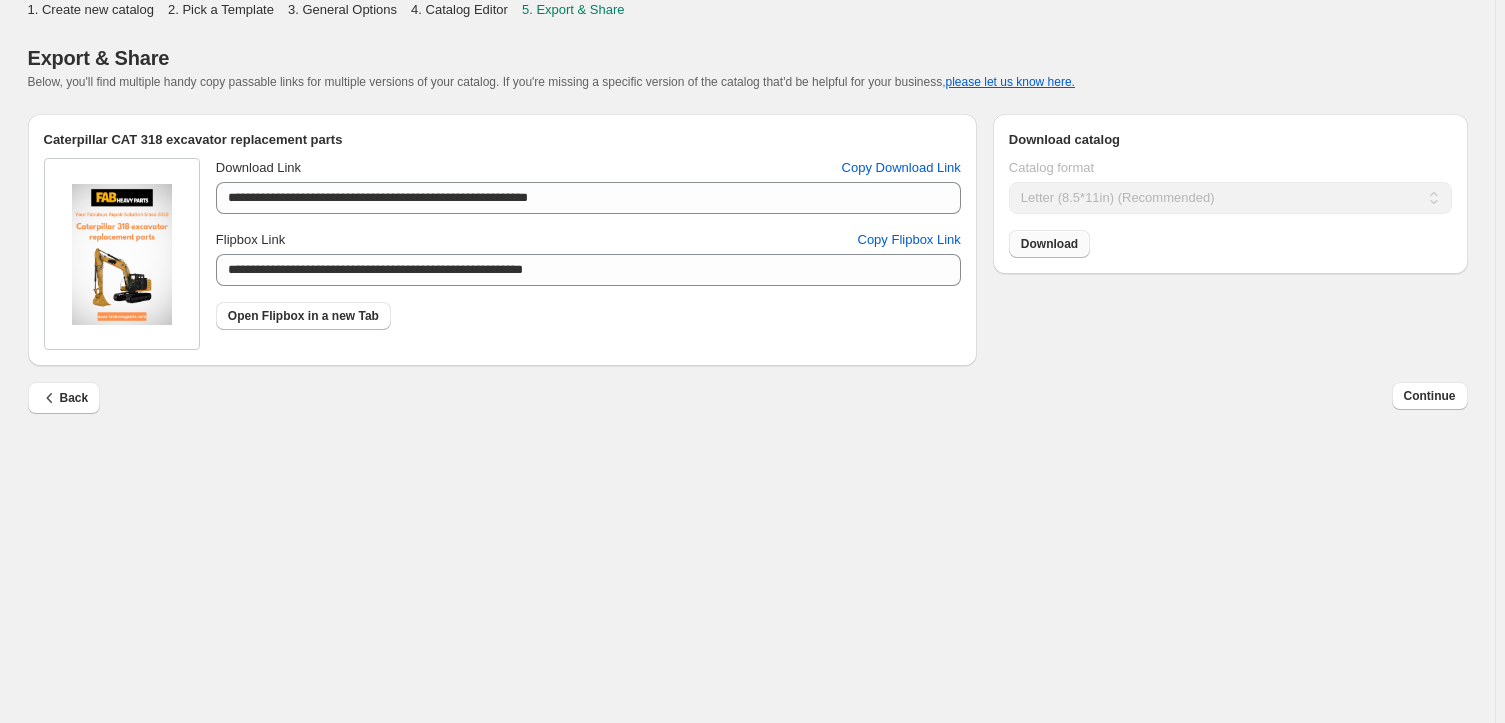 click on "Download" at bounding box center [1049, 244] 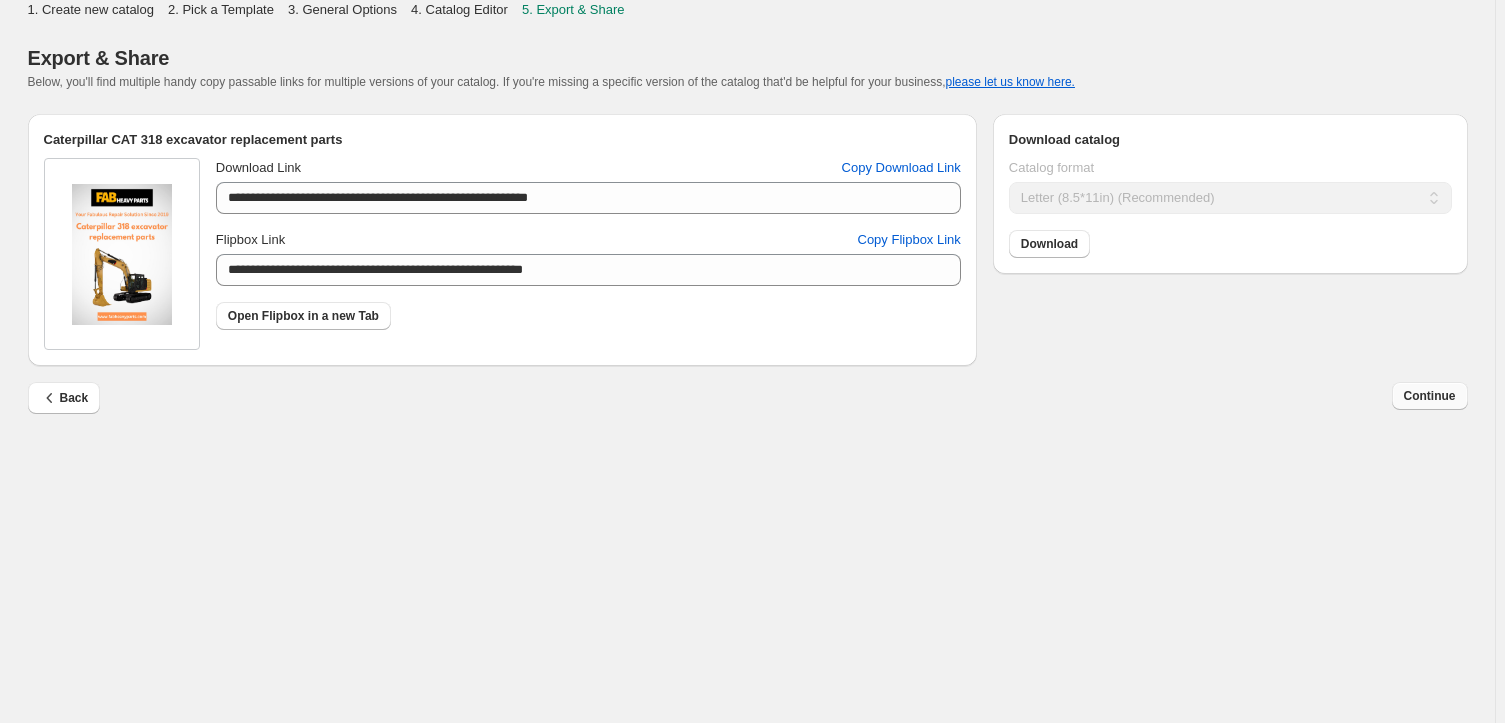 click on "Continue" at bounding box center (1430, 396) 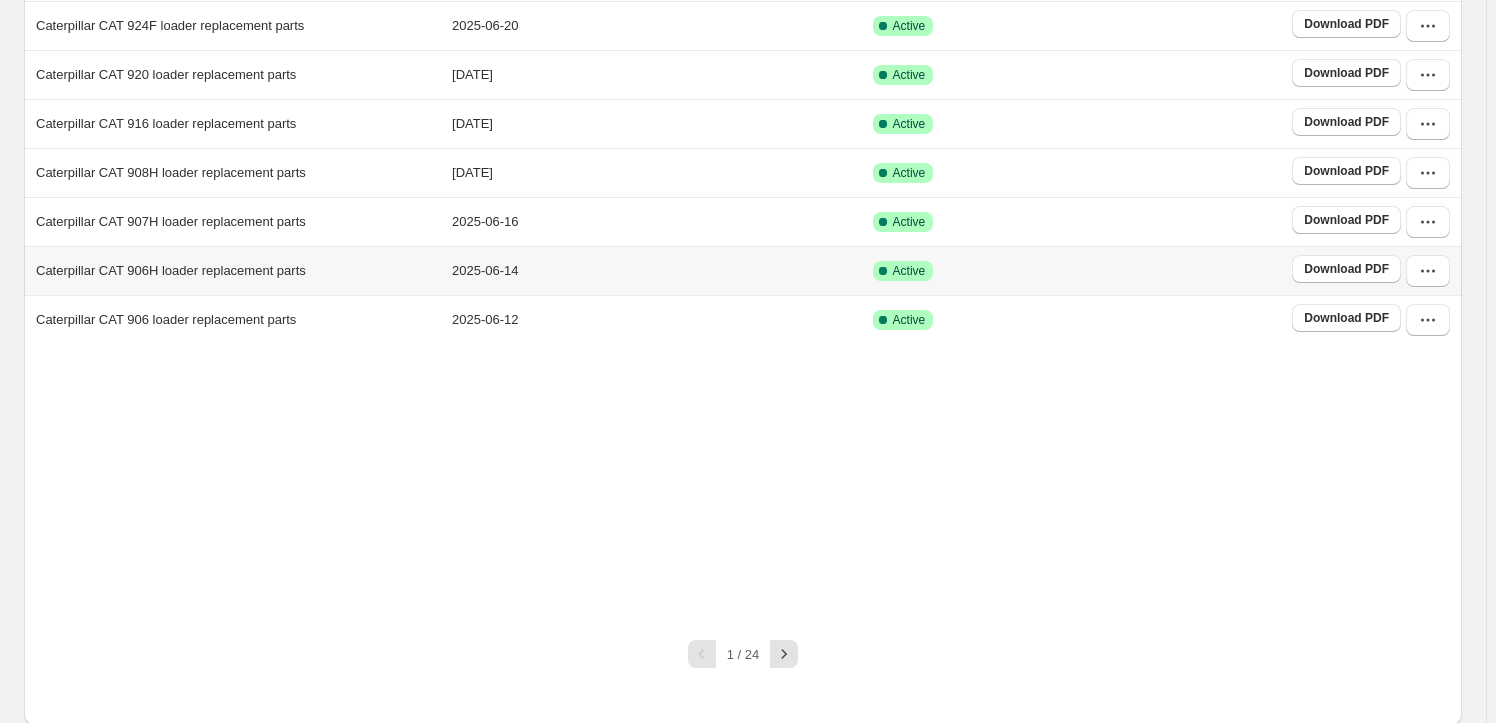 scroll, scrollTop: 372, scrollLeft: 0, axis: vertical 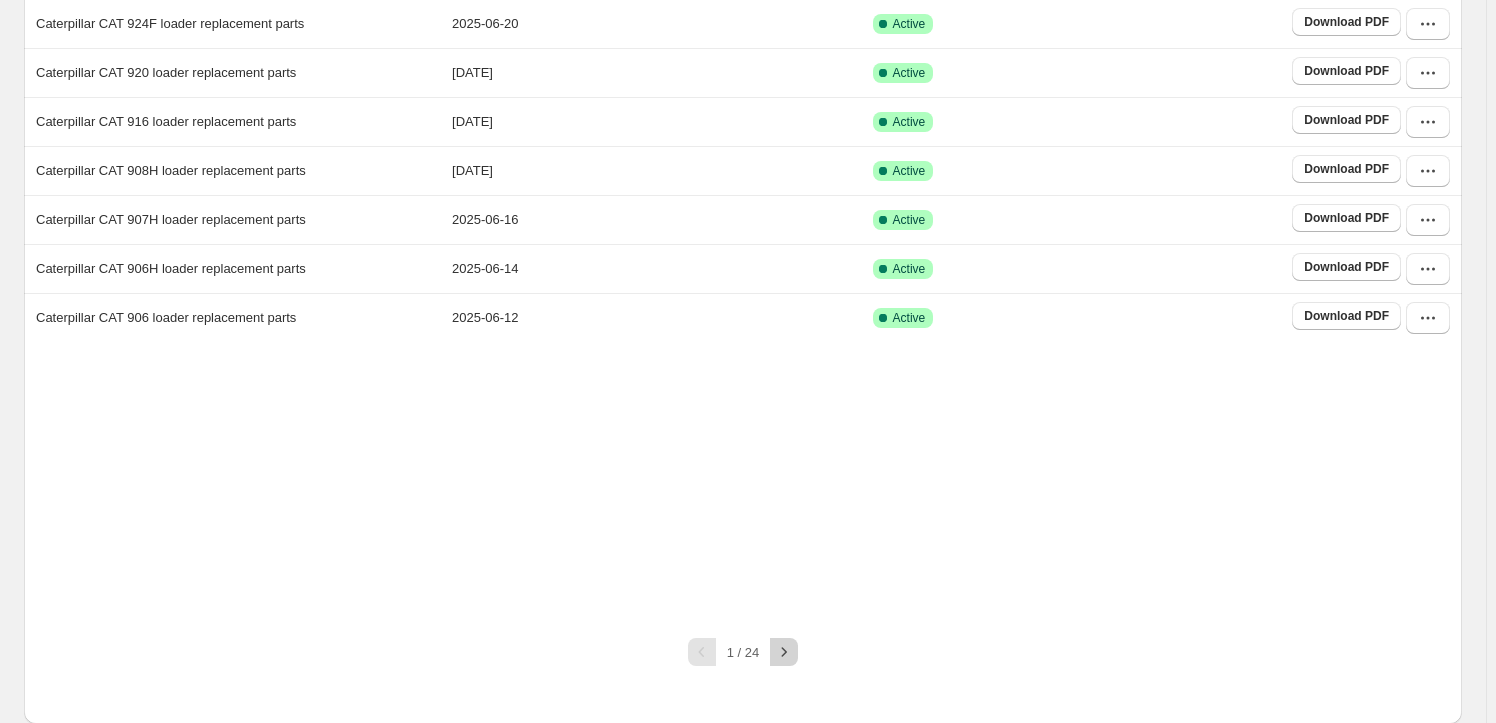 click 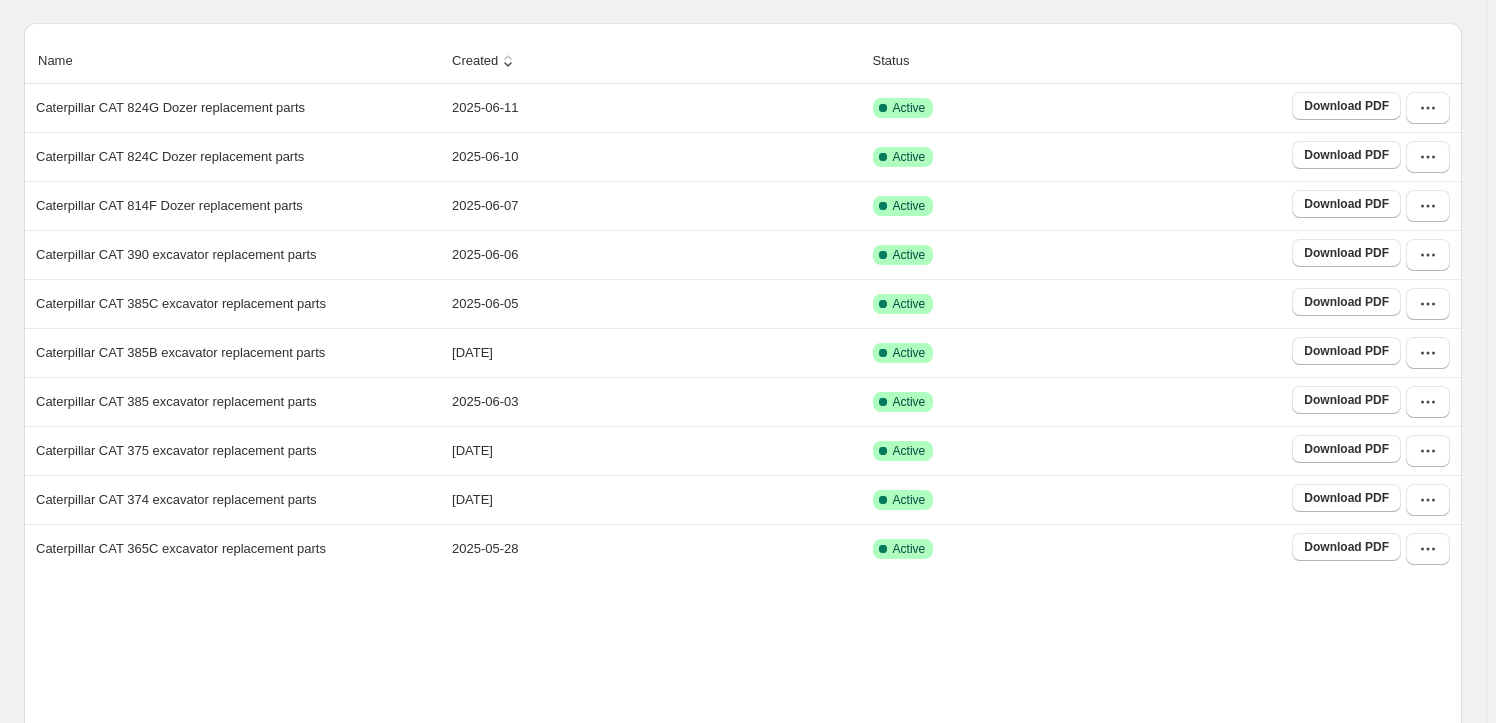 scroll, scrollTop: 312, scrollLeft: 0, axis: vertical 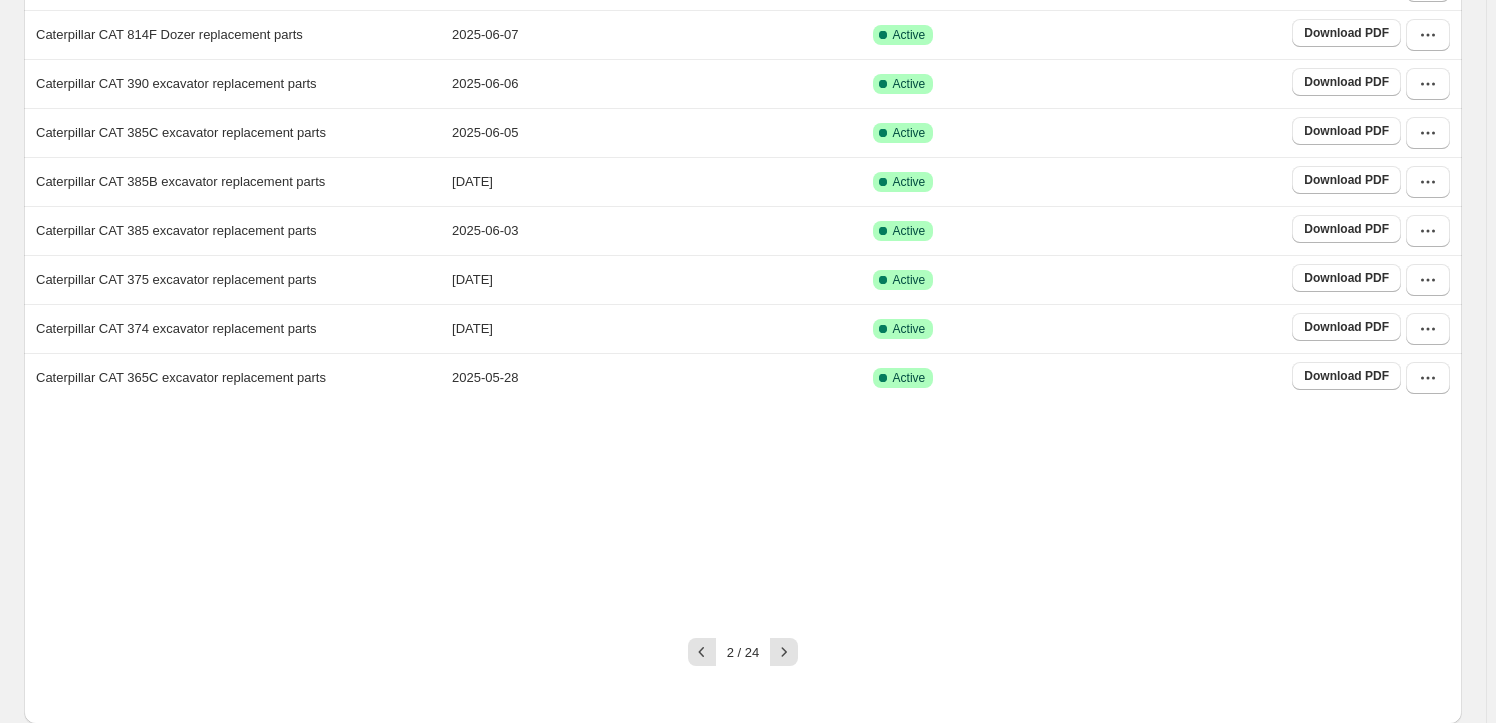 click at bounding box center [784, 652] 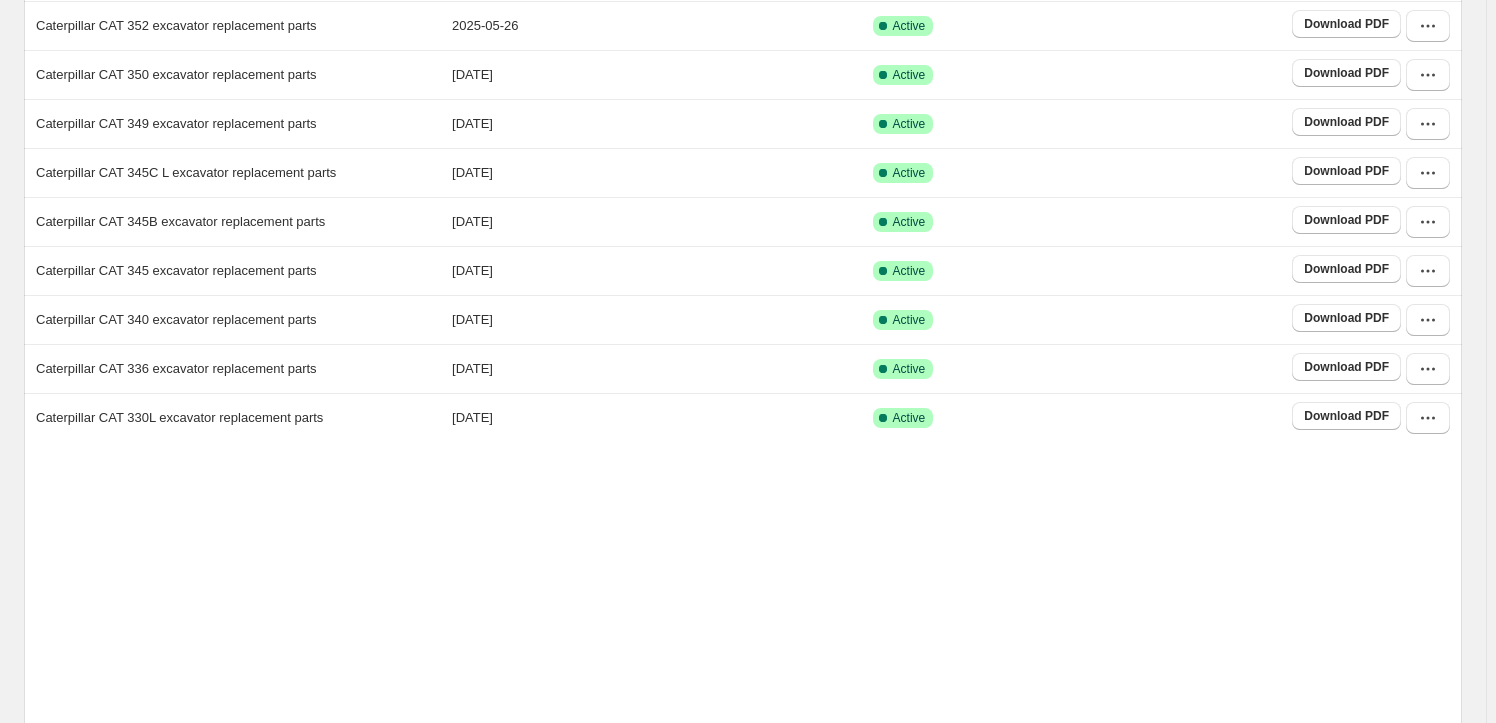 scroll, scrollTop: 372, scrollLeft: 0, axis: vertical 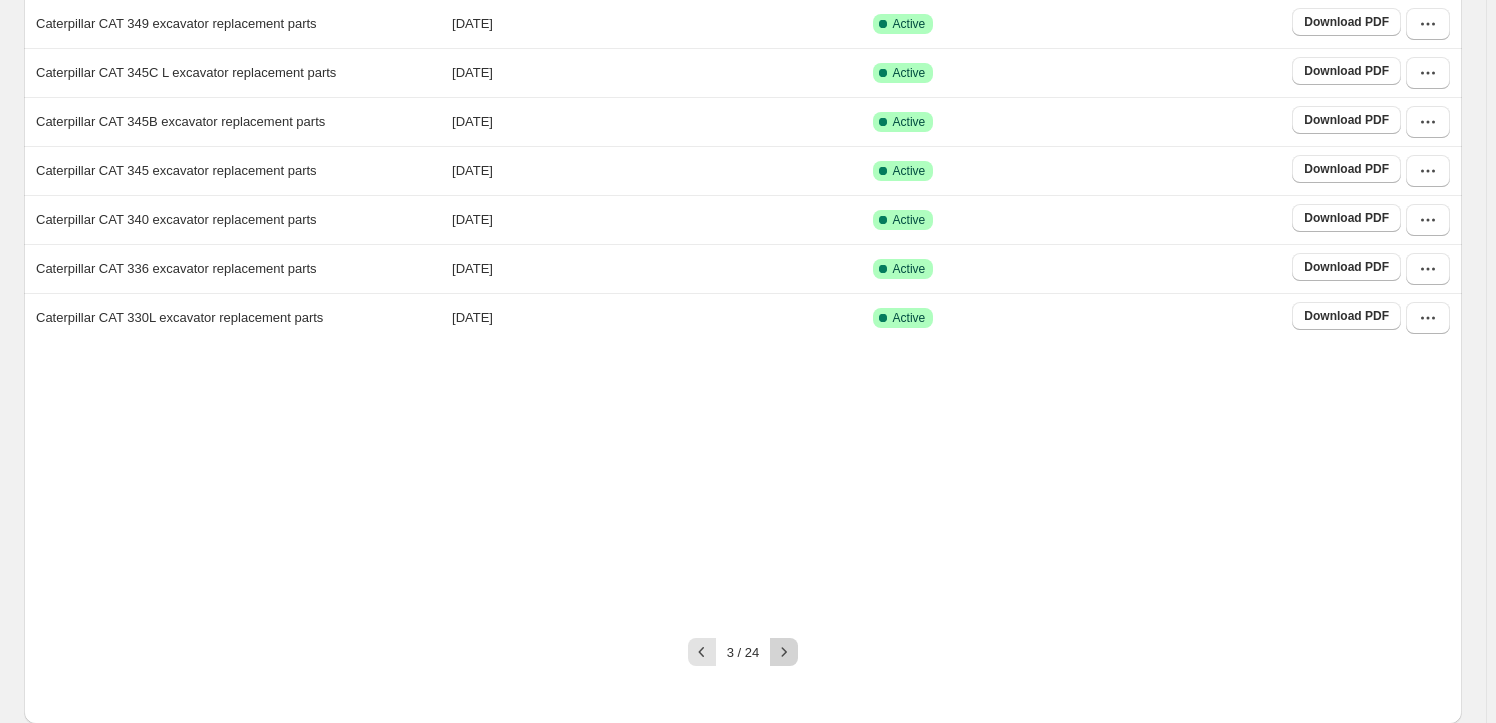 click 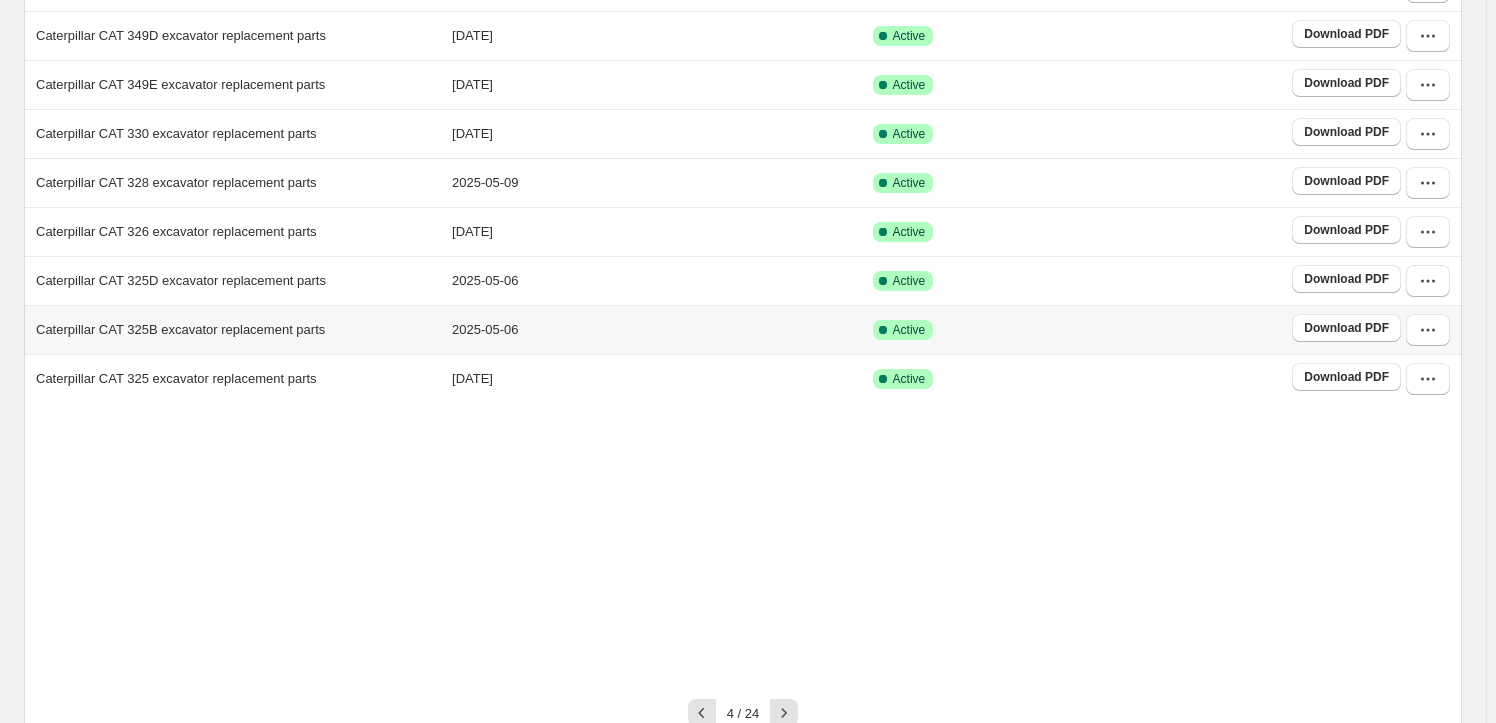 scroll, scrollTop: 372, scrollLeft: 0, axis: vertical 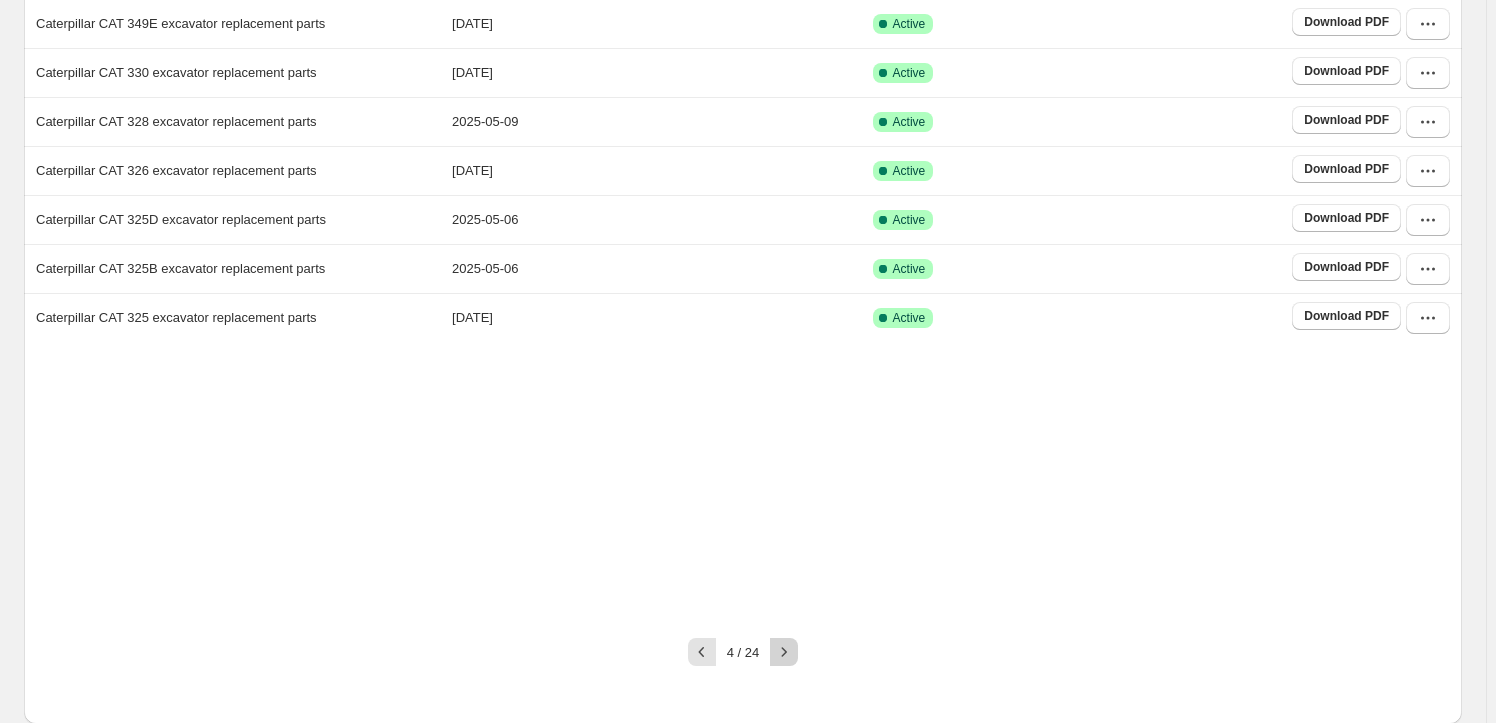 click 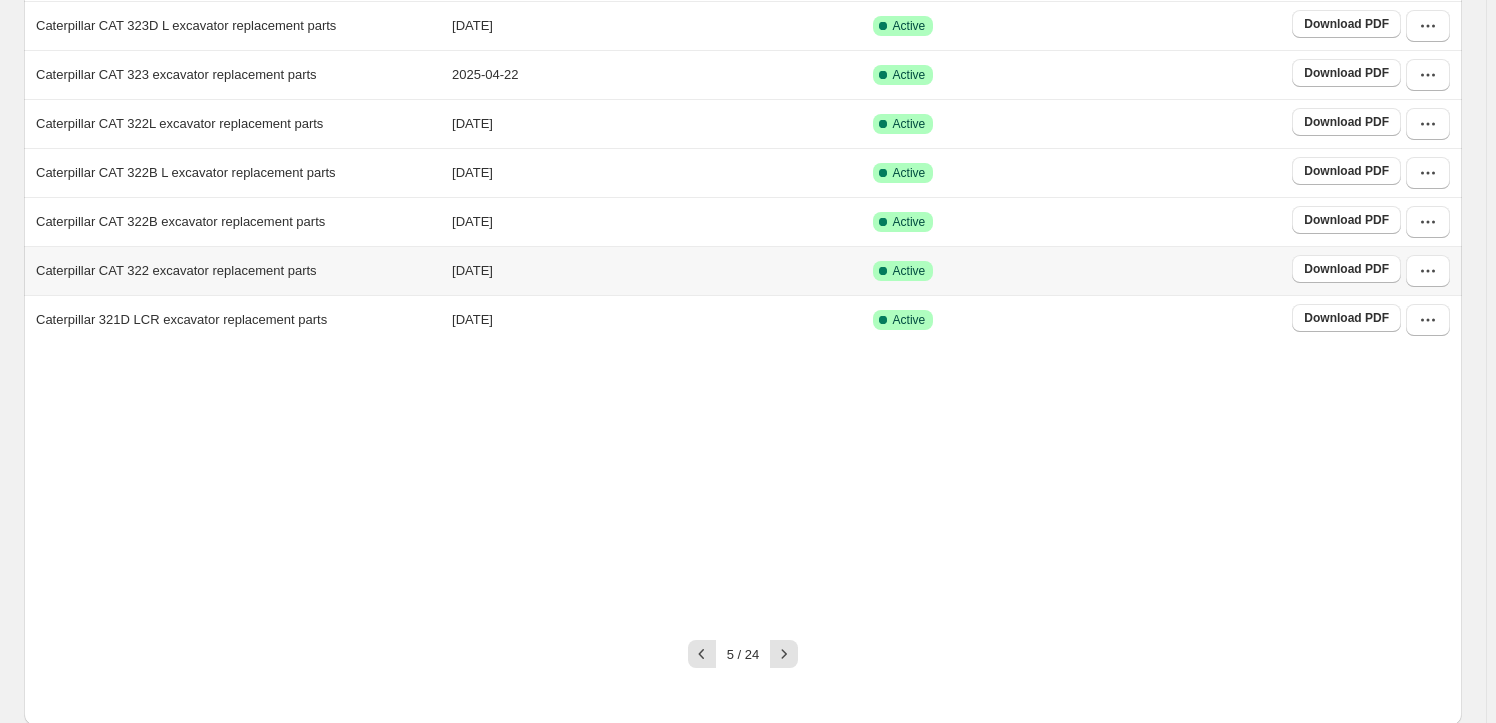 scroll, scrollTop: 372, scrollLeft: 0, axis: vertical 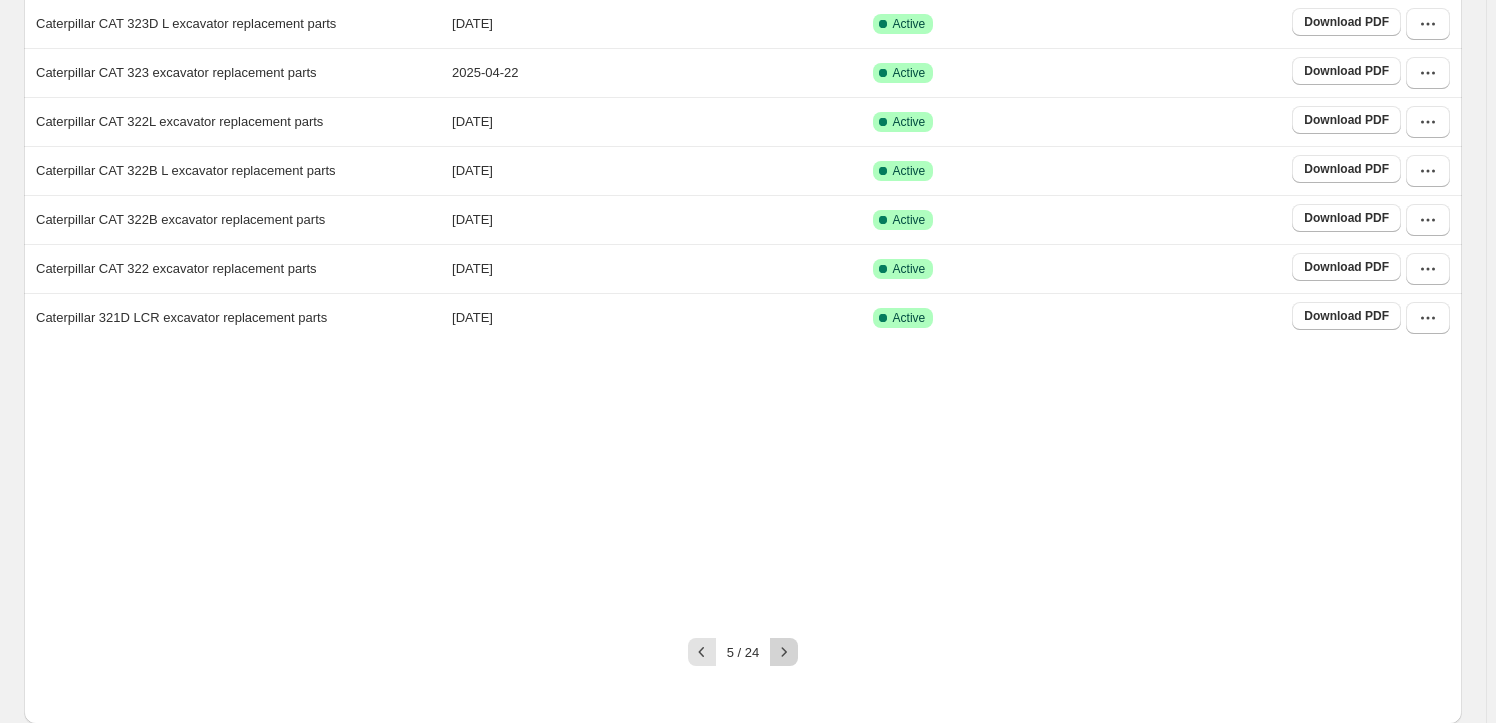 click at bounding box center [784, 652] 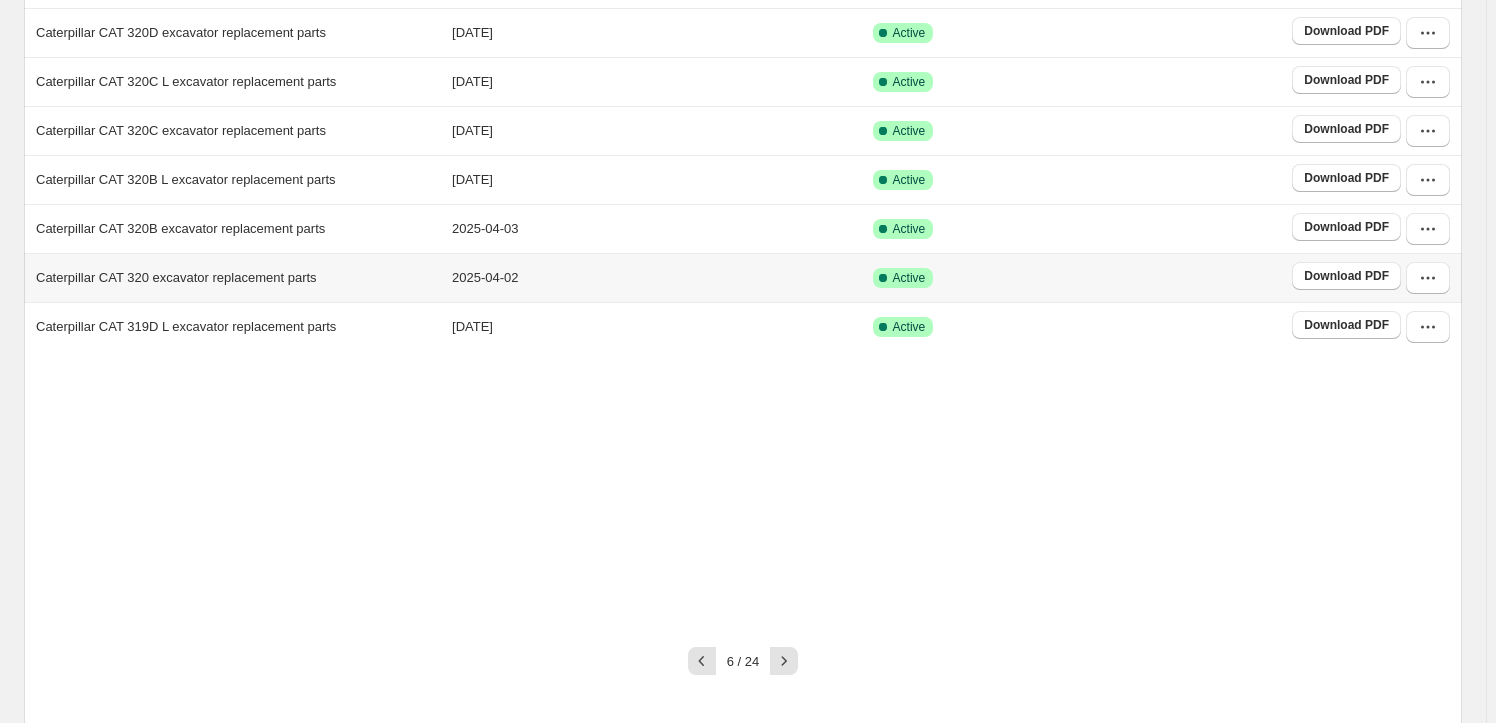 scroll, scrollTop: 372, scrollLeft: 0, axis: vertical 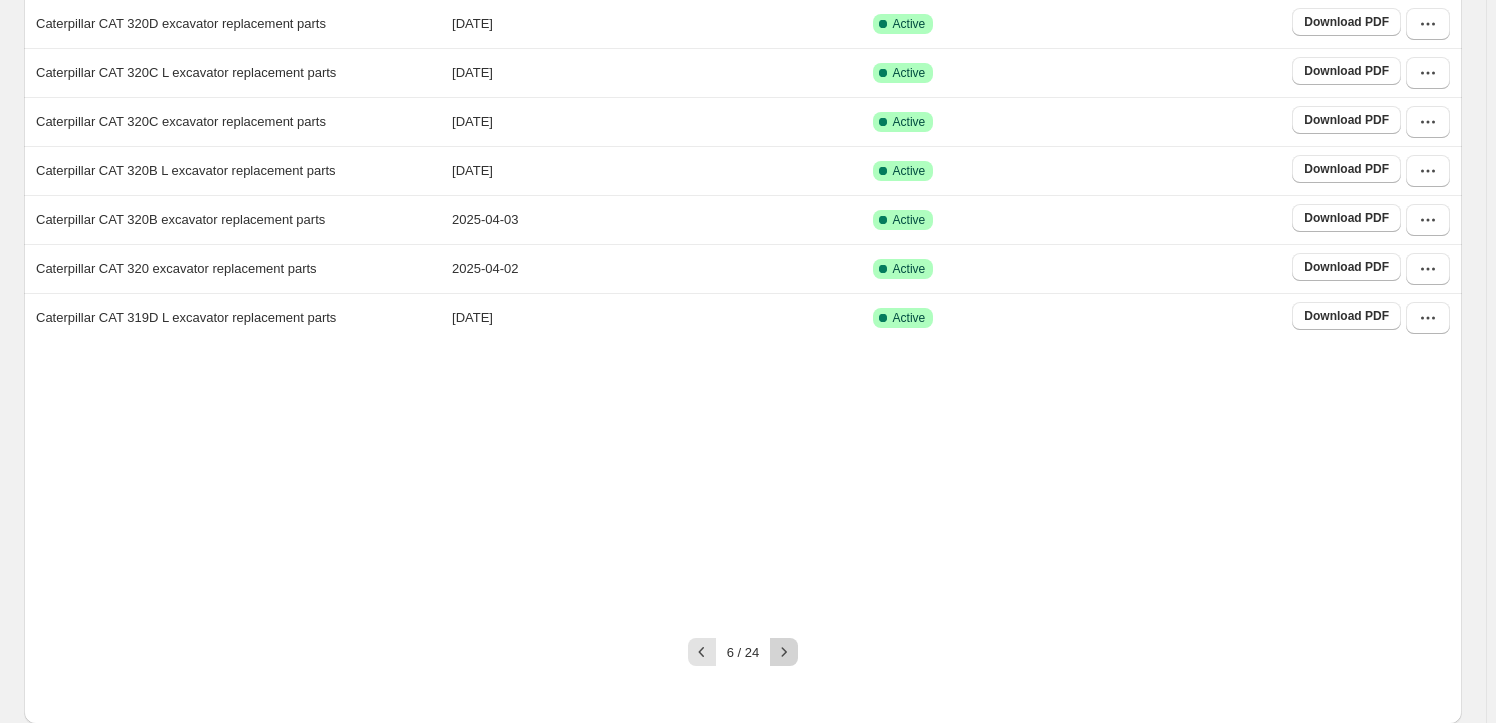click 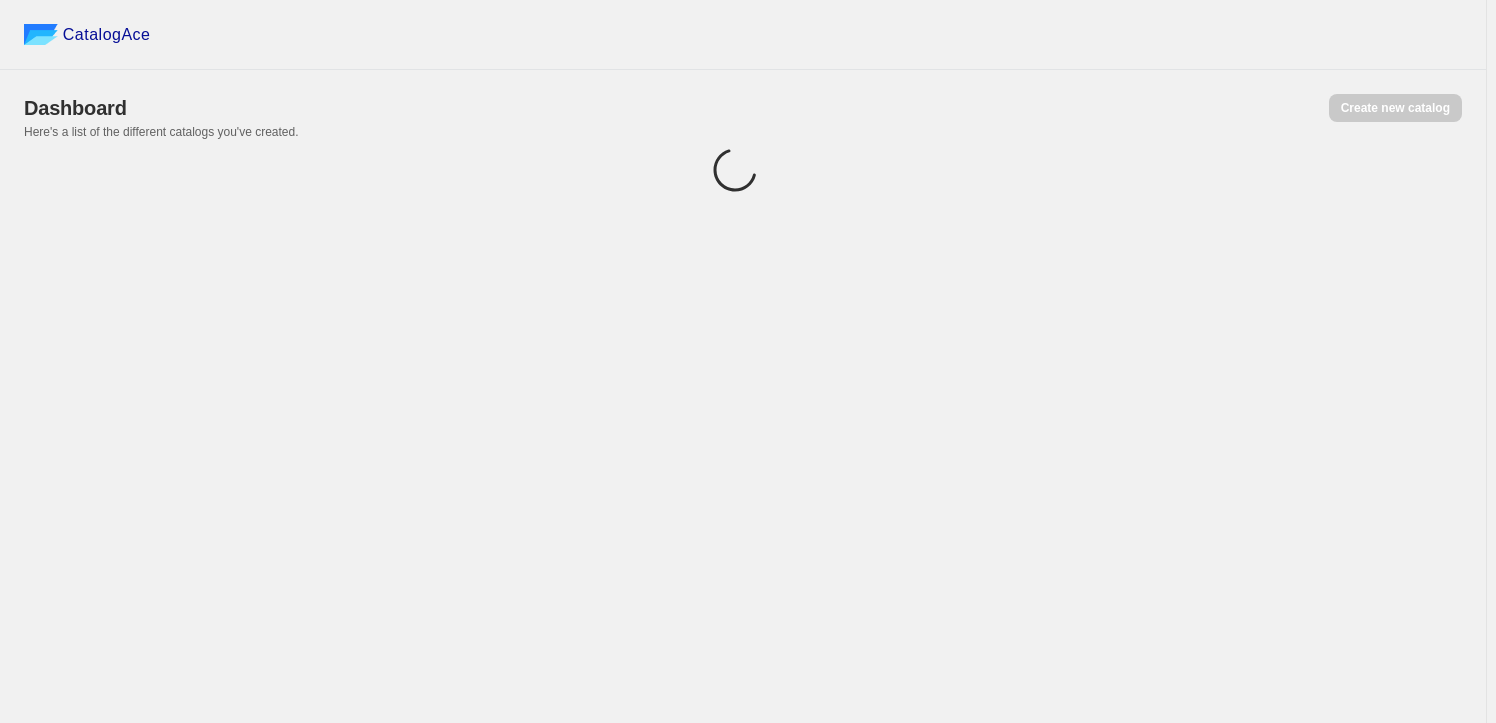 scroll, scrollTop: 0, scrollLeft: 0, axis: both 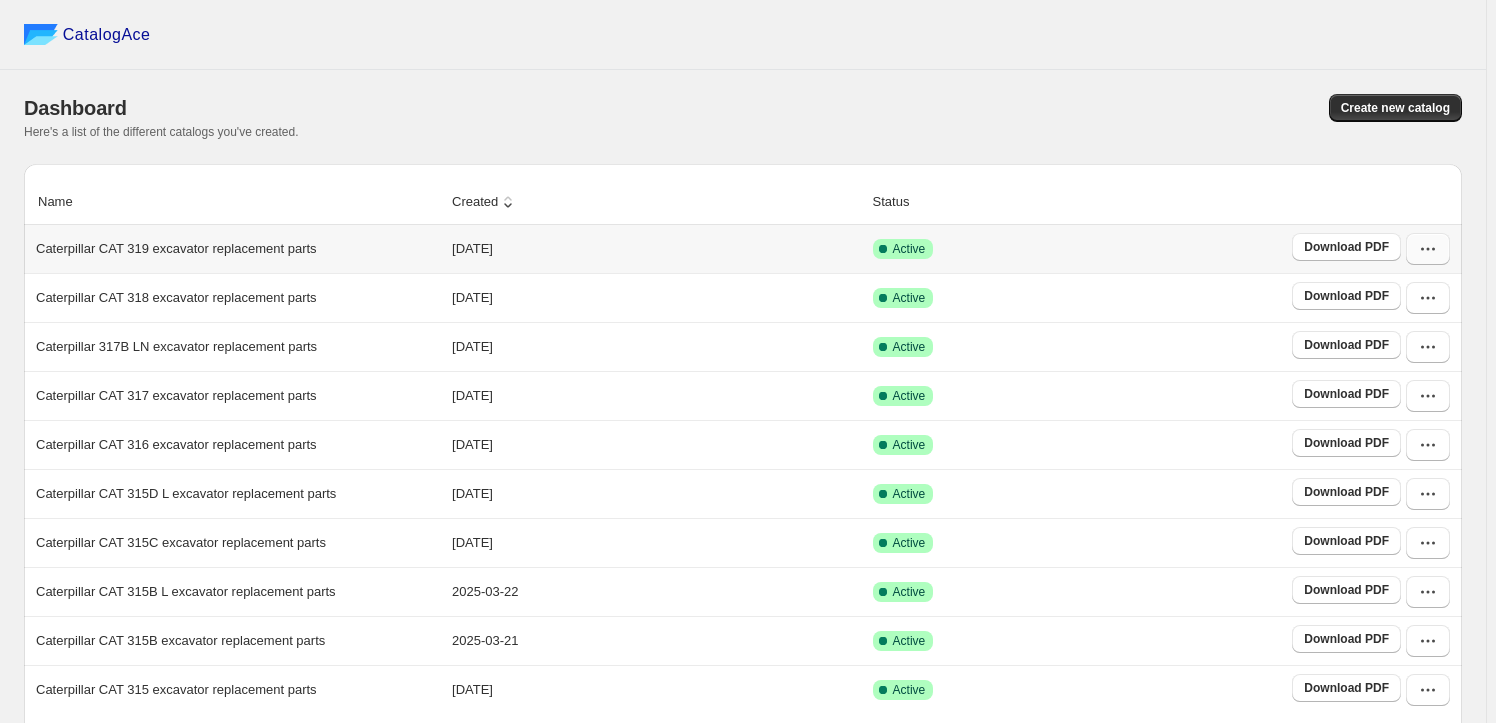 click at bounding box center (1428, 249) 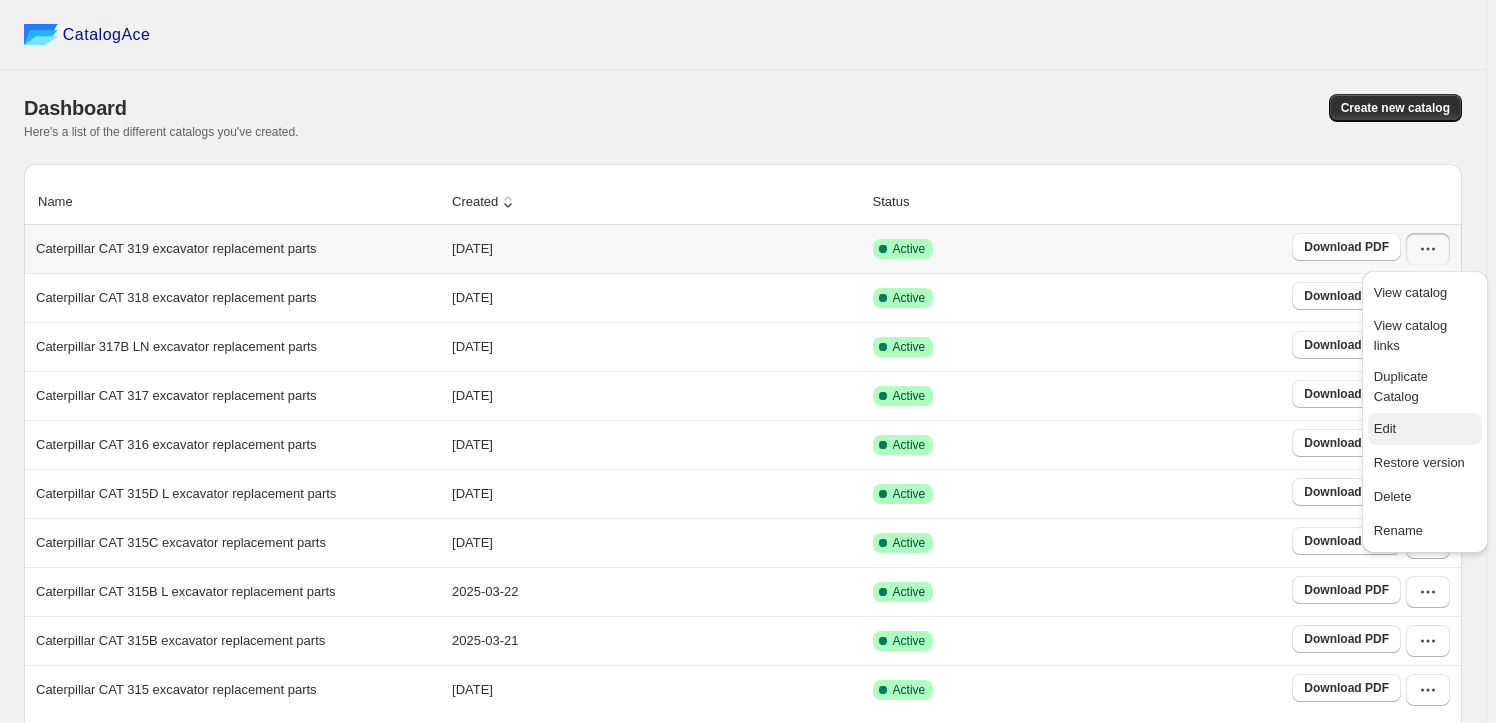 click on "Edit" at bounding box center (1425, 429) 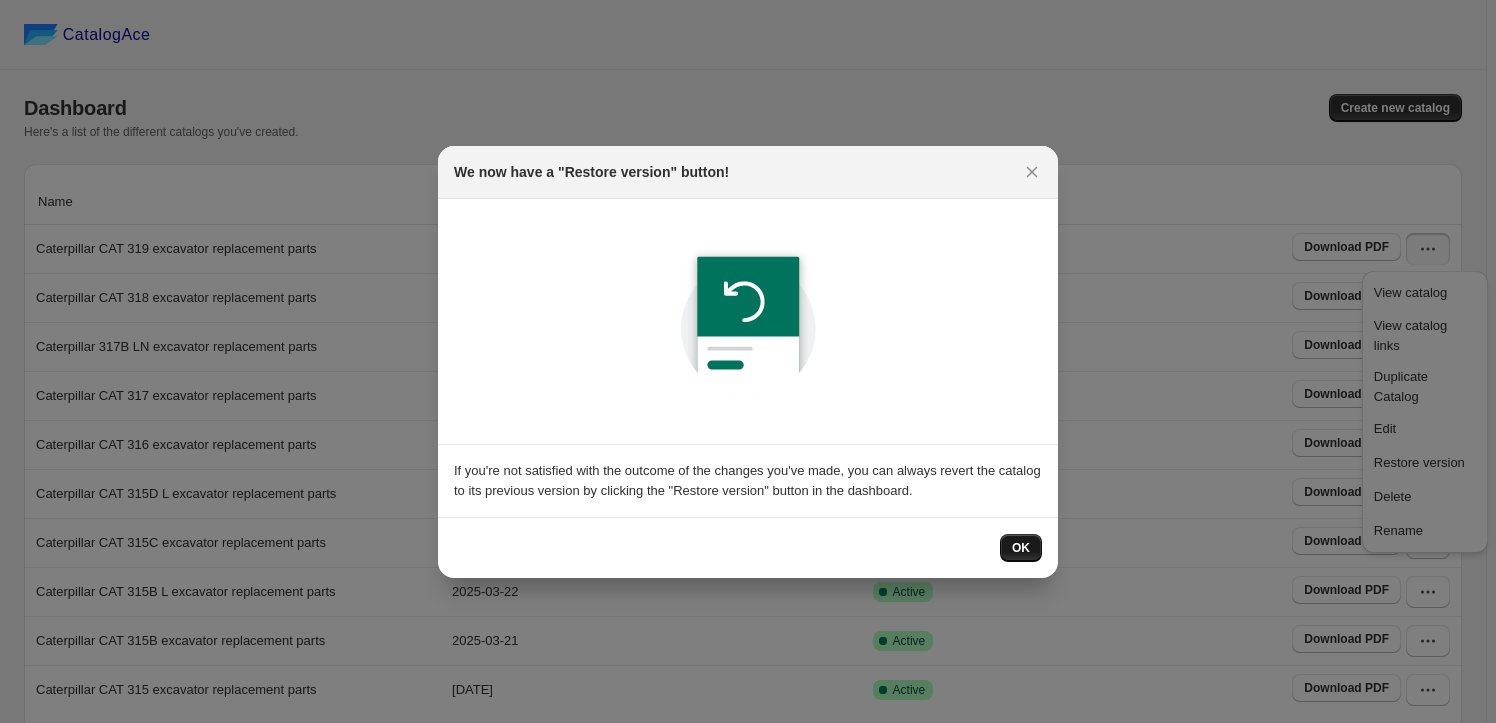 click on "OK" at bounding box center [1021, 548] 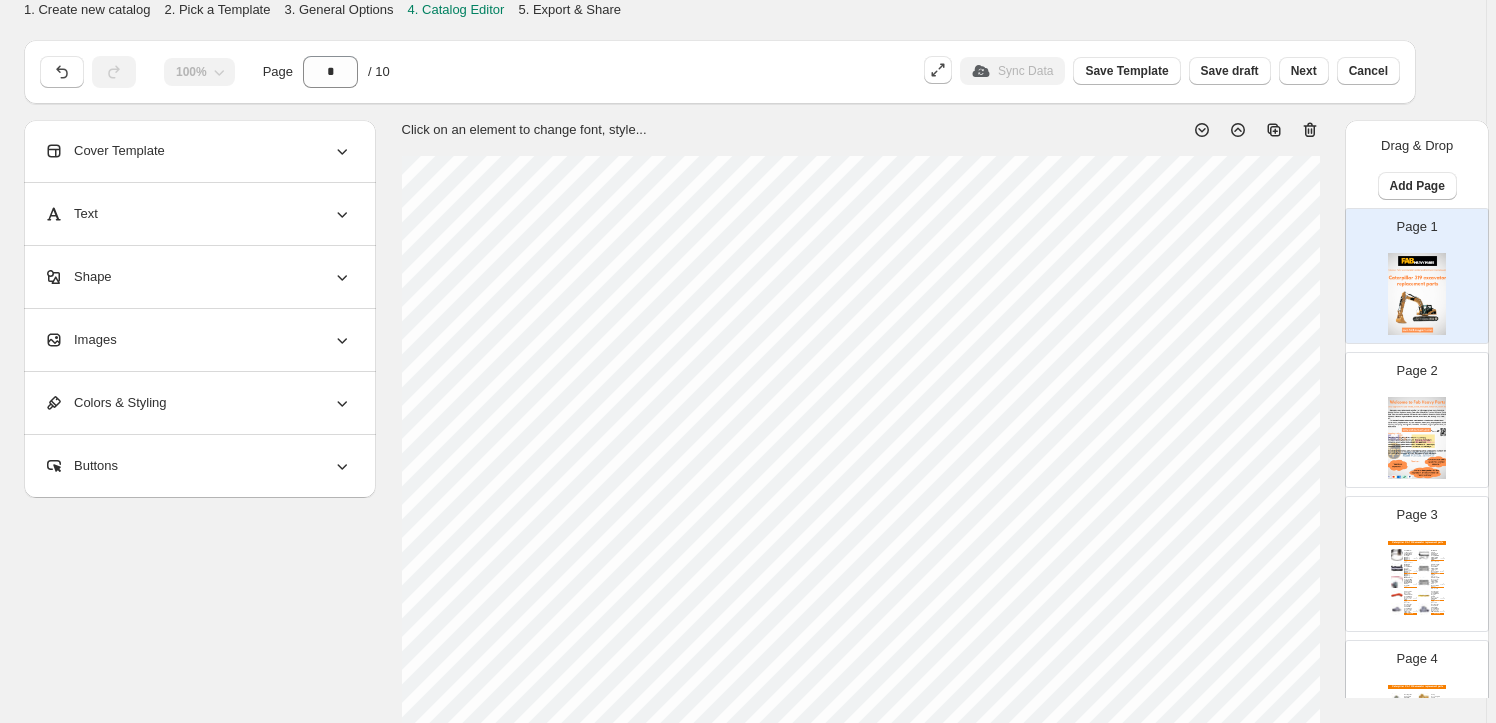 click on "Images" at bounding box center [198, 340] 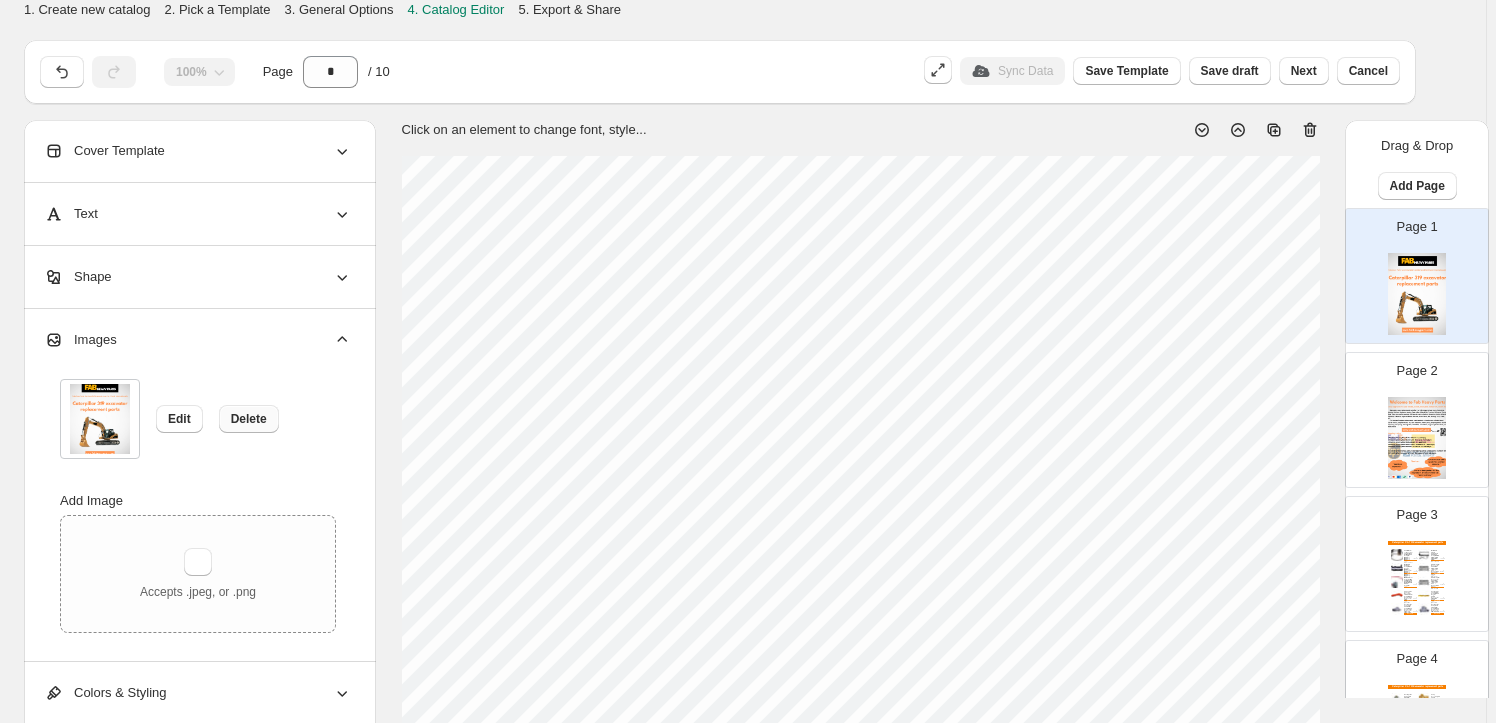 click on "Delete" at bounding box center [249, 419] 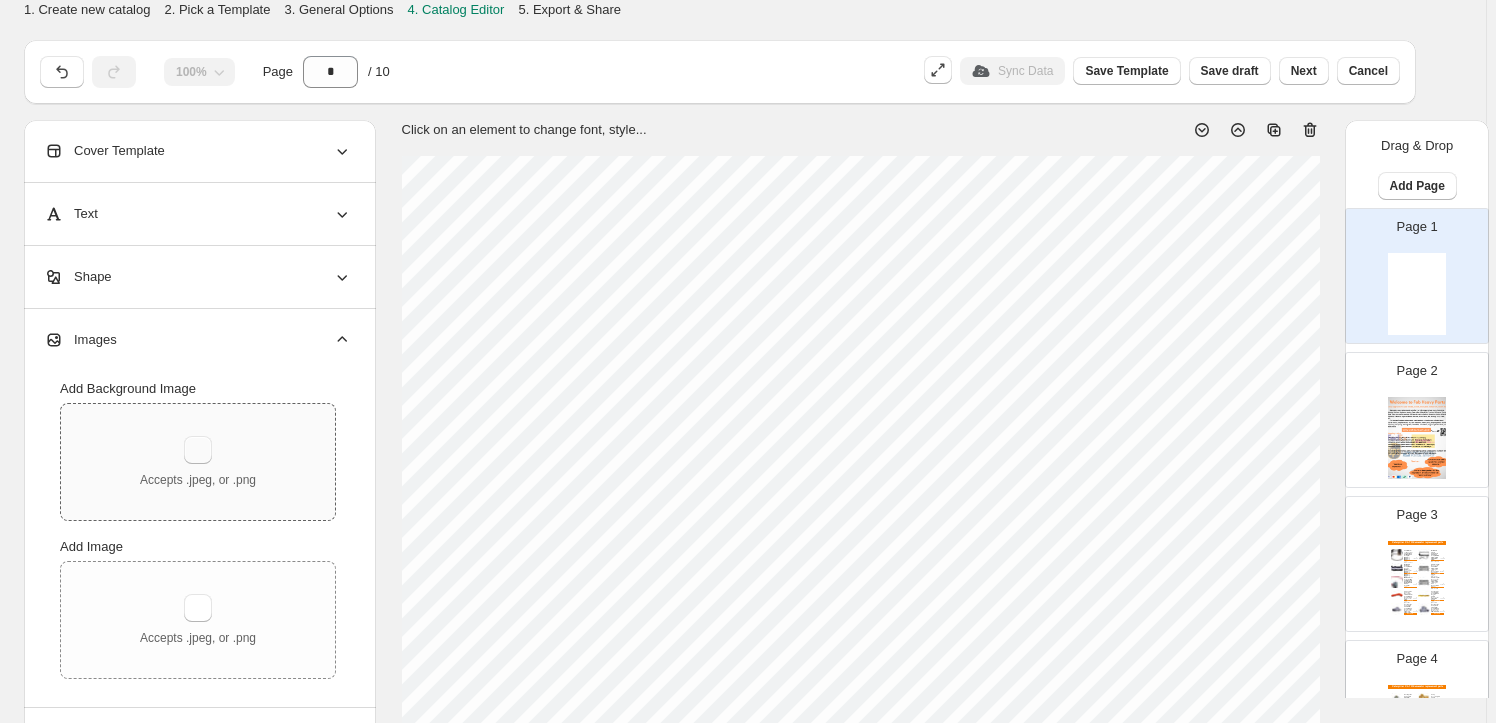 click at bounding box center (198, 450) 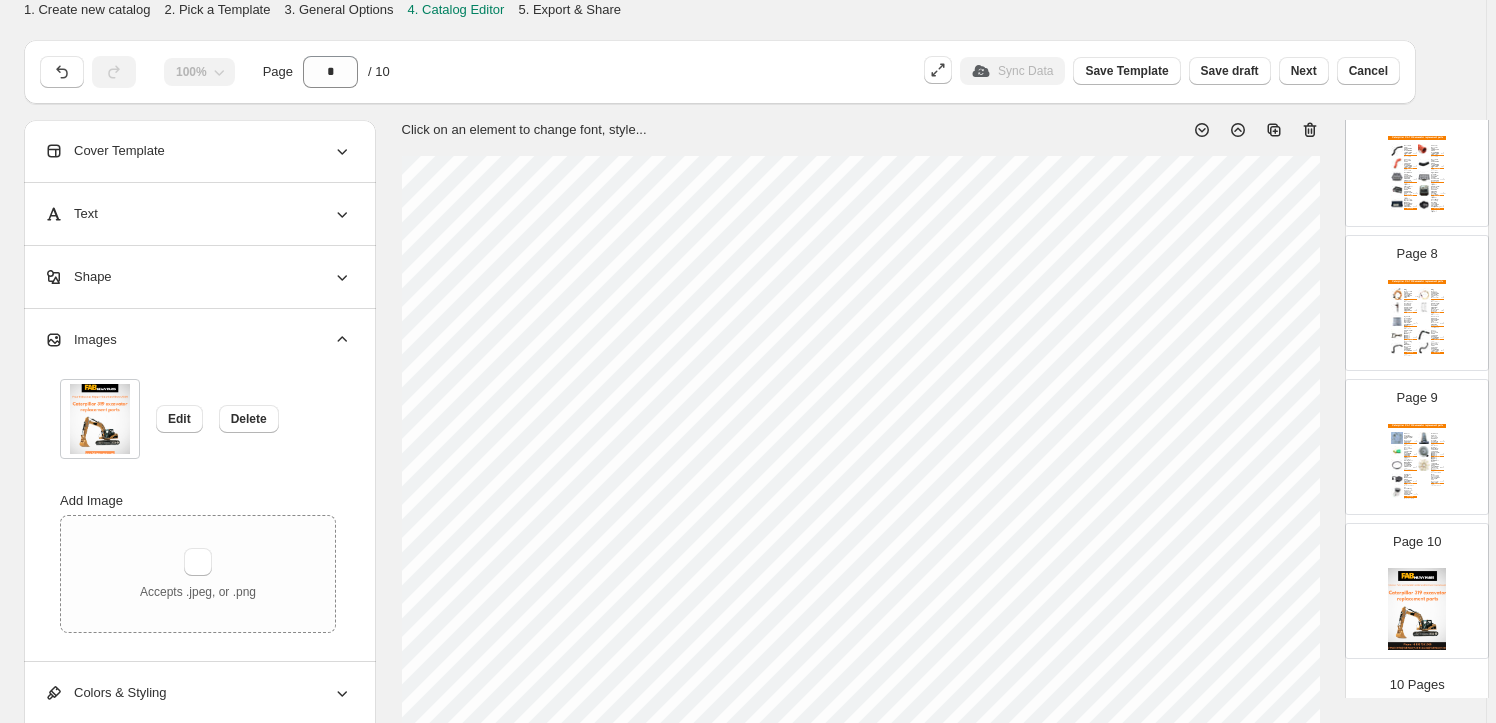 scroll, scrollTop: 991, scrollLeft: 0, axis: vertical 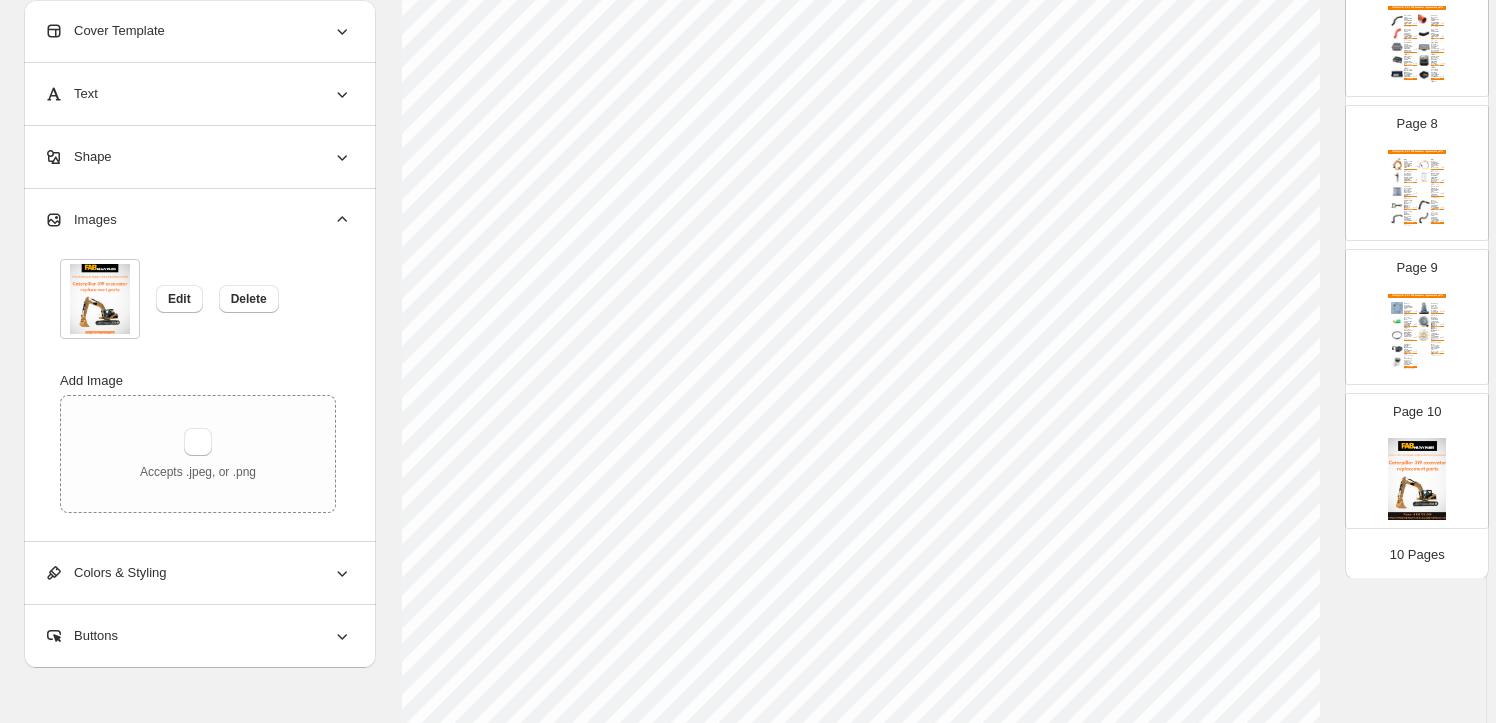 click at bounding box center (1417, 479) 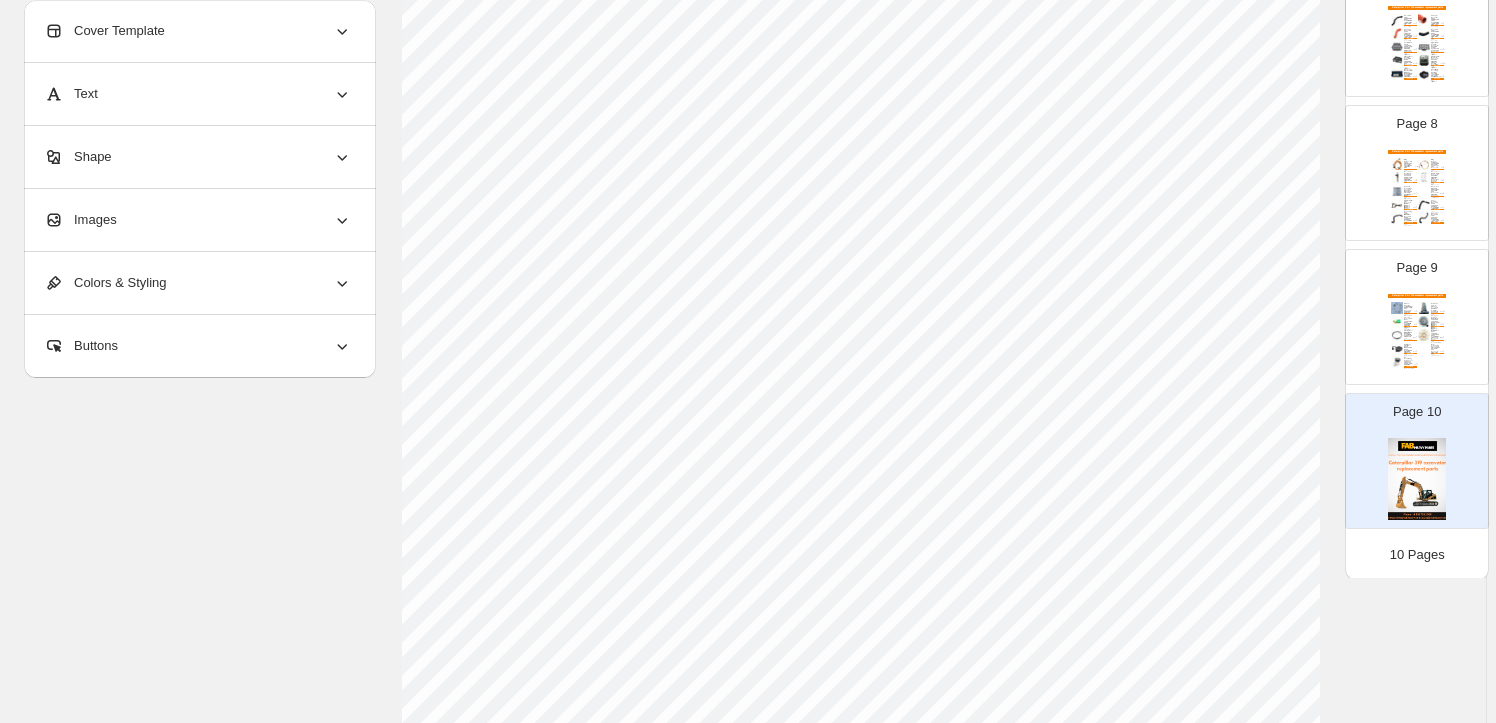 scroll, scrollTop: 0, scrollLeft: 0, axis: both 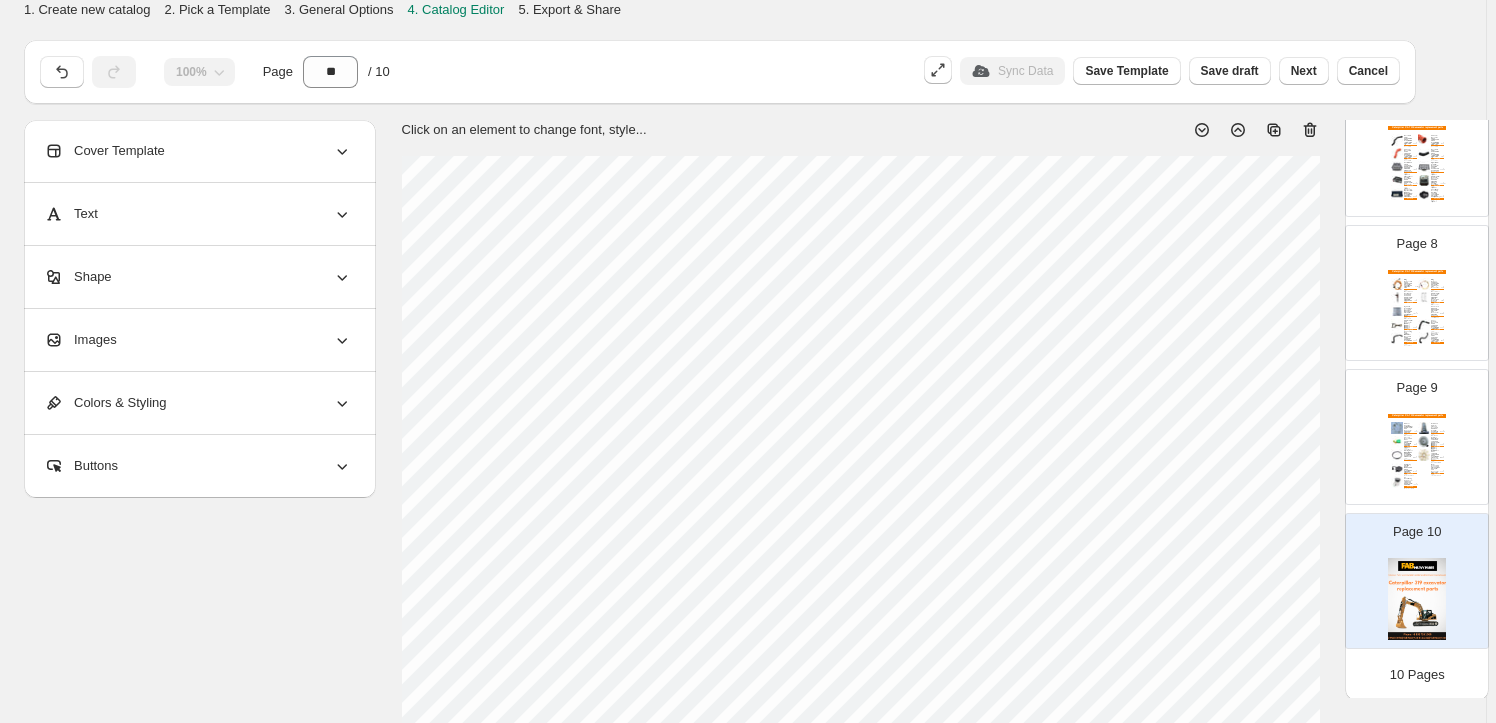 click on "Images" at bounding box center (198, 340) 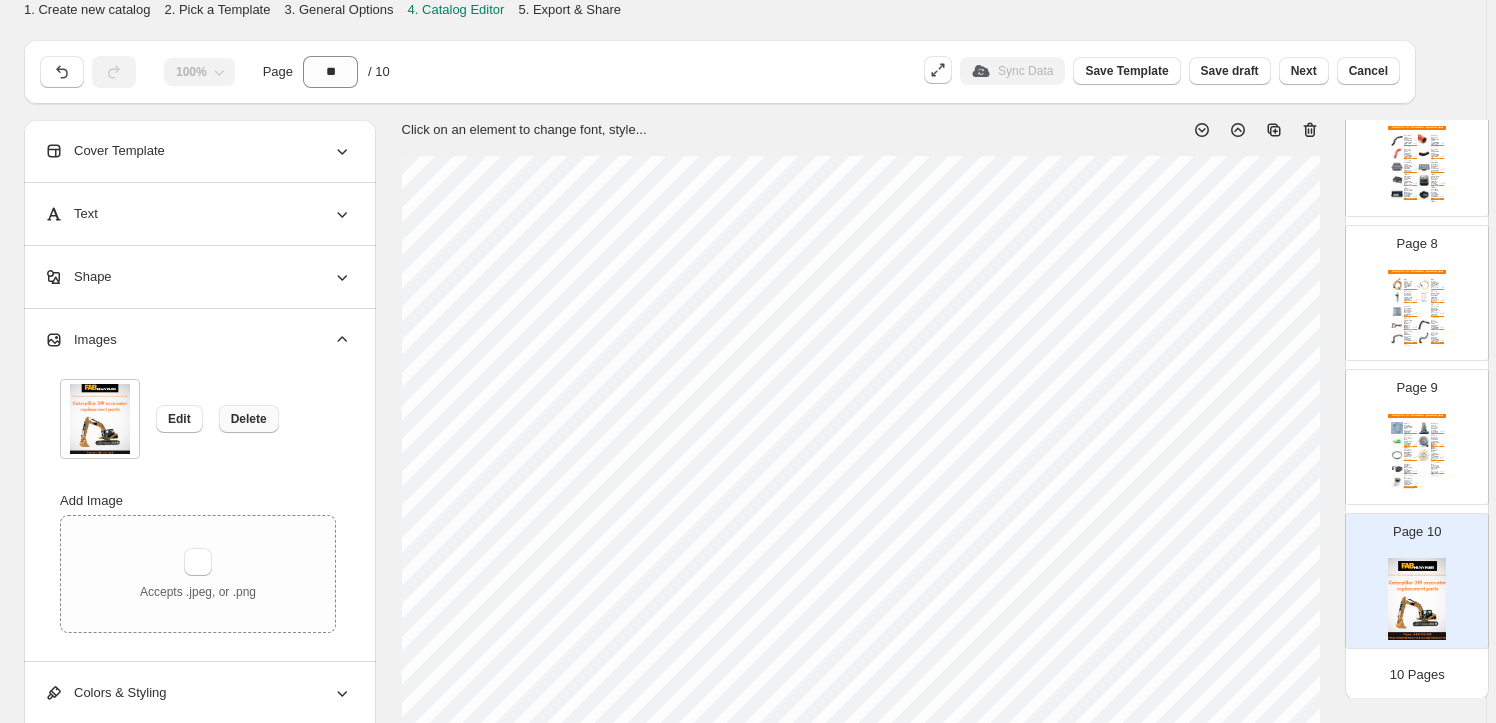 click on "Delete" at bounding box center [249, 419] 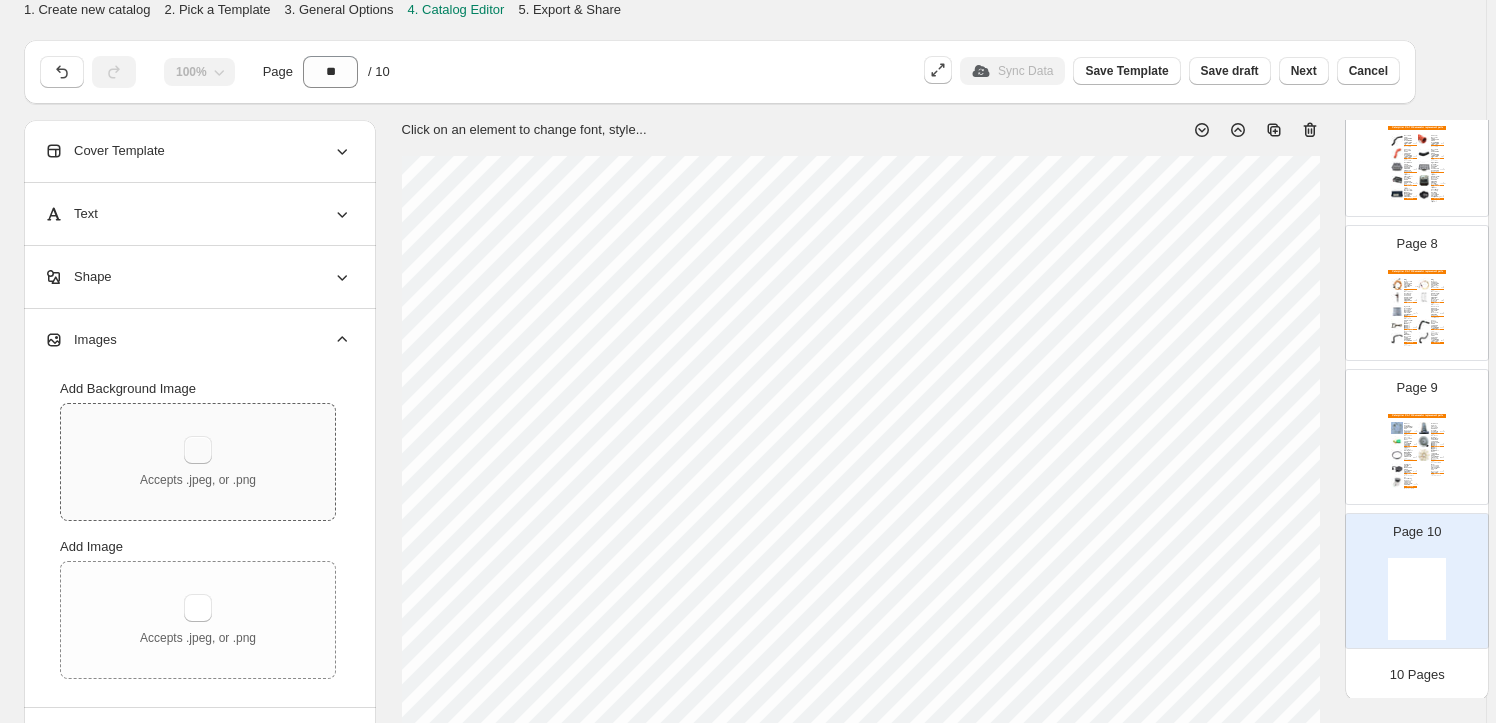 click at bounding box center (198, 450) 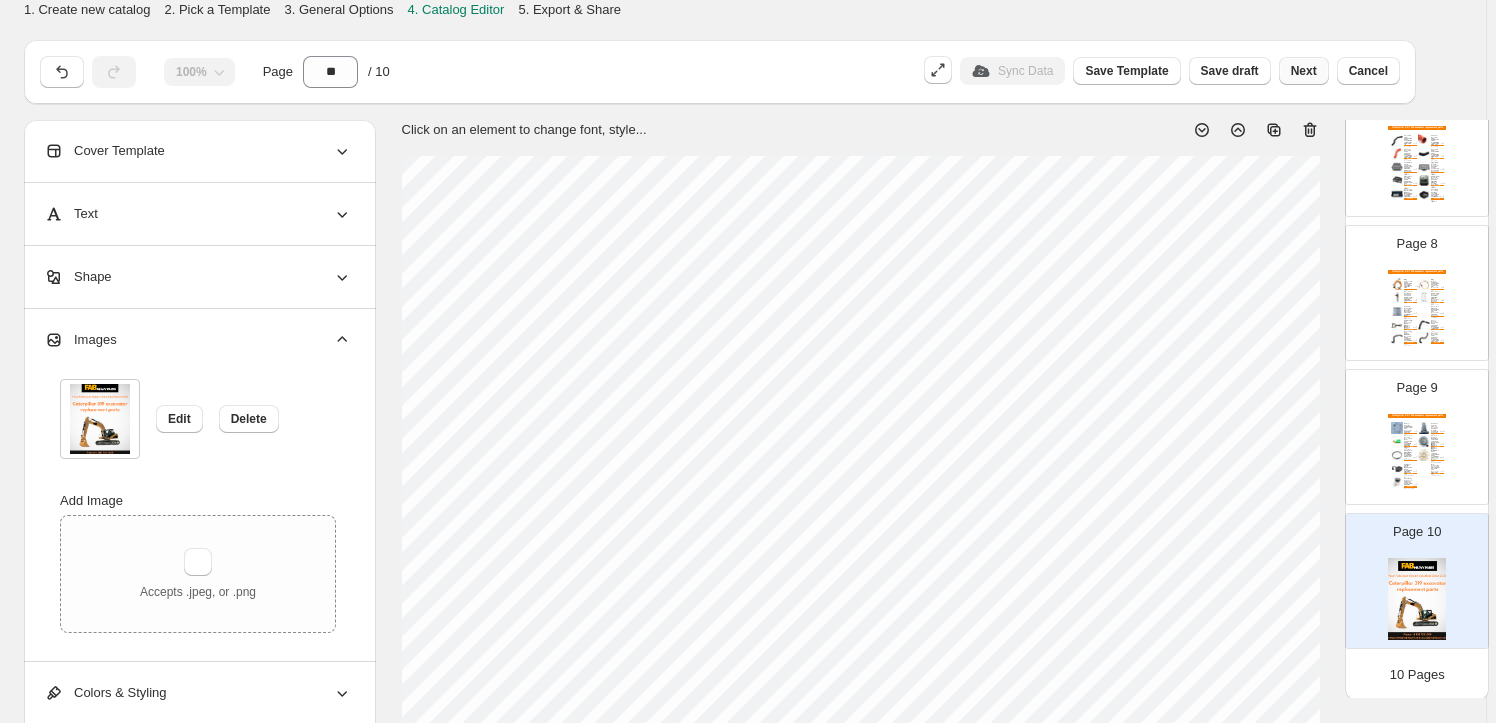 click on "Next" at bounding box center (1304, 71) 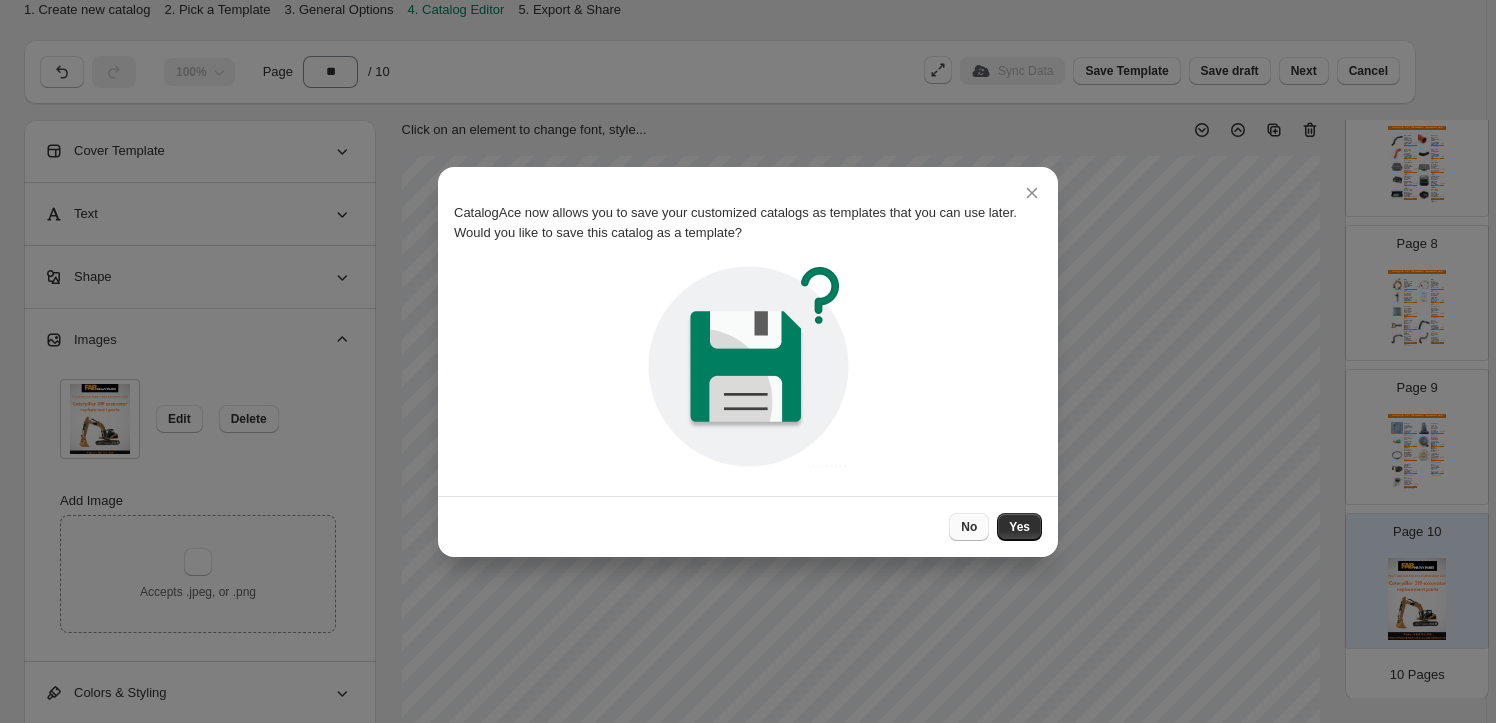 click on "No" at bounding box center [969, 527] 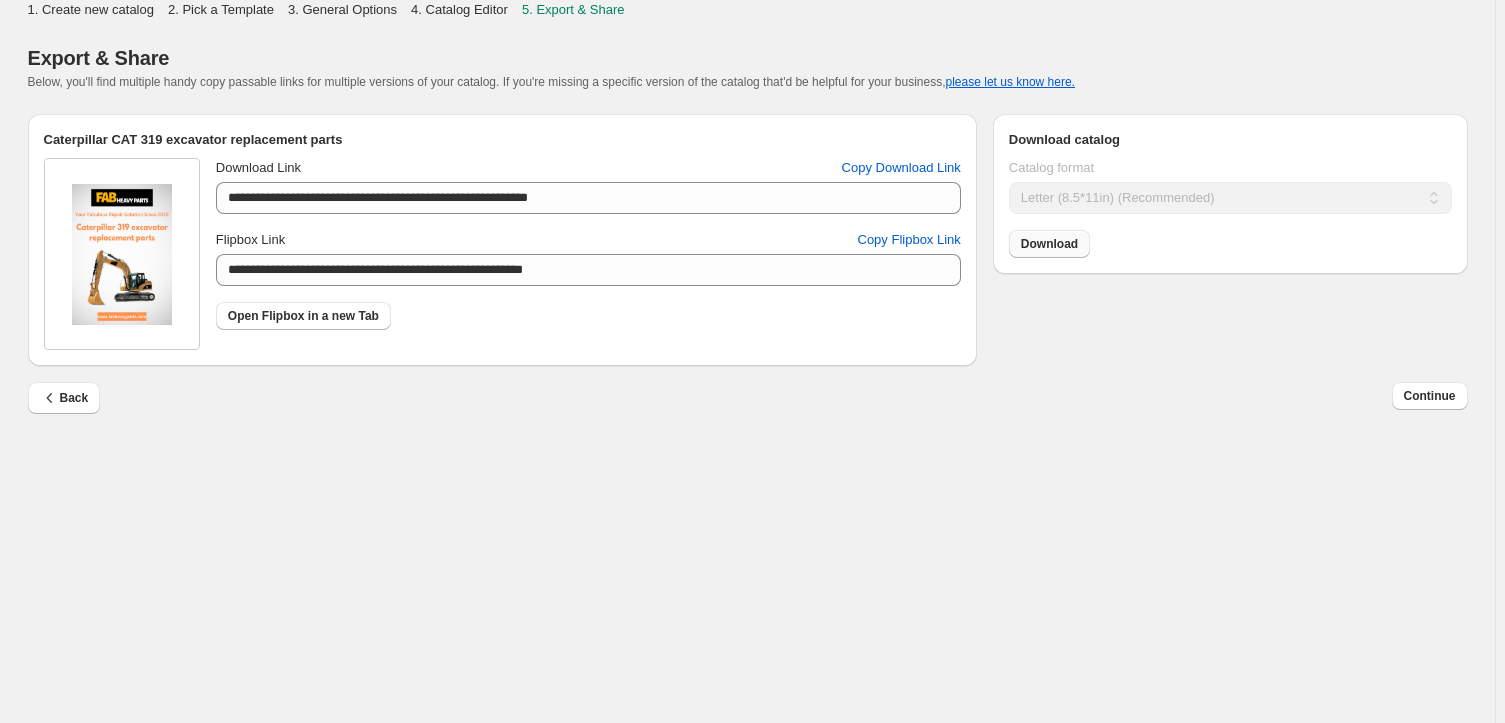 click on "Download" at bounding box center (1049, 244) 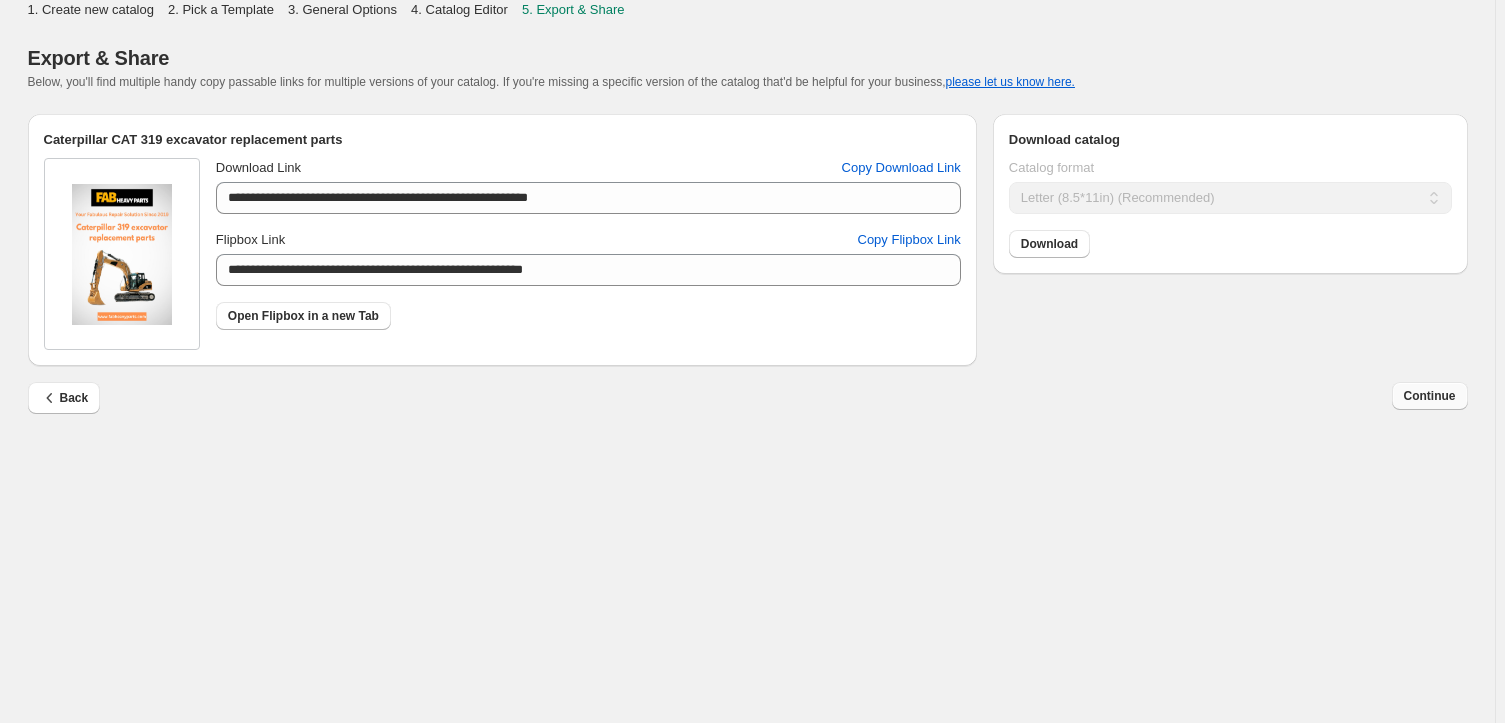 click on "Continue" at bounding box center [1430, 396] 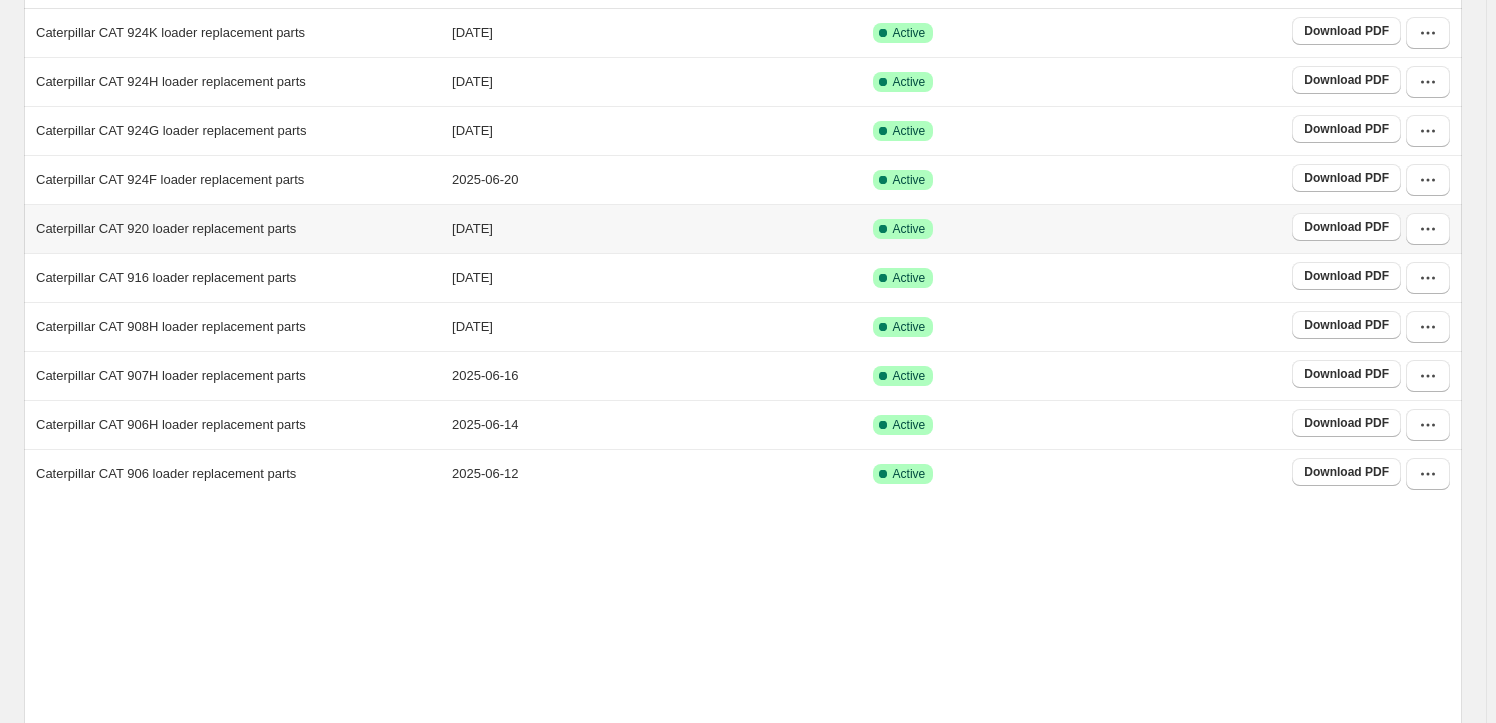scroll, scrollTop: 372, scrollLeft: 0, axis: vertical 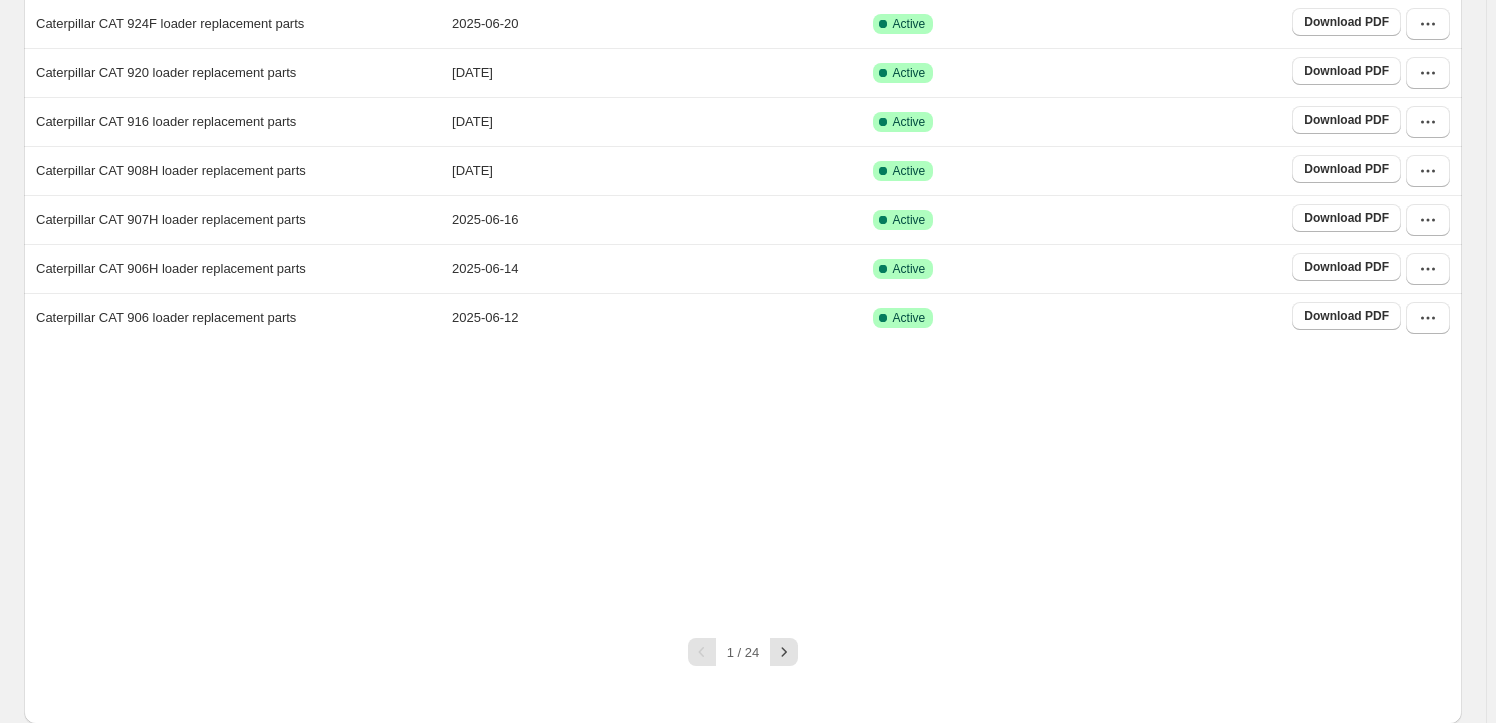 click 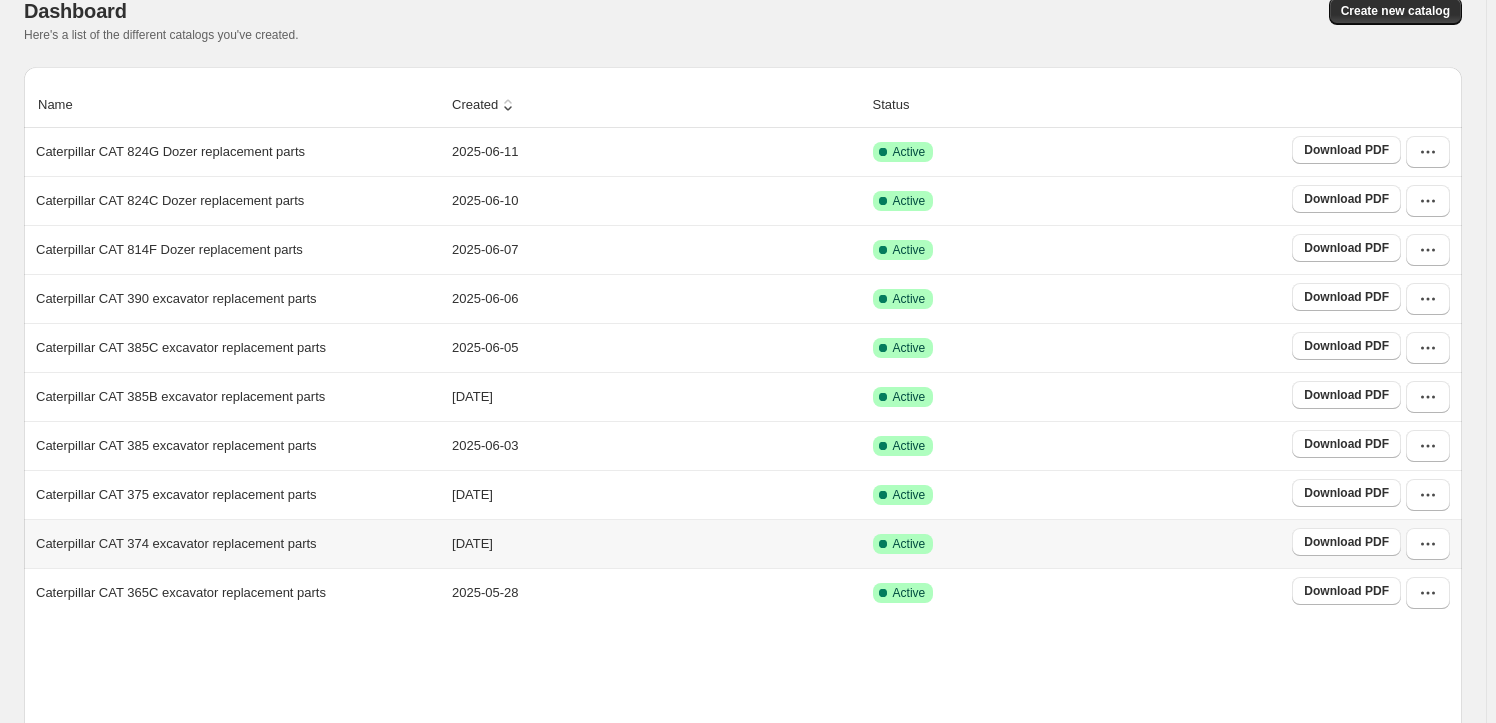 scroll, scrollTop: 312, scrollLeft: 0, axis: vertical 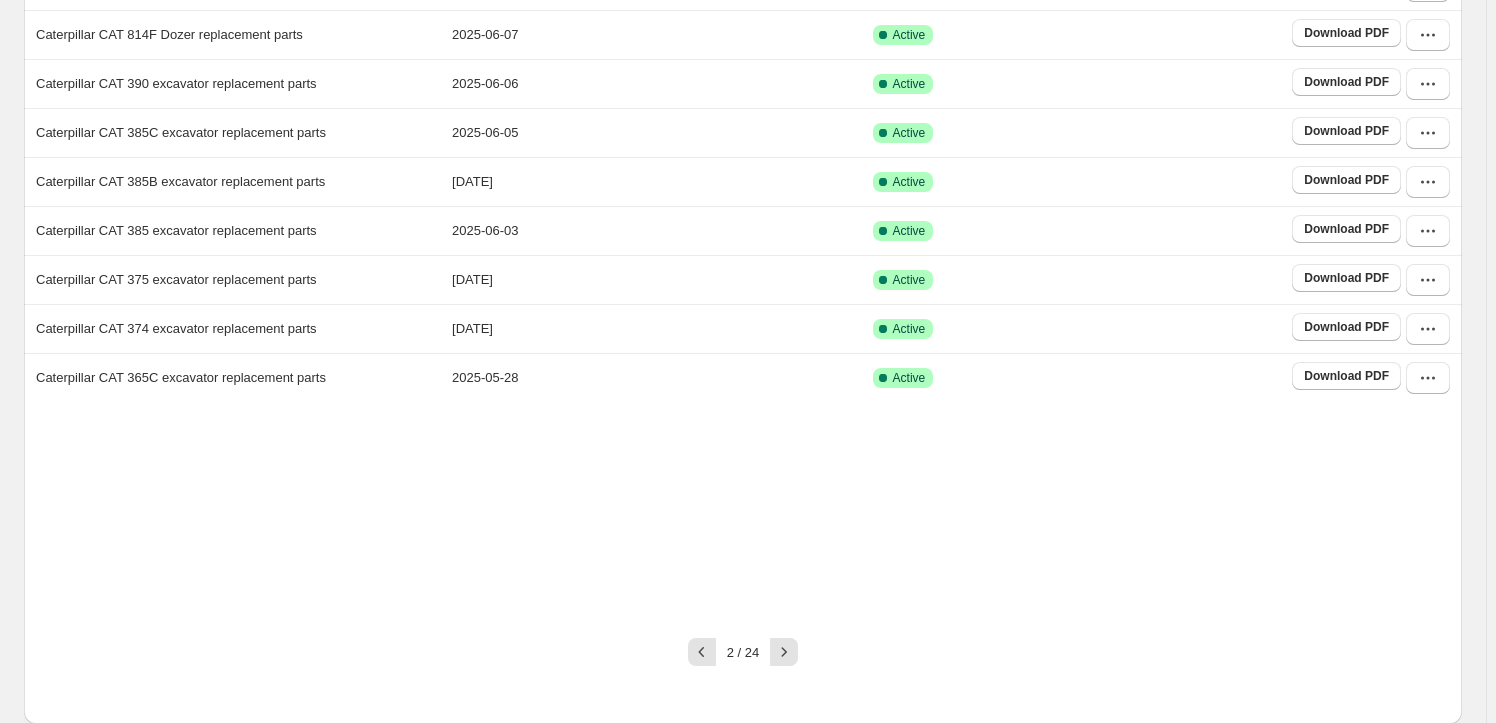 click on "Name Created Status Caterpillar CAT 824G Dozer replacement parts [DATE] Active Download PDF Caterpillar CAT 824C Dozer replacement parts [DATE] Active Download PDF Caterpillar CAT 814F Dozer replacement parts [DATE] Active Download PDF Caterpillar CAT 390 excavator replacement parts [DATE] Active Download PDF Caterpillar CAT 385C excavator replacement parts [DATE] Active Download PDF Caterpillar CAT 385B excavator replacement parts [DATE] Active Download PDF Caterpillar CAT 385 excavator replacement parts [DATE] Active Download PDF Caterpillar CAT 375 excavator replacement parts [DATE] Active Download PDF Caterpillar CAT 374 excavator replacement parts [DATE] Active Download PDF Caterpillar CAT 365C excavator replacement parts [DATE] Active Download PDF 2 / 24" at bounding box center (743, 288) 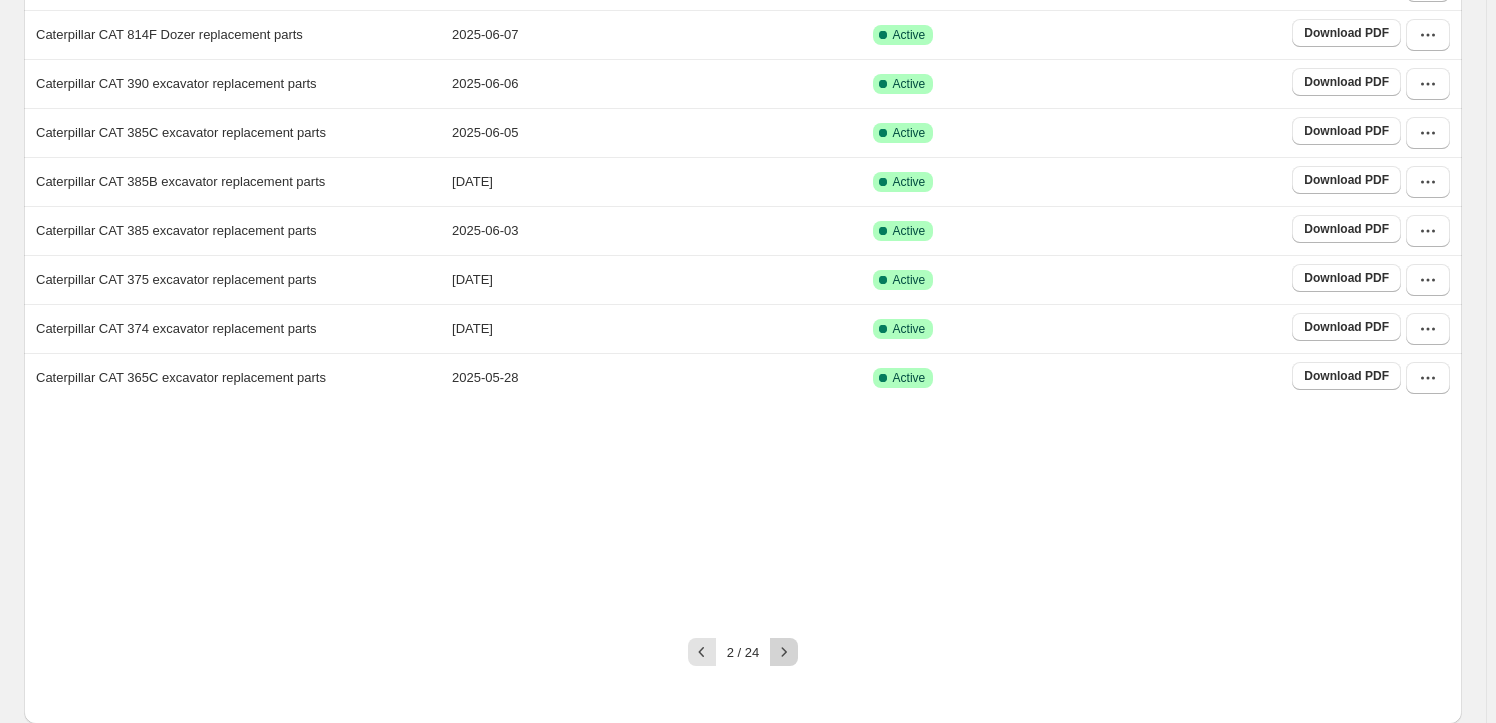 click 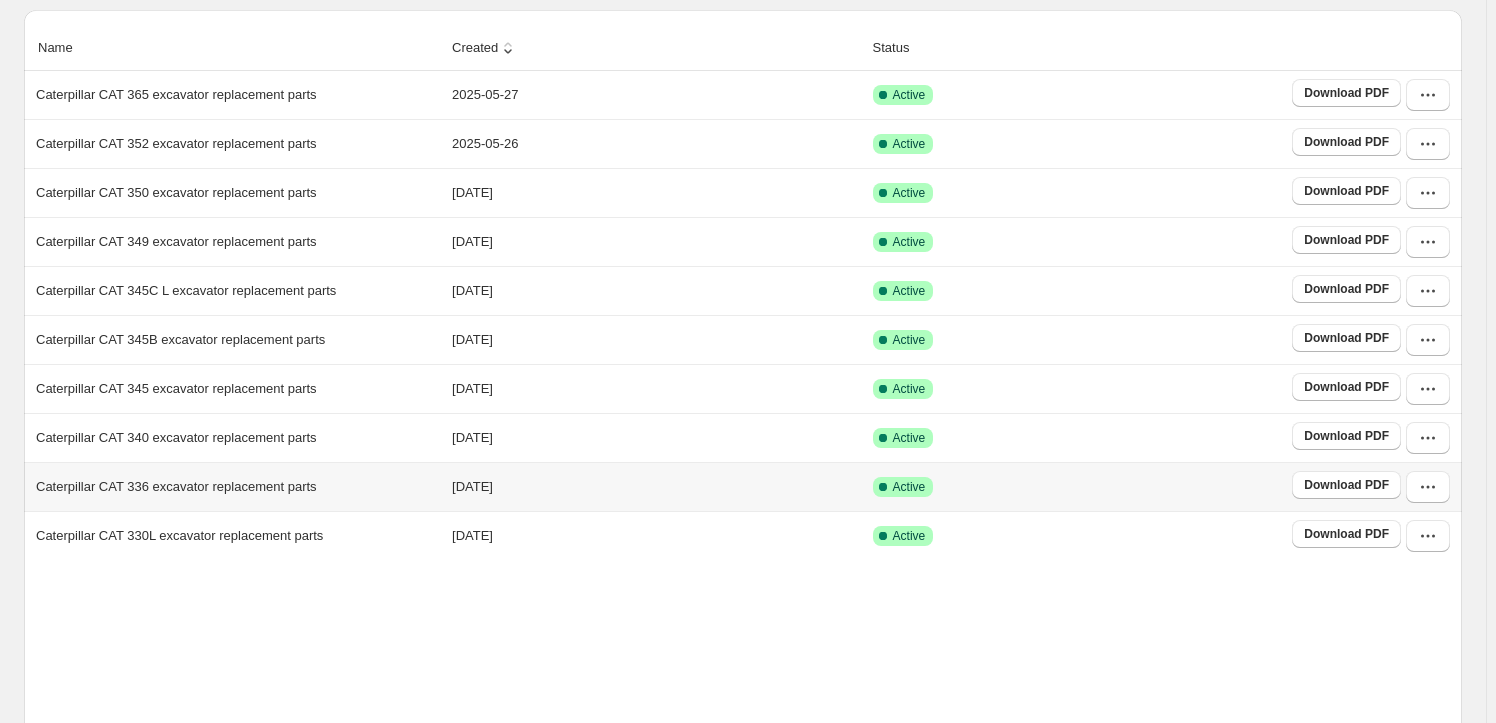 scroll, scrollTop: 372, scrollLeft: 0, axis: vertical 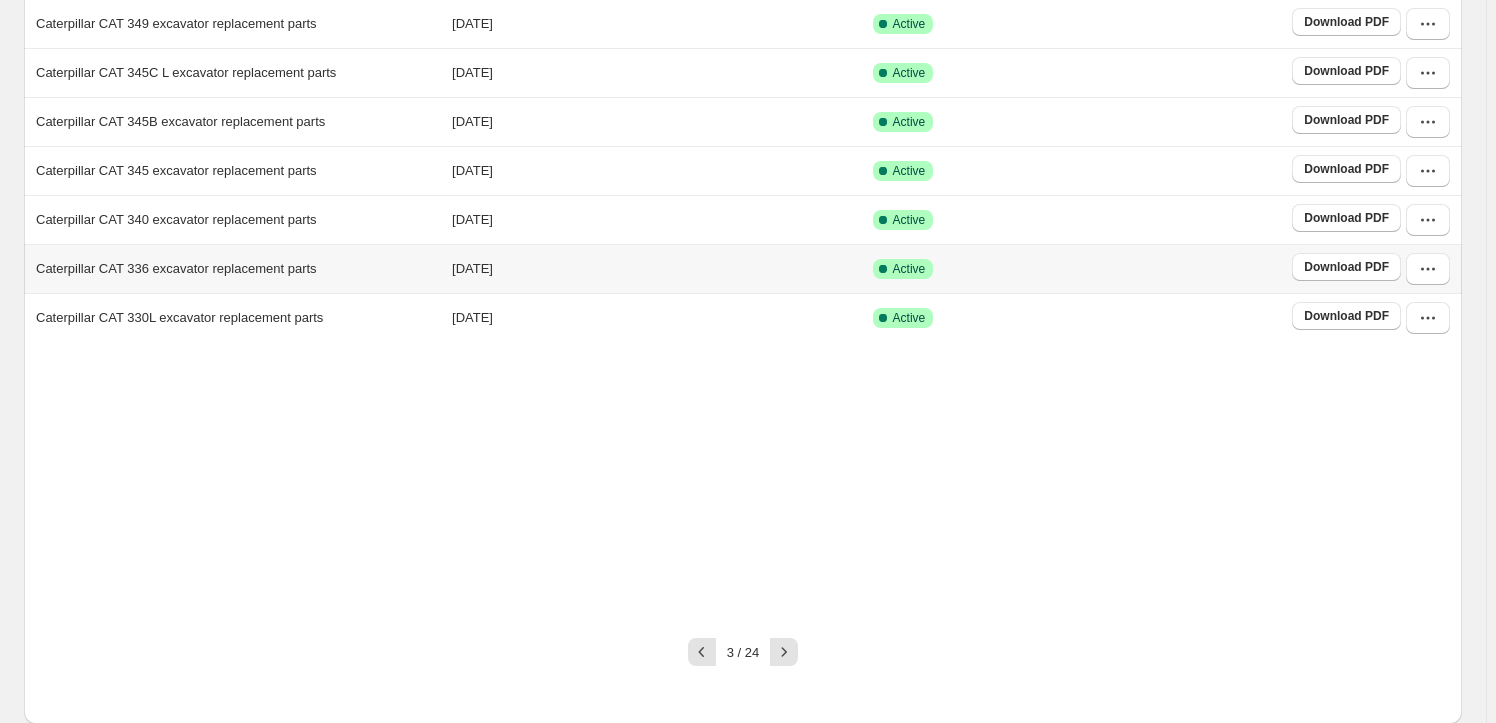 click 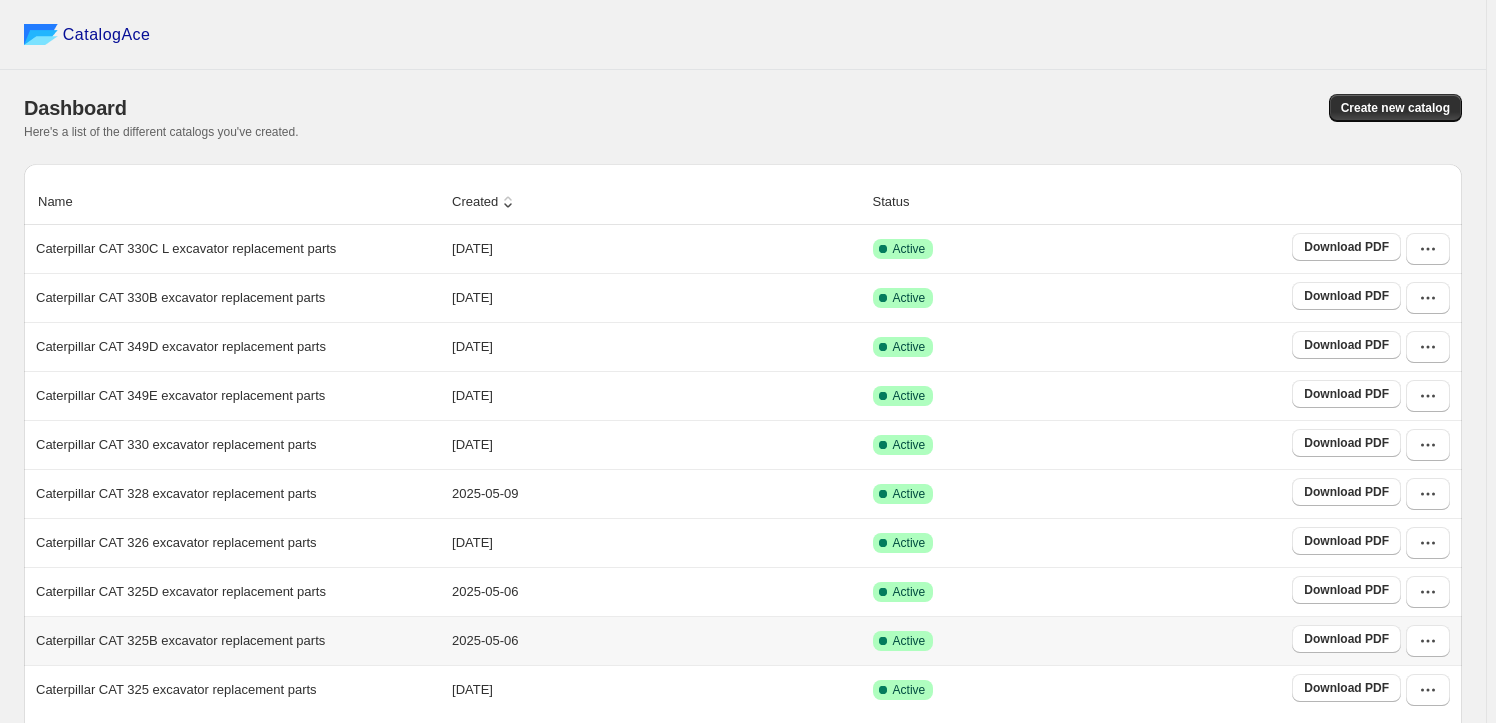 scroll, scrollTop: 372, scrollLeft: 0, axis: vertical 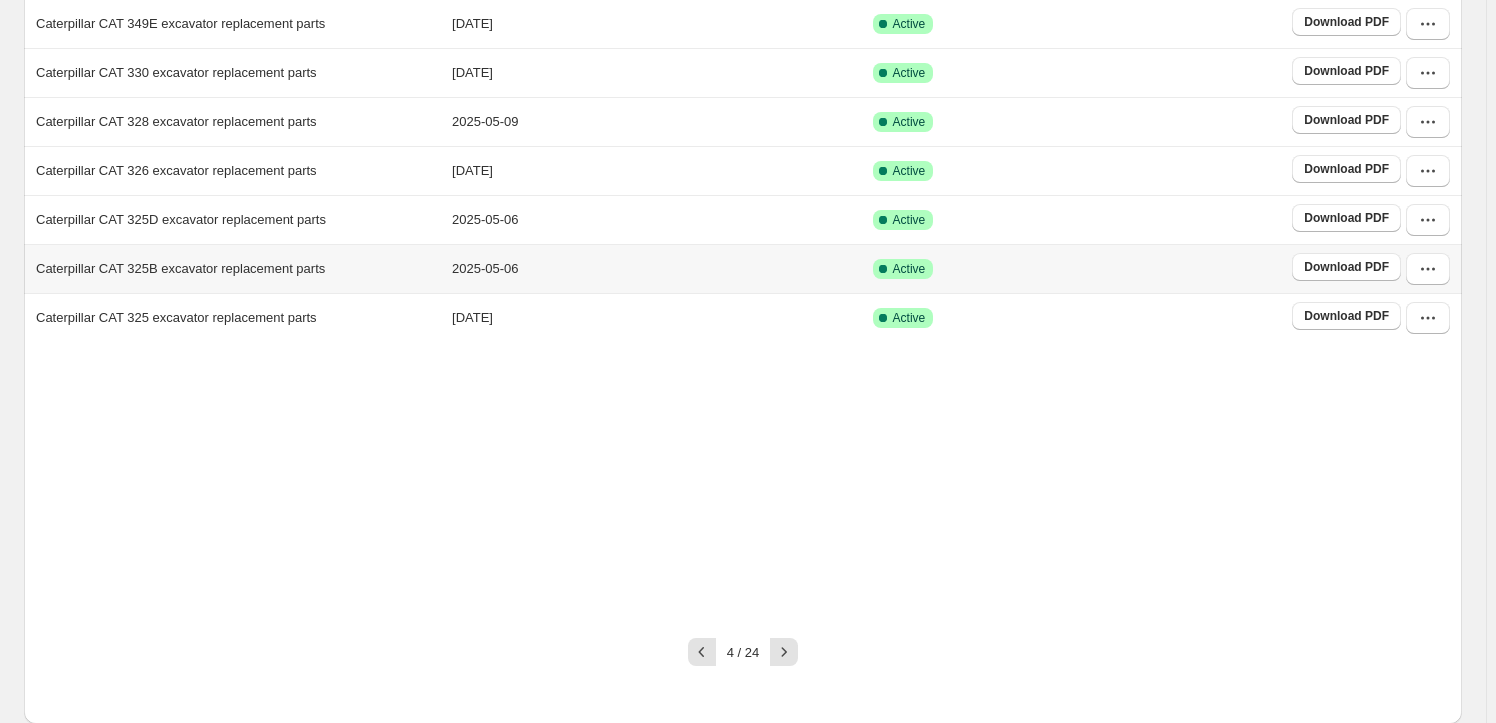 click 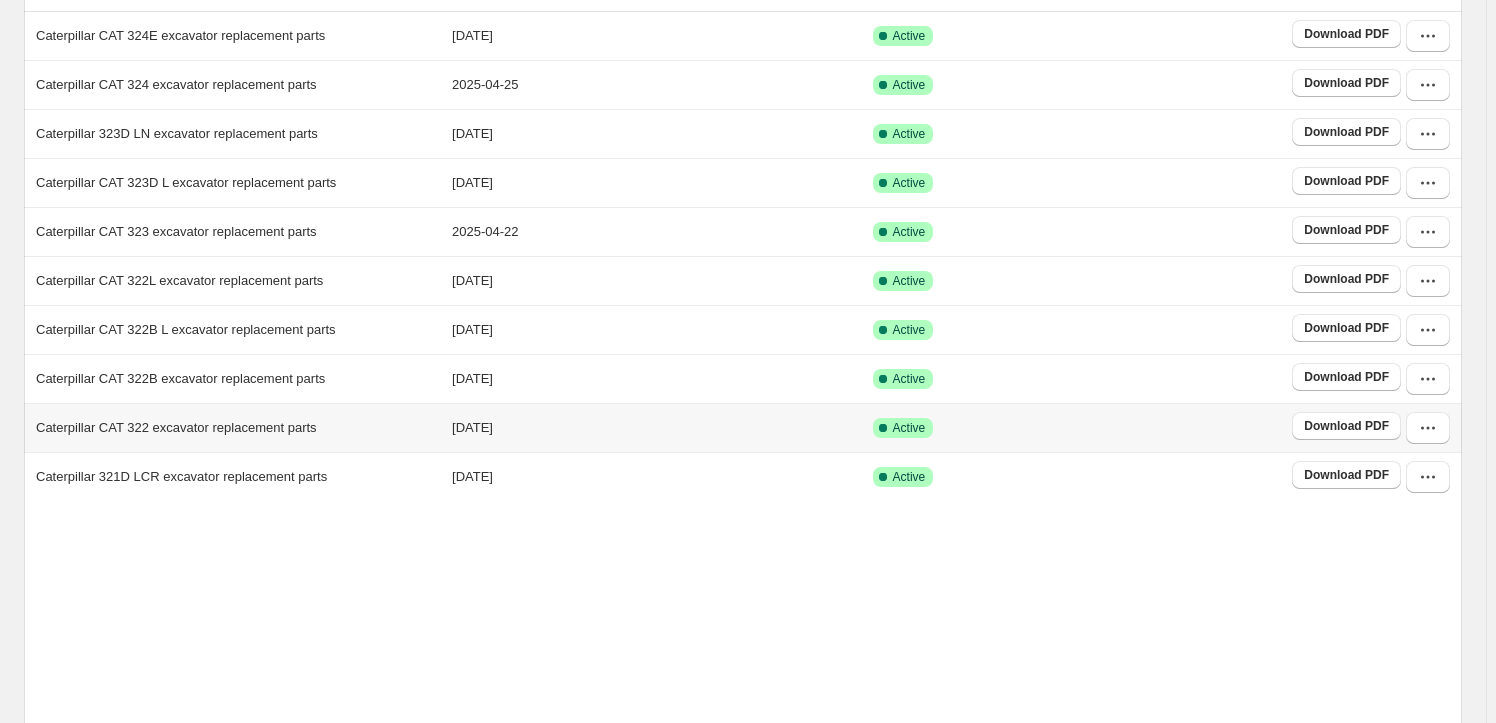 scroll, scrollTop: 372, scrollLeft: 0, axis: vertical 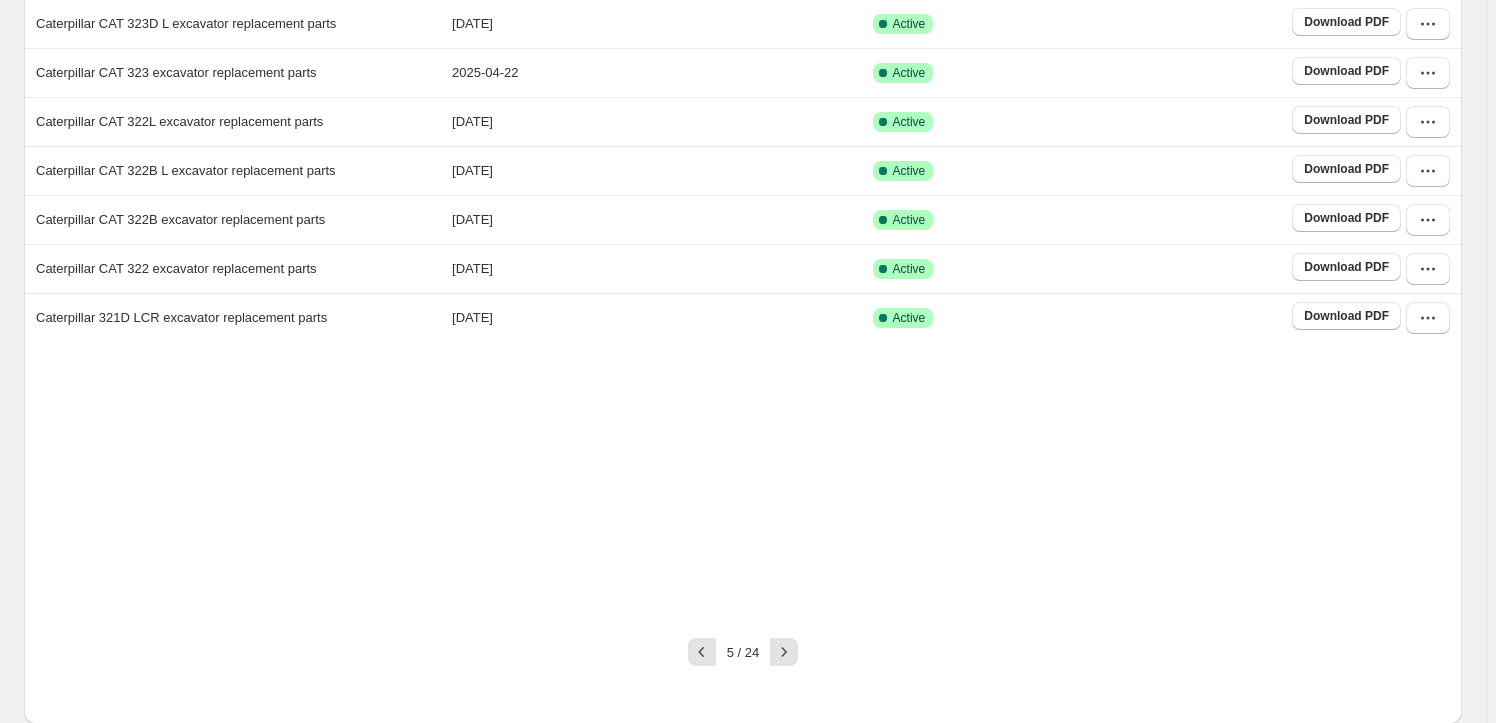 click 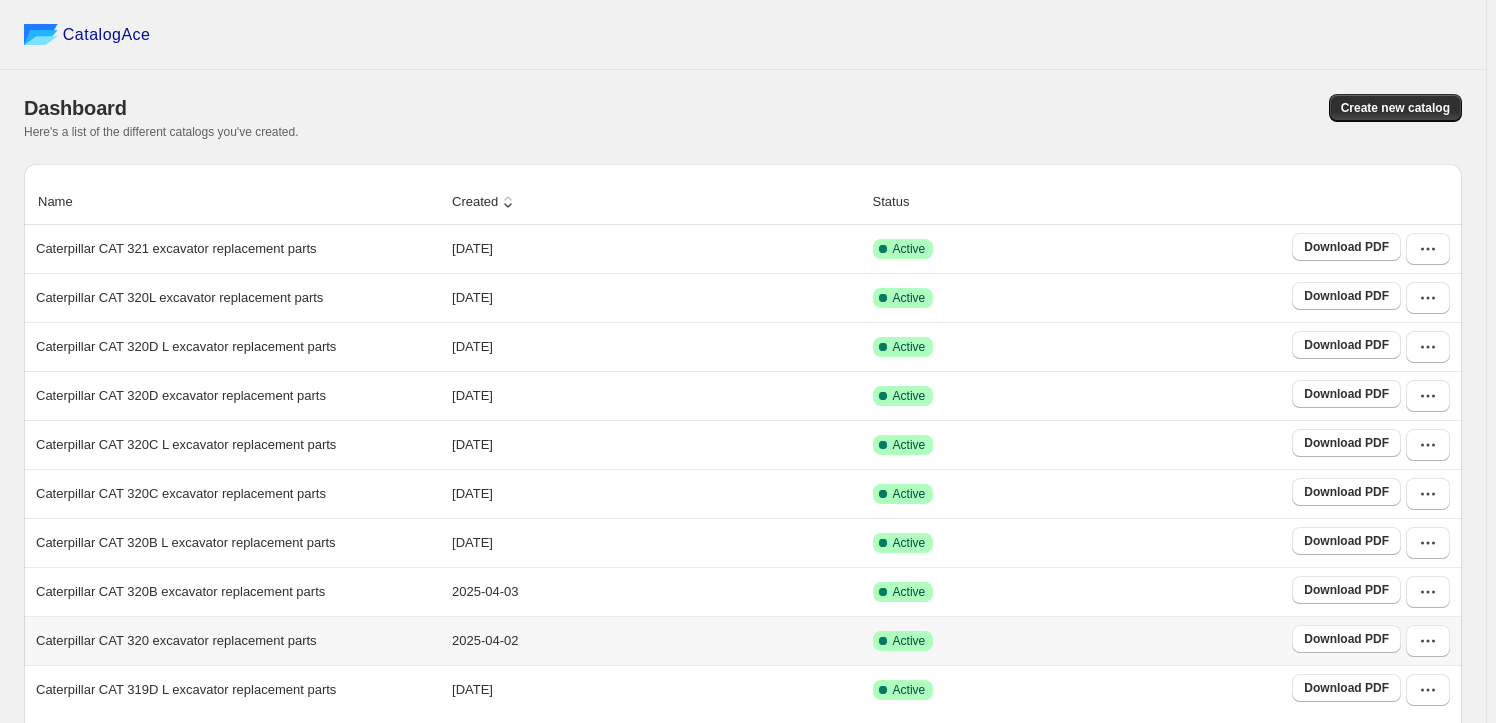 scroll, scrollTop: 372, scrollLeft: 0, axis: vertical 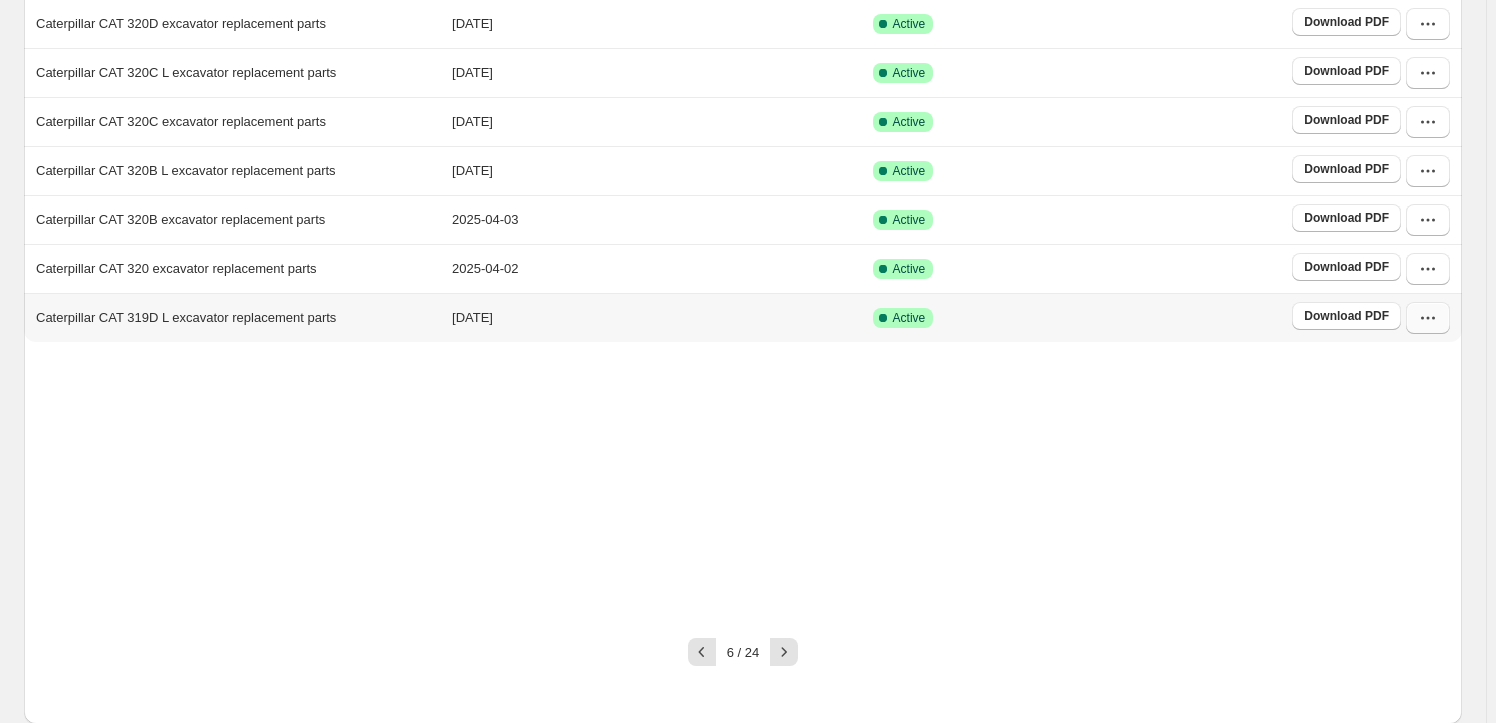 click 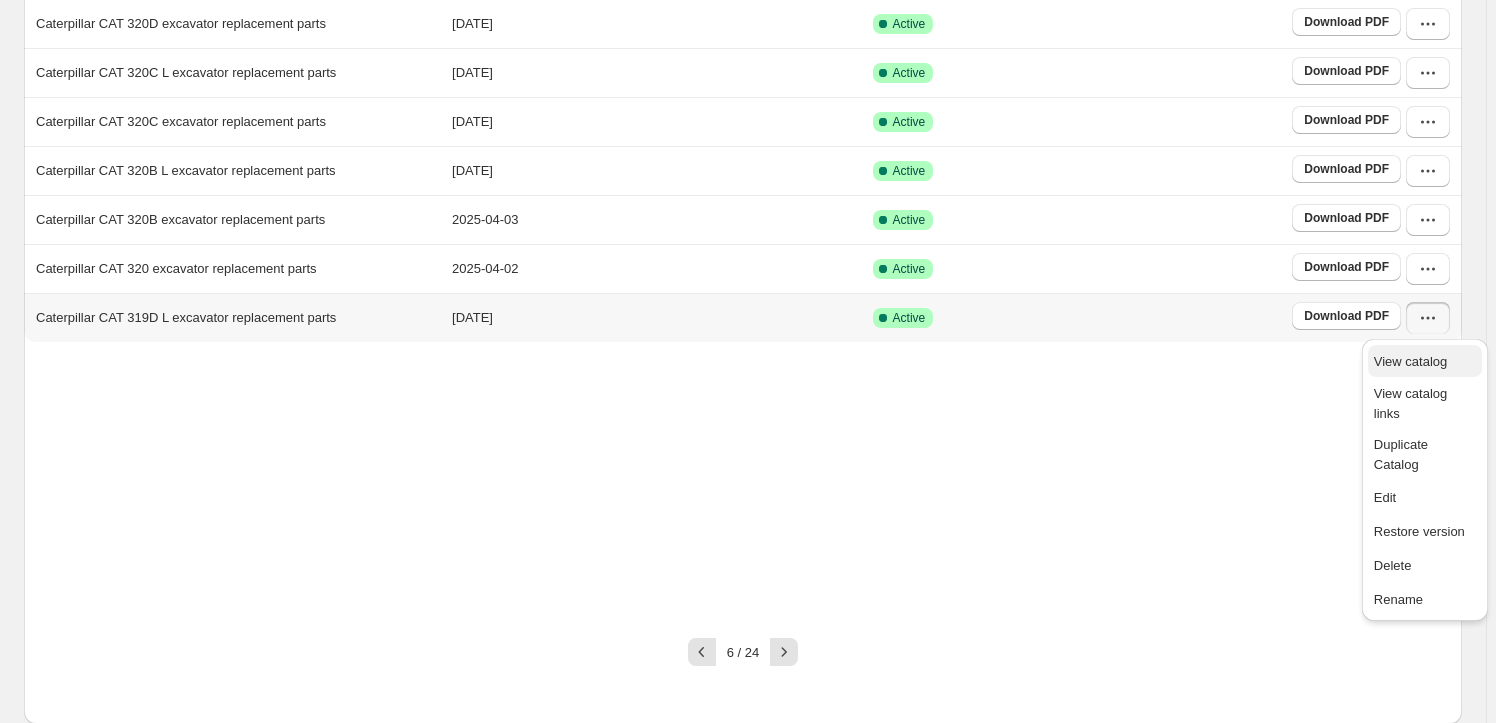 click on "View catalog" at bounding box center (1425, 362) 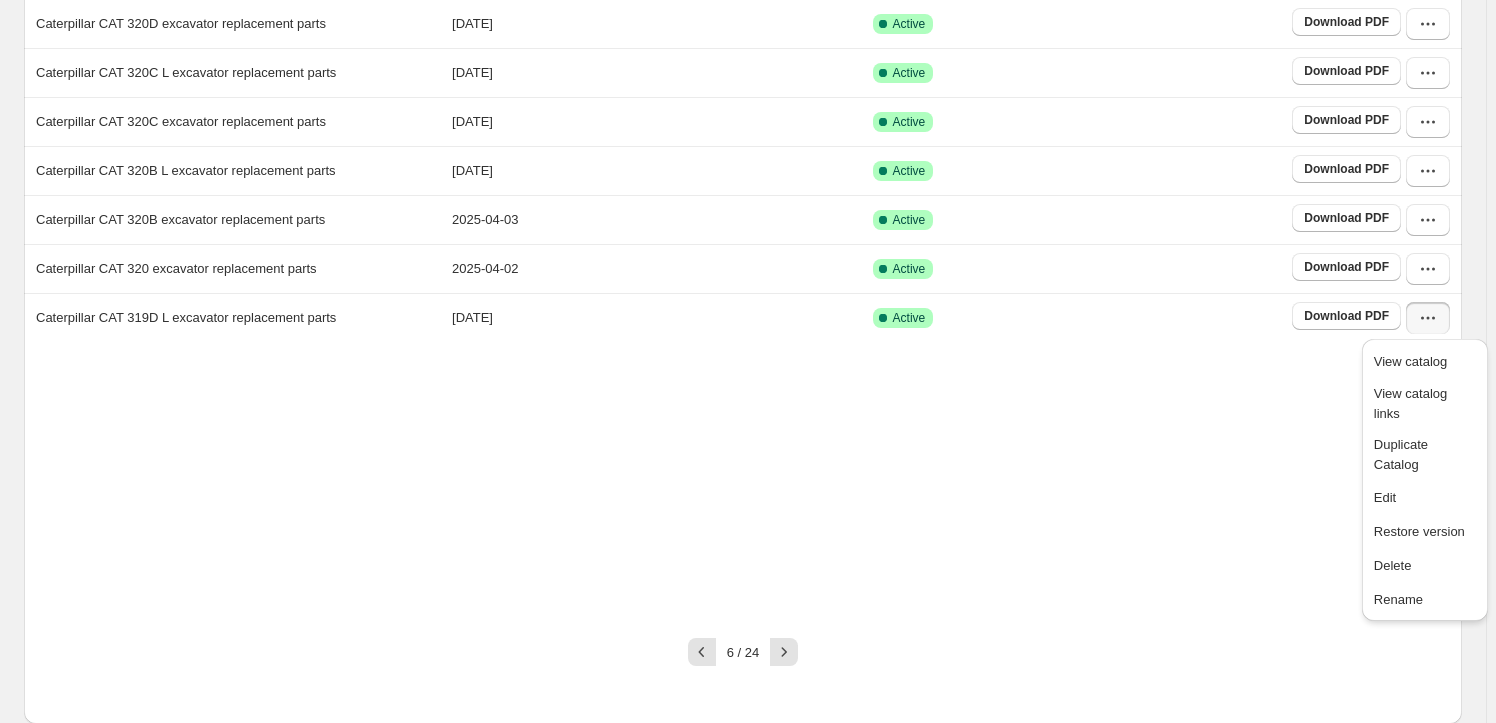 click on "Name Created Status Caterpillar CAT 321 excavator replacement parts [DATE] Active Download PDF Caterpillar CAT 320L excavator replacement parts [DATE] Active Download PDF Caterpillar CAT 320D L excavator replacement parts [DATE] Active Download PDF Caterpillar CAT 320D excavator replacement parts [DATE] Active Download PDF Caterpillar CAT 320C L excavator replacement parts [DATE] Active Download PDF Caterpillar CAT 320C excavator replacement parts [DATE] Active Download PDF Caterpillar CAT 320B L excavator replacement parts [DATE] Active Download PDF Caterpillar CAT 320B excavator replacement parts [DATE] Active Download PDF Caterpillar CAT 320 excavator replacement parts [DATE] Active Download PDF Caterpillar CAT 319D L excavator replacement parts [DATE] Active Download PDF" at bounding box center [743, 215] 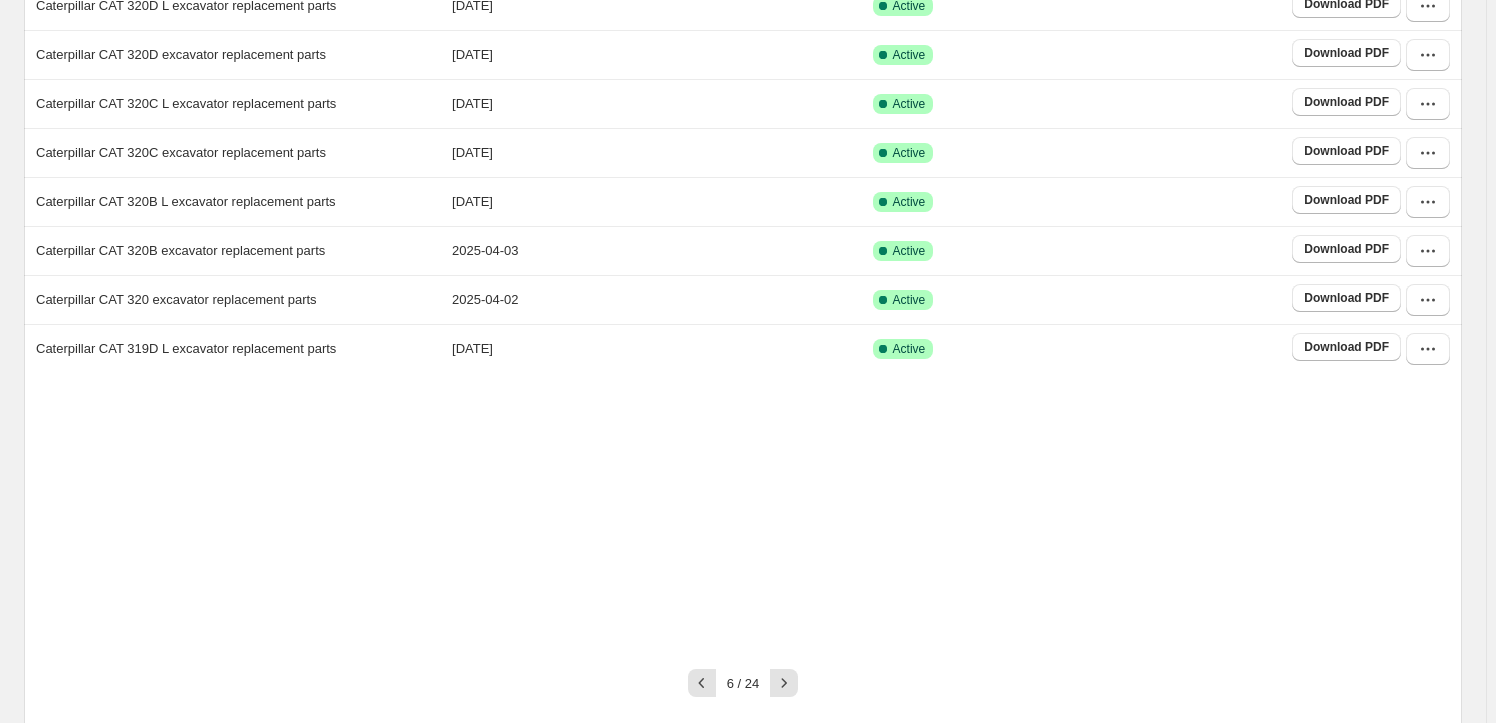 scroll, scrollTop: 372, scrollLeft: 0, axis: vertical 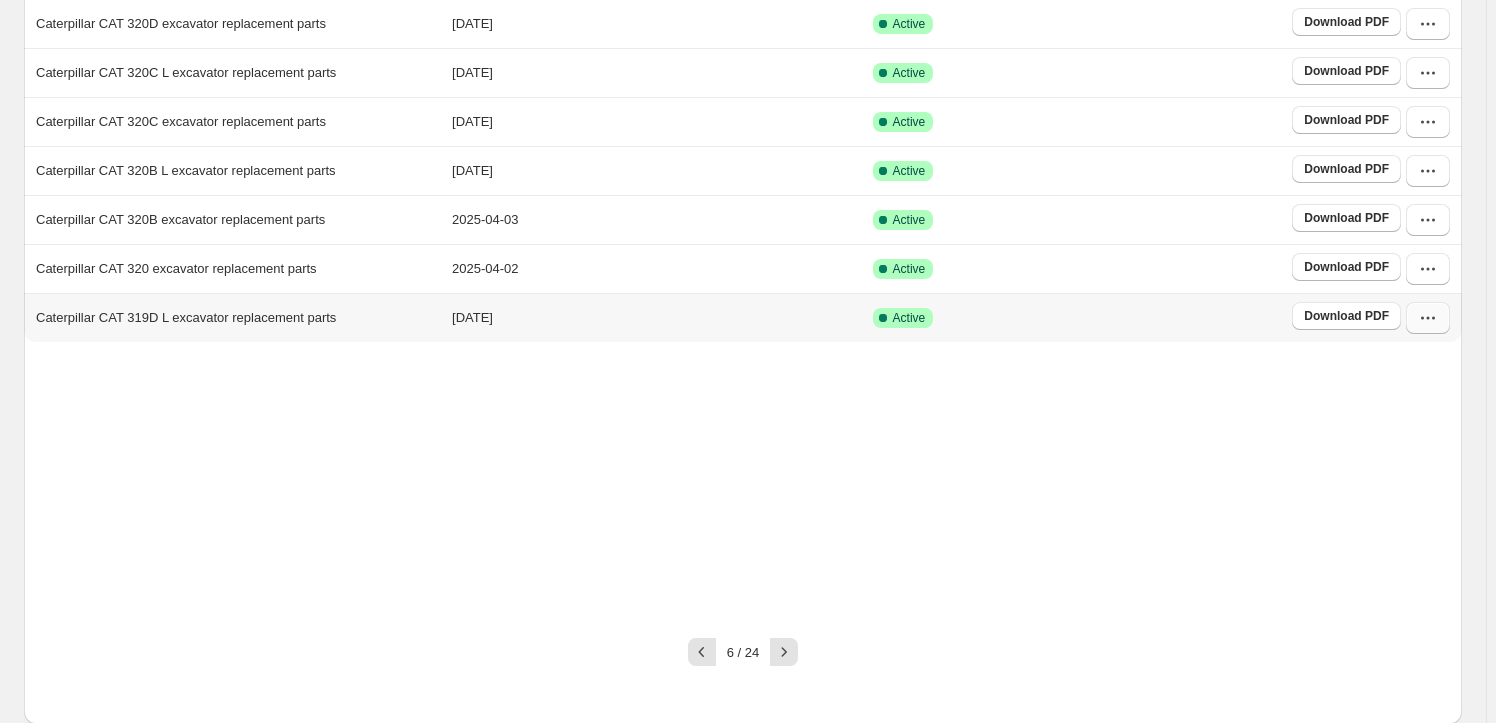 click 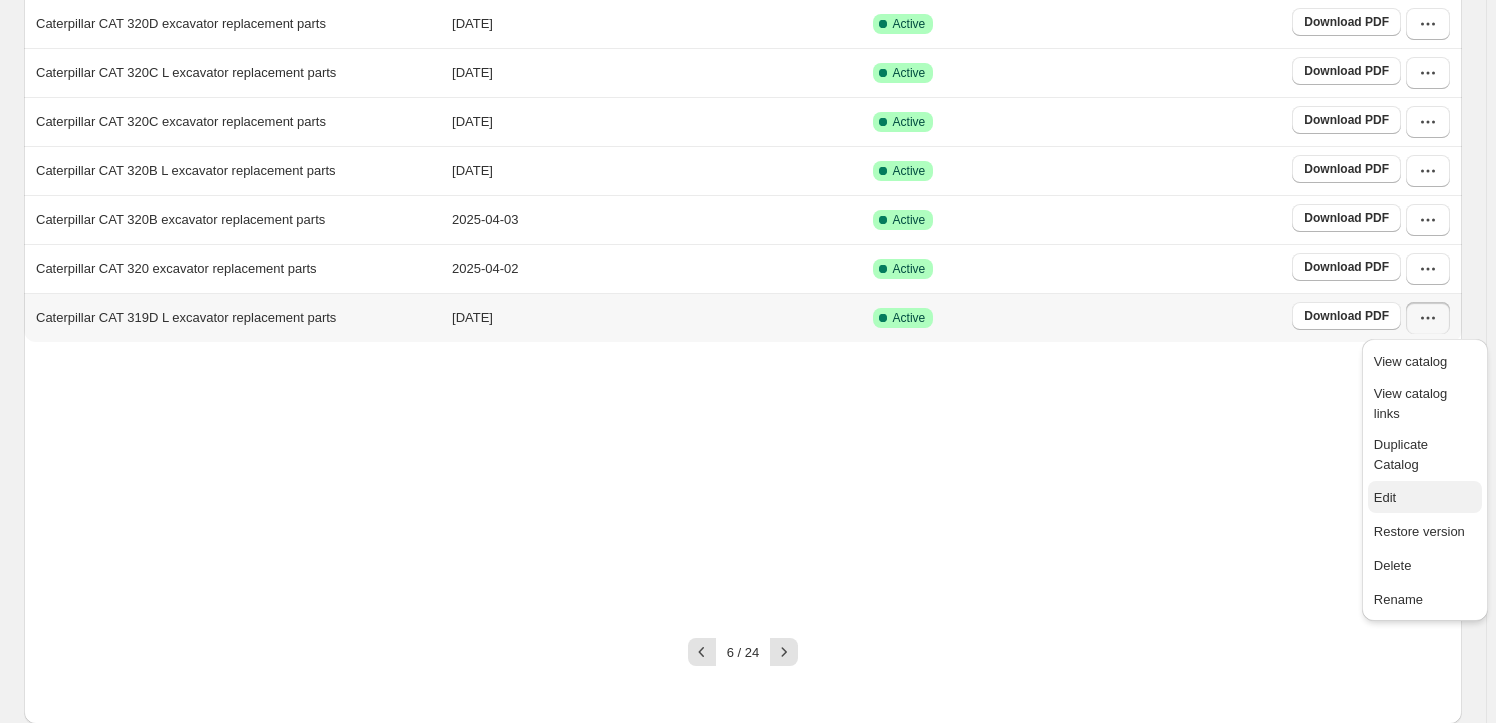 click on "Edit" at bounding box center (1425, 498) 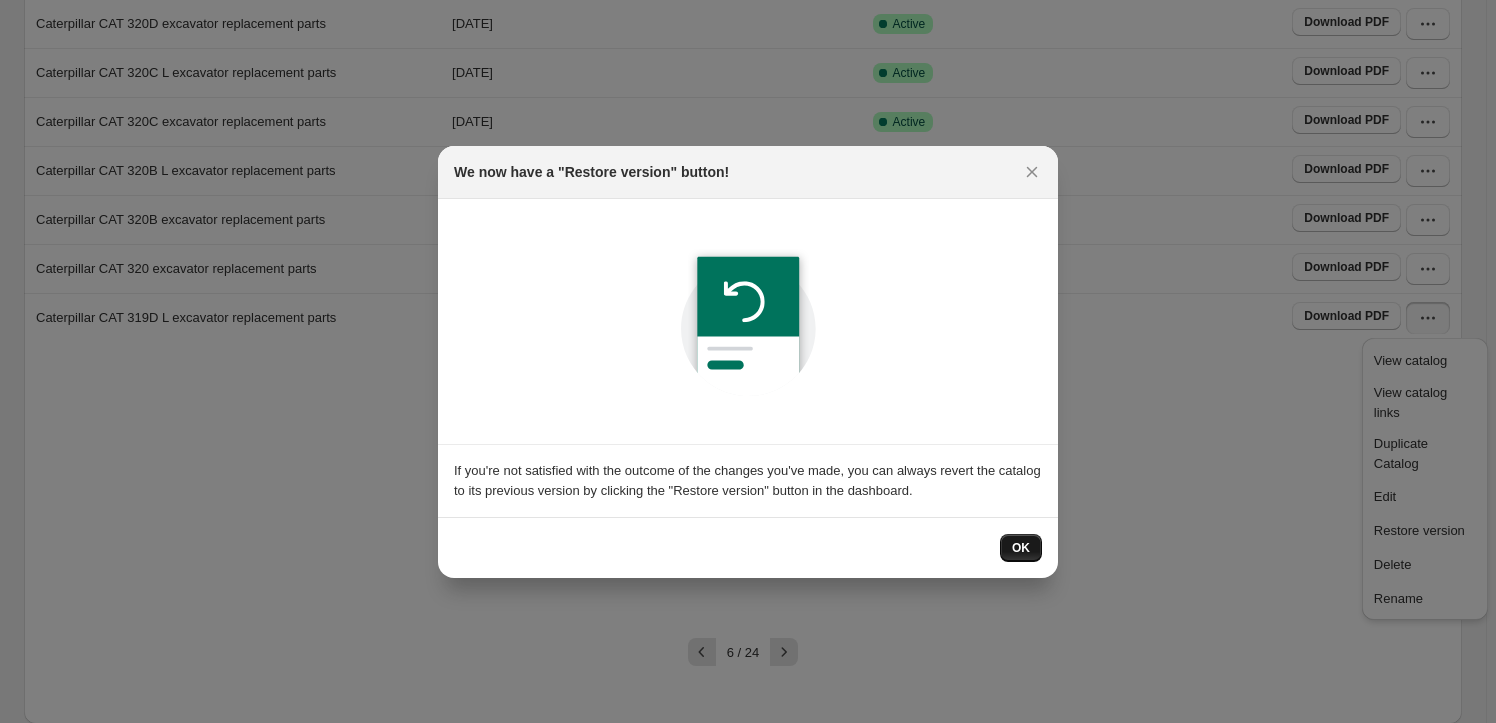 click on "OK" at bounding box center (1021, 548) 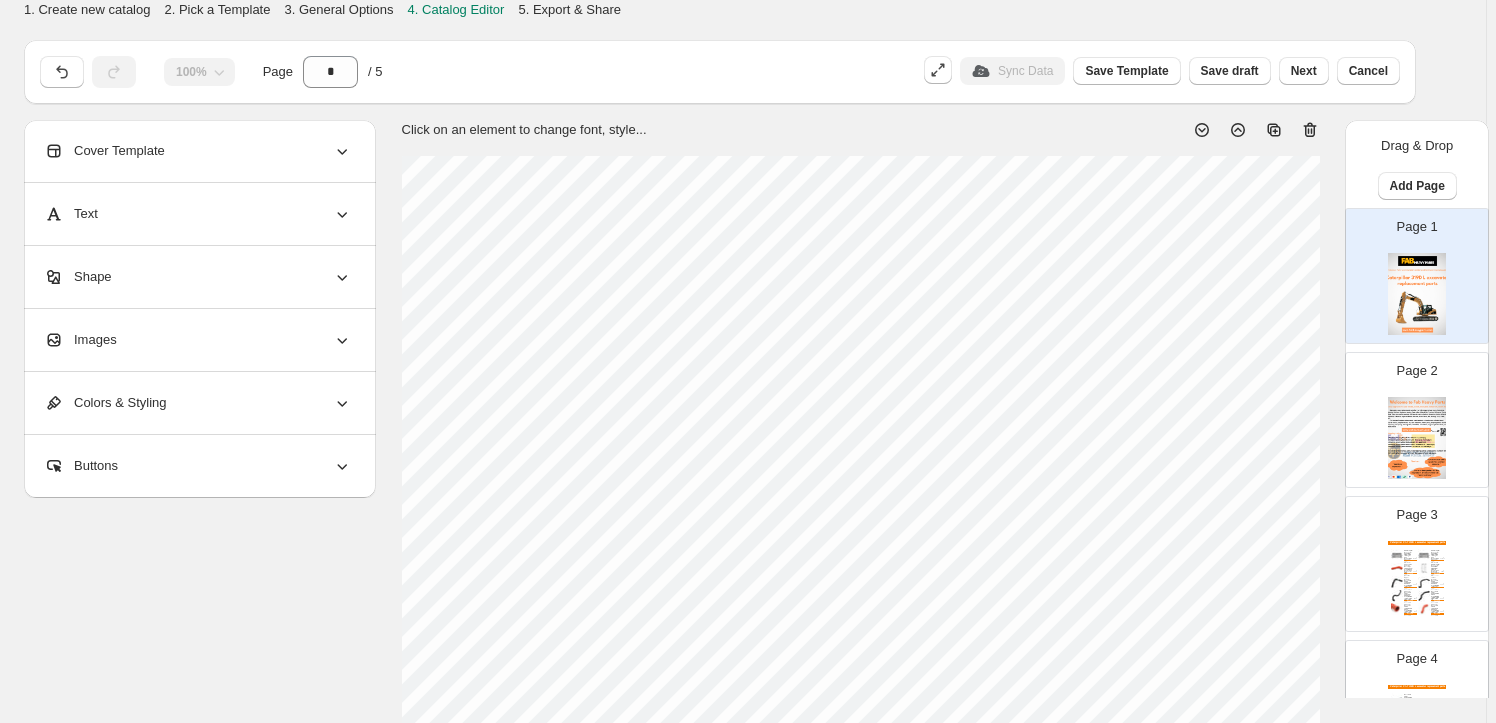 click on "Images" at bounding box center [198, 340] 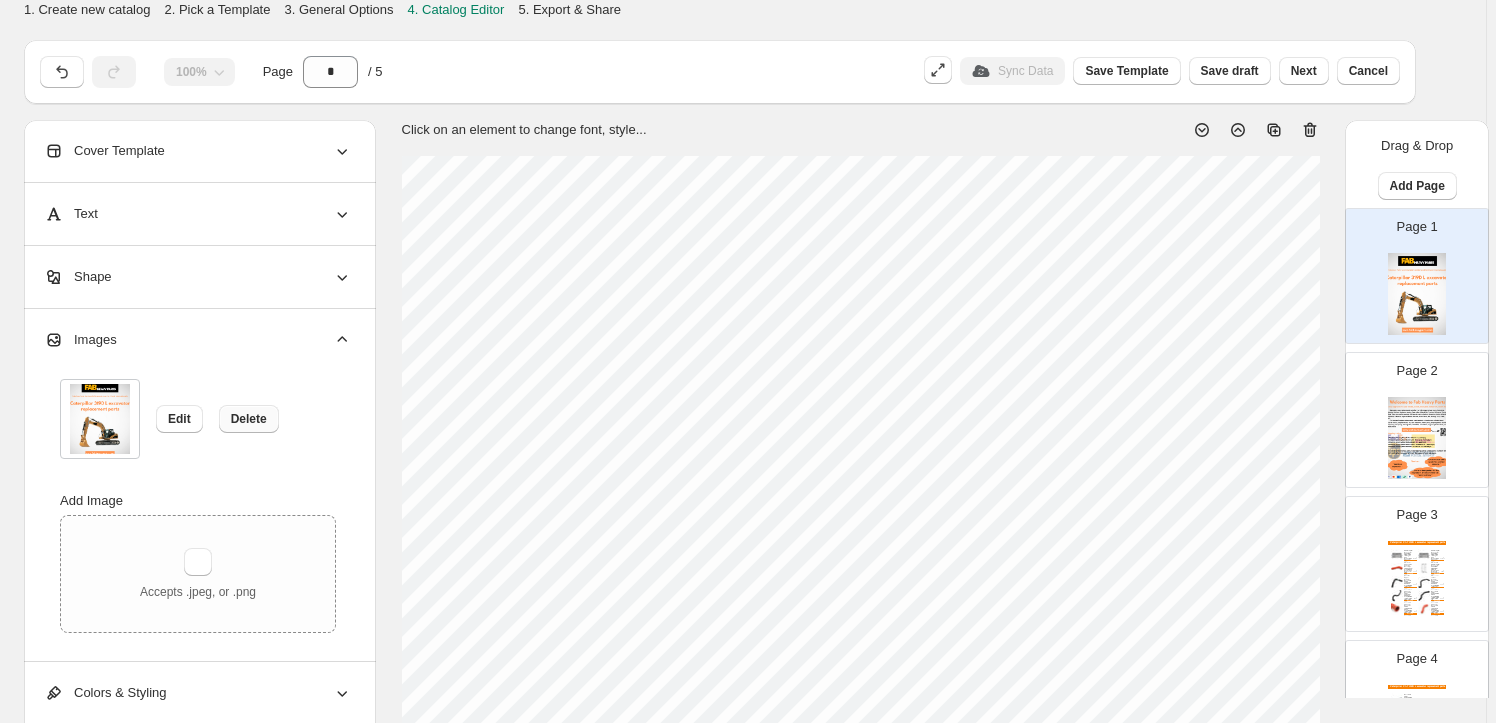 click on "Delete" at bounding box center [249, 419] 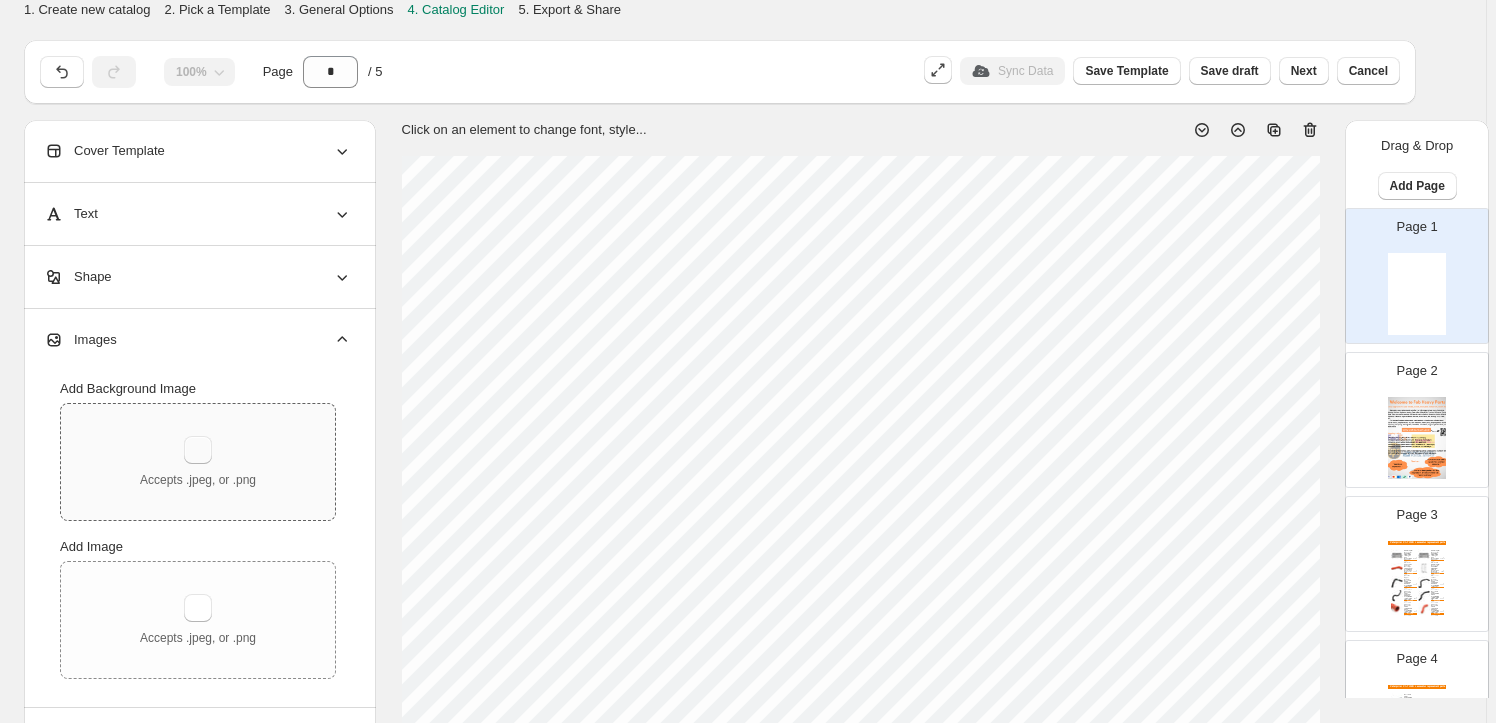 click at bounding box center [198, 450] 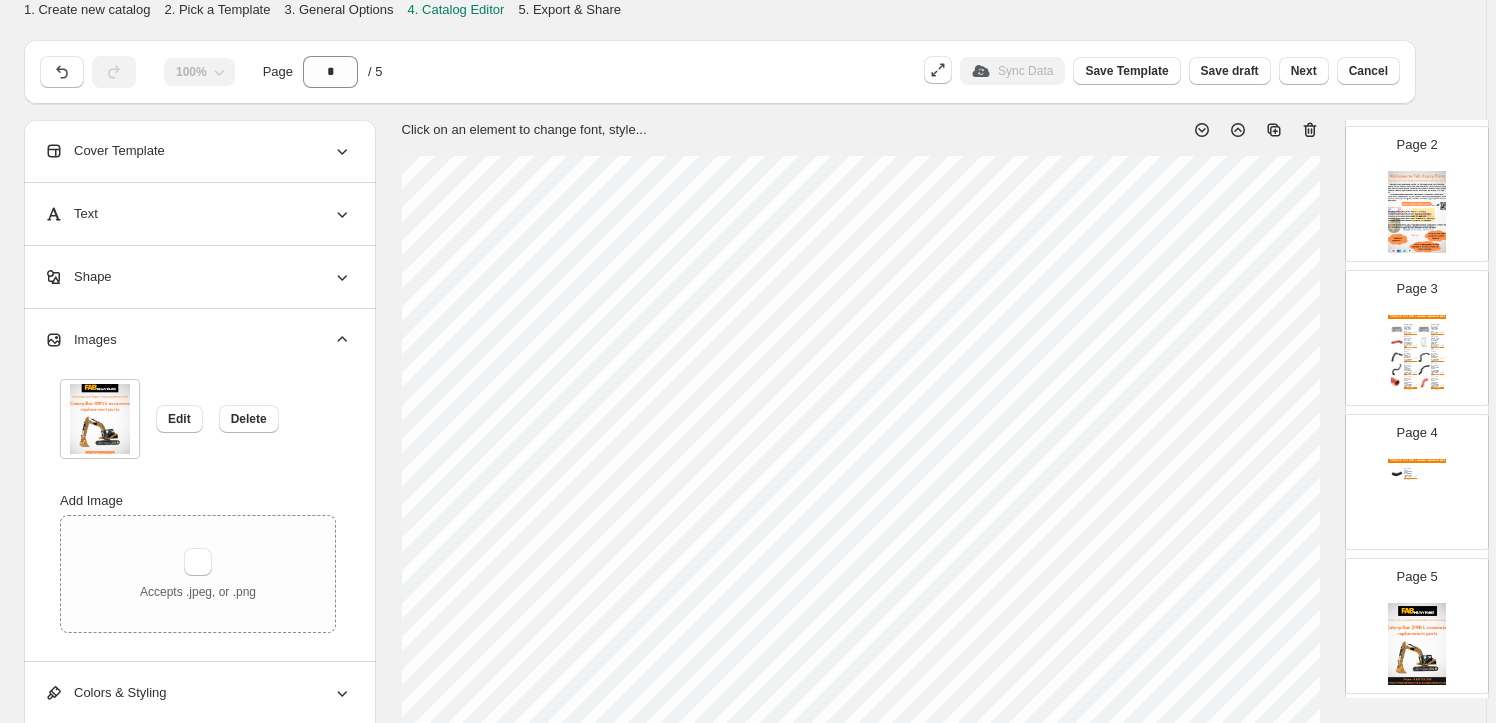 scroll, scrollTop: 272, scrollLeft: 0, axis: vertical 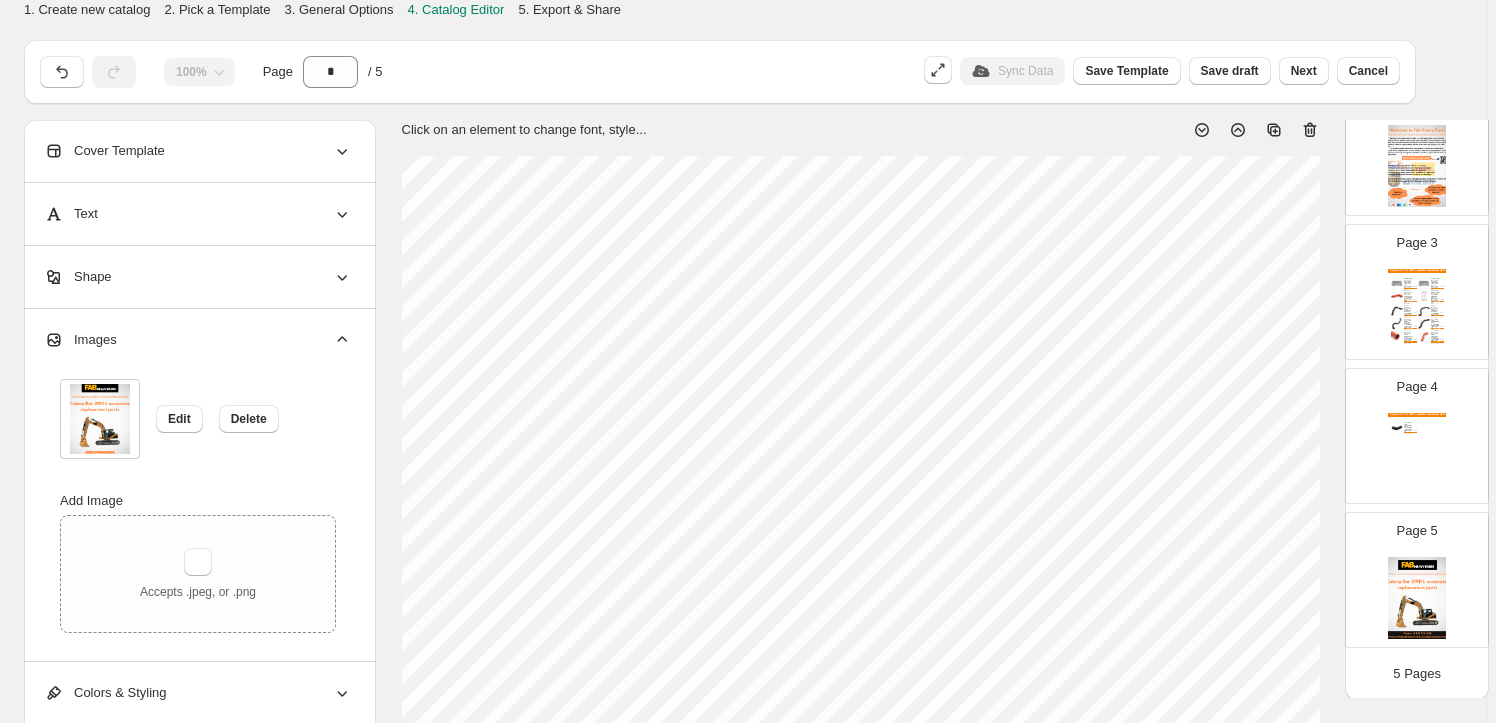 click at bounding box center (1417, 598) 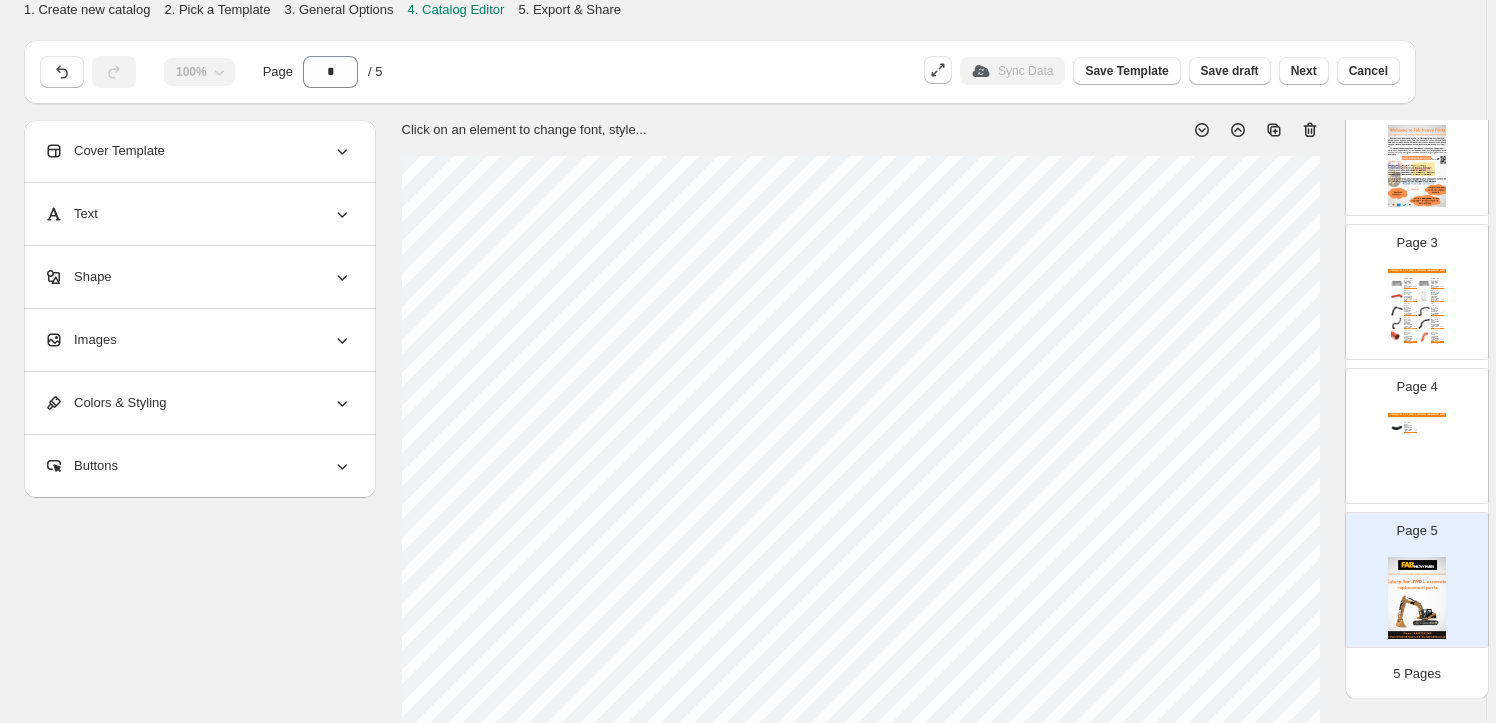 click on "Images" at bounding box center (198, 340) 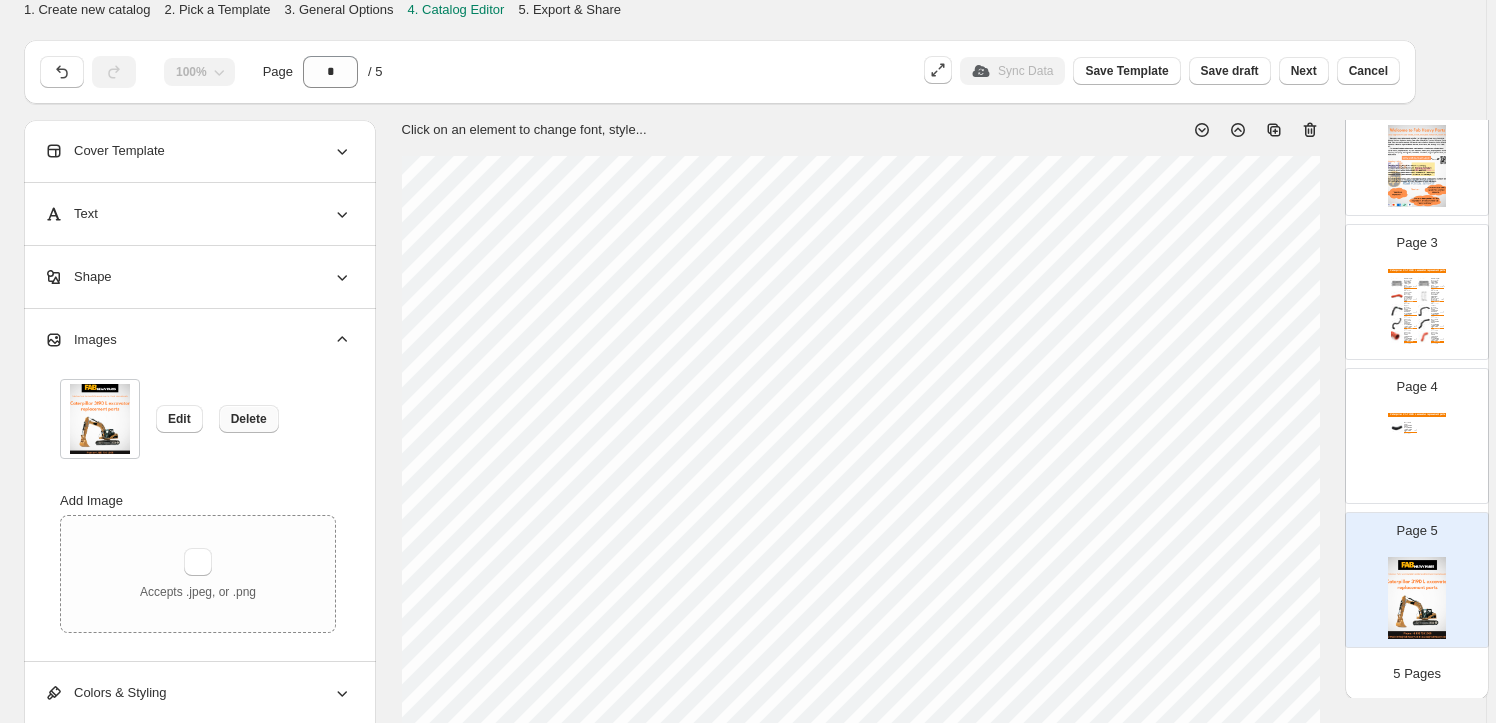 click on "Delete" at bounding box center [249, 419] 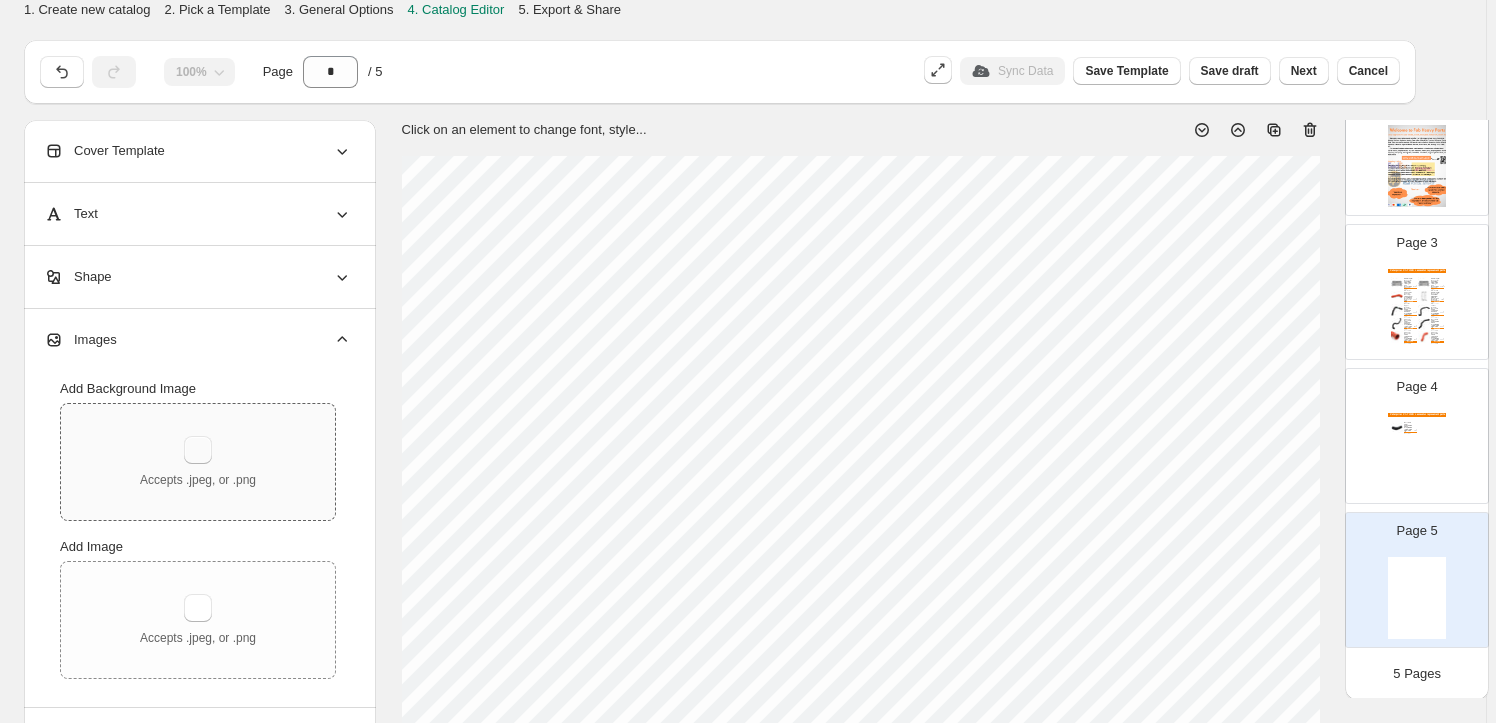 click at bounding box center [198, 450] 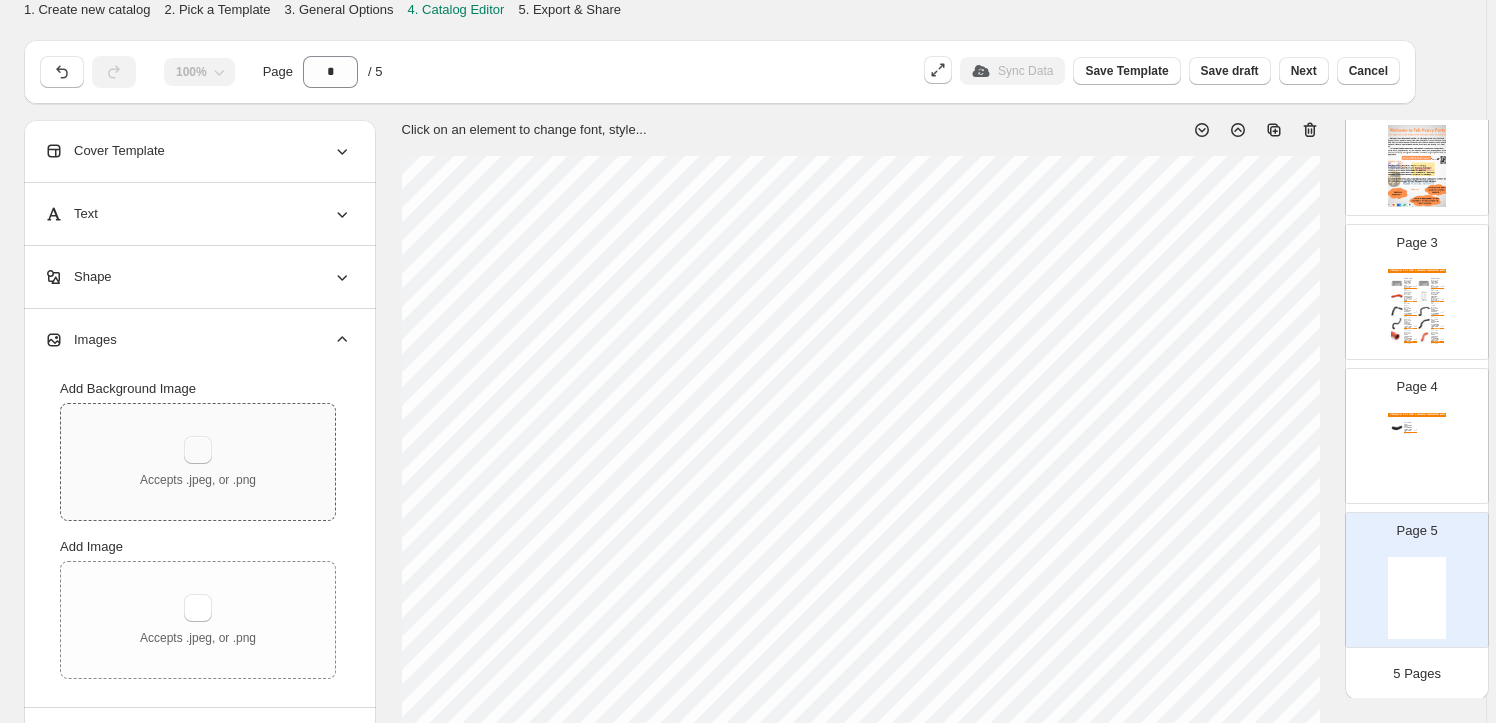 type on "**********" 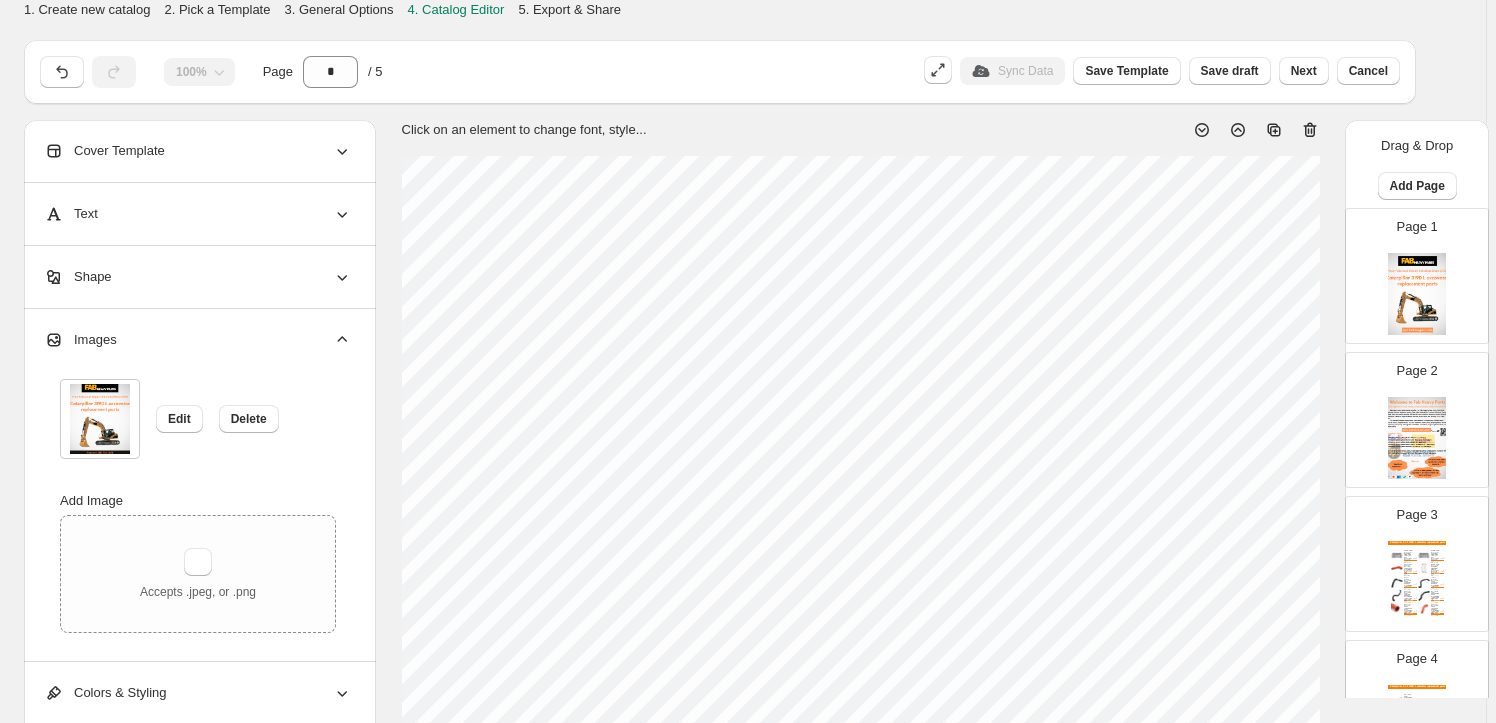 scroll, scrollTop: 0, scrollLeft: 0, axis: both 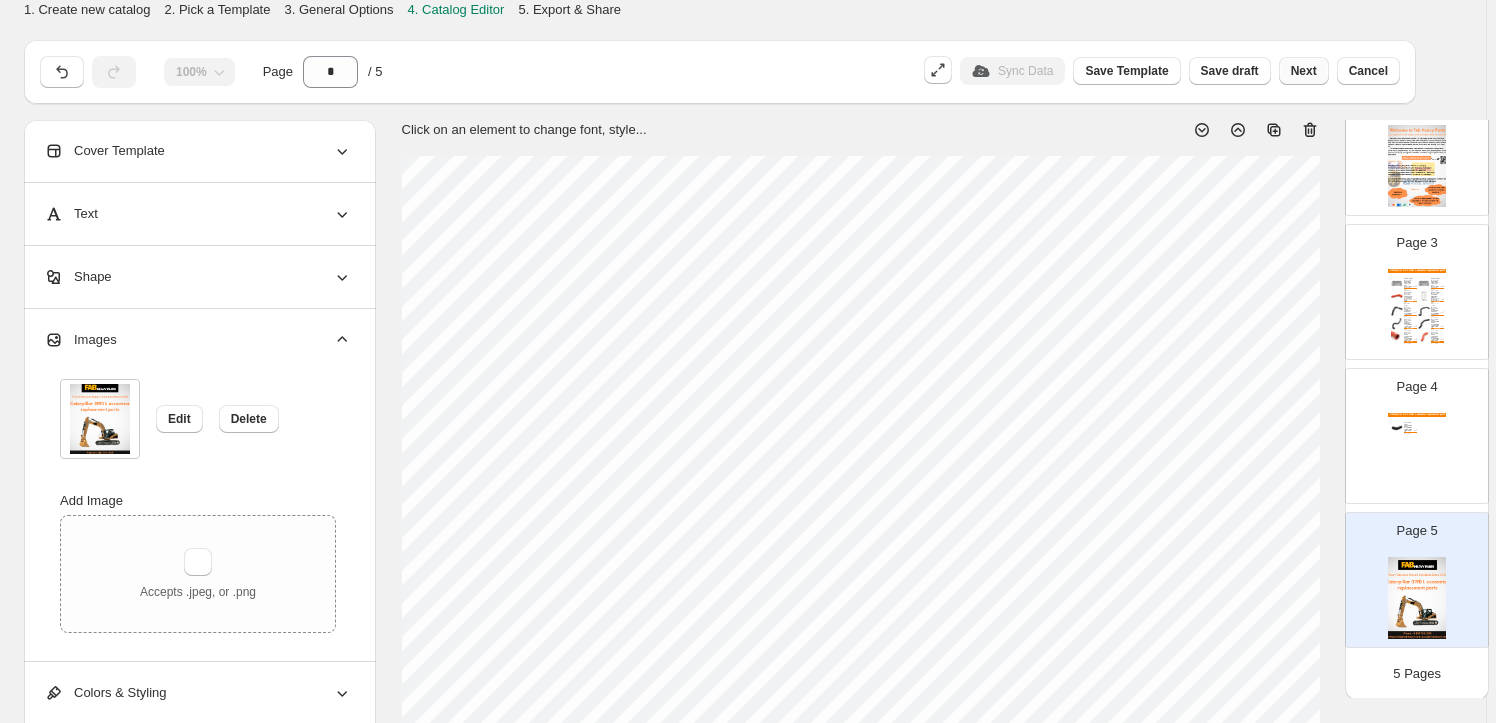 click on "Next" at bounding box center [1304, 71] 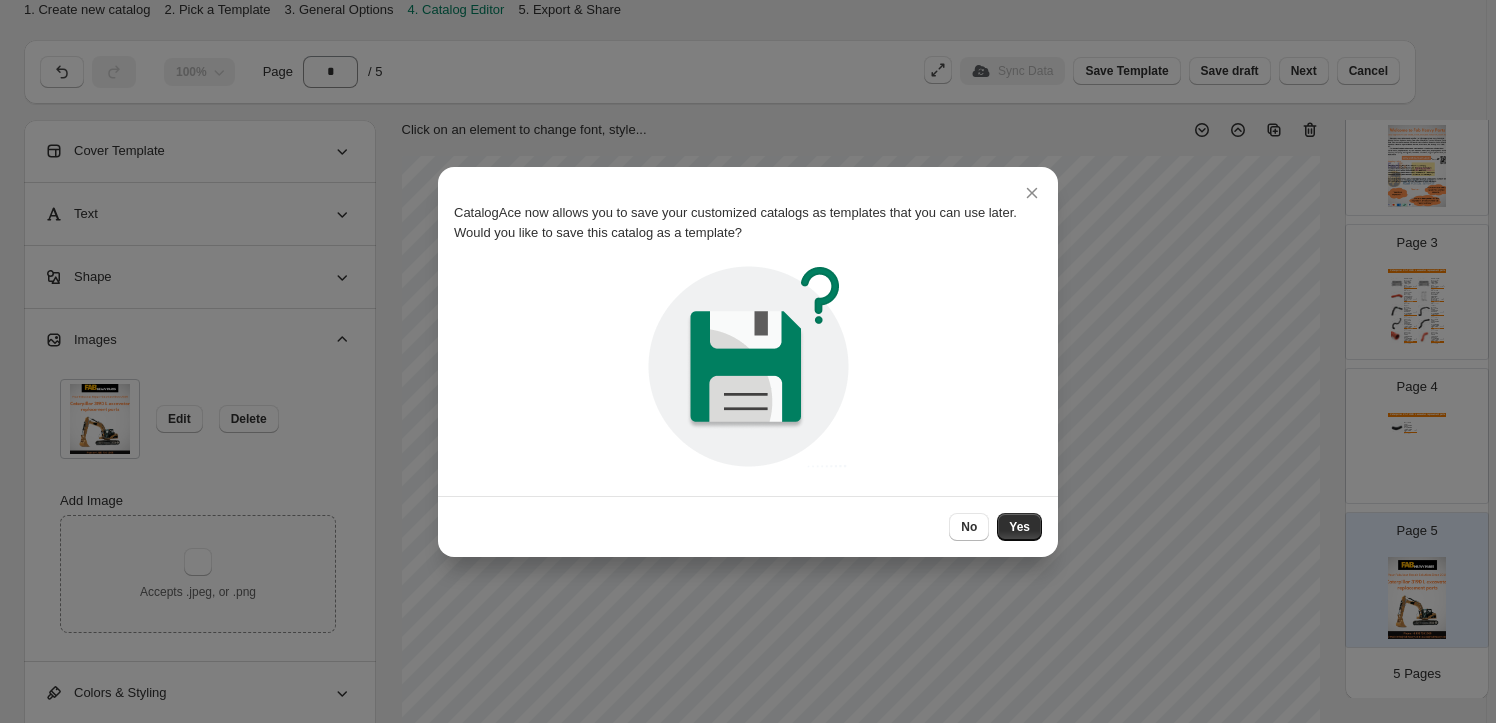 scroll, scrollTop: 0, scrollLeft: 0, axis: both 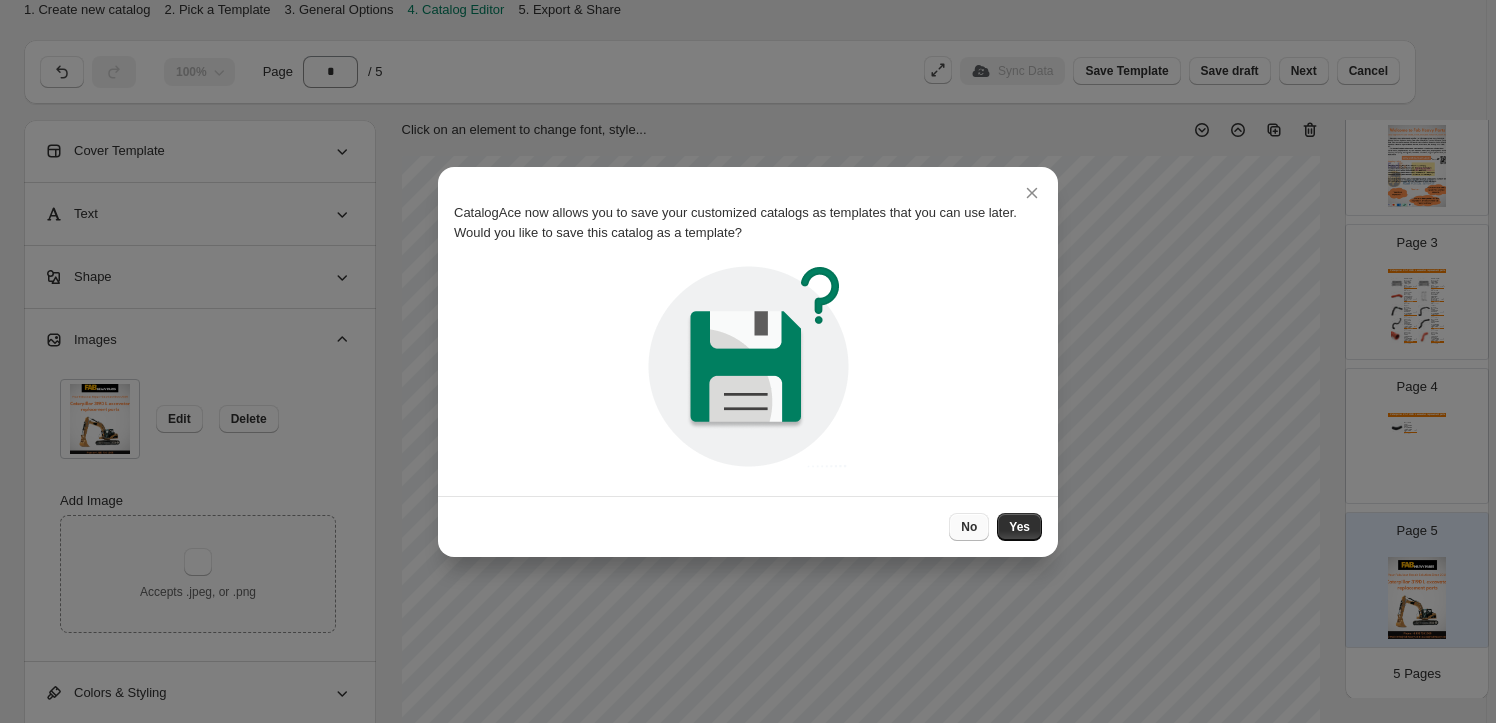click on "No" at bounding box center (969, 527) 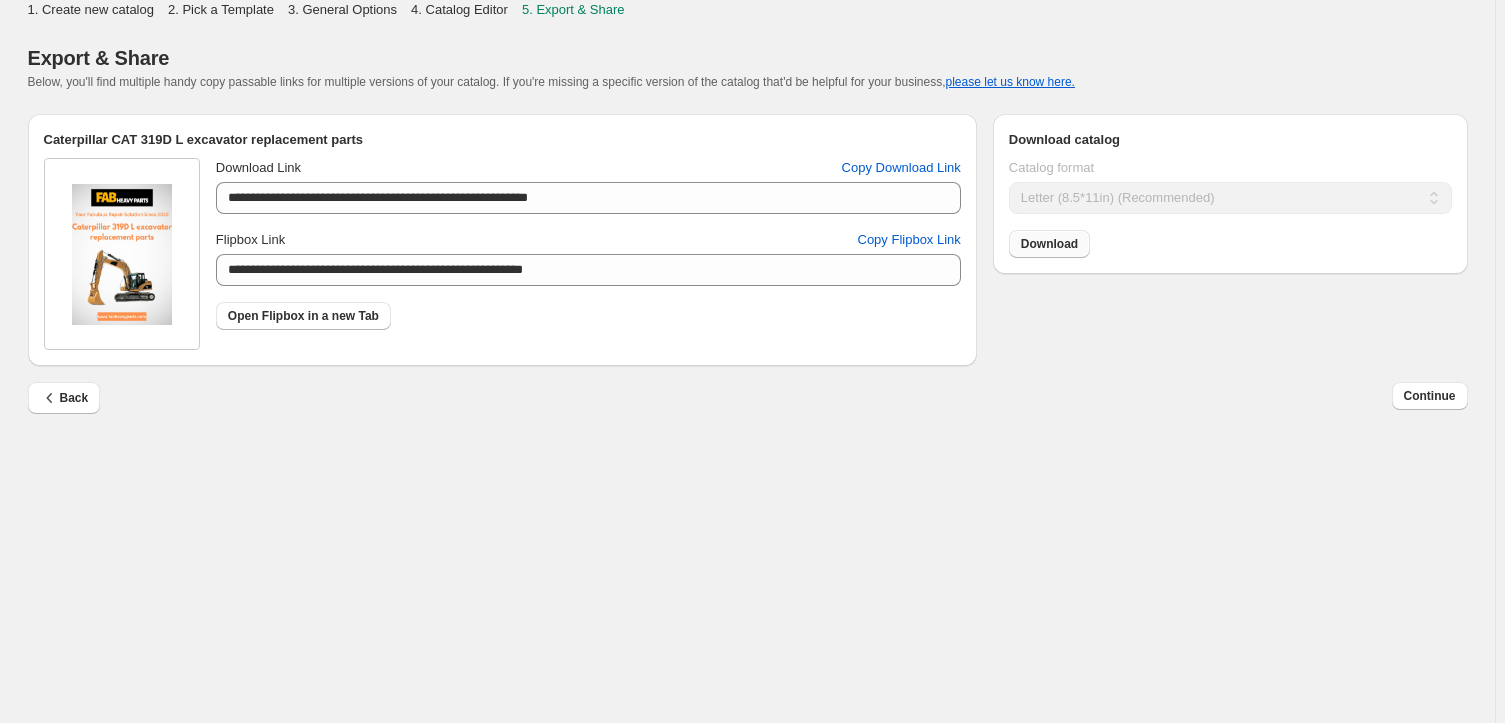 click on "Download" at bounding box center (1049, 244) 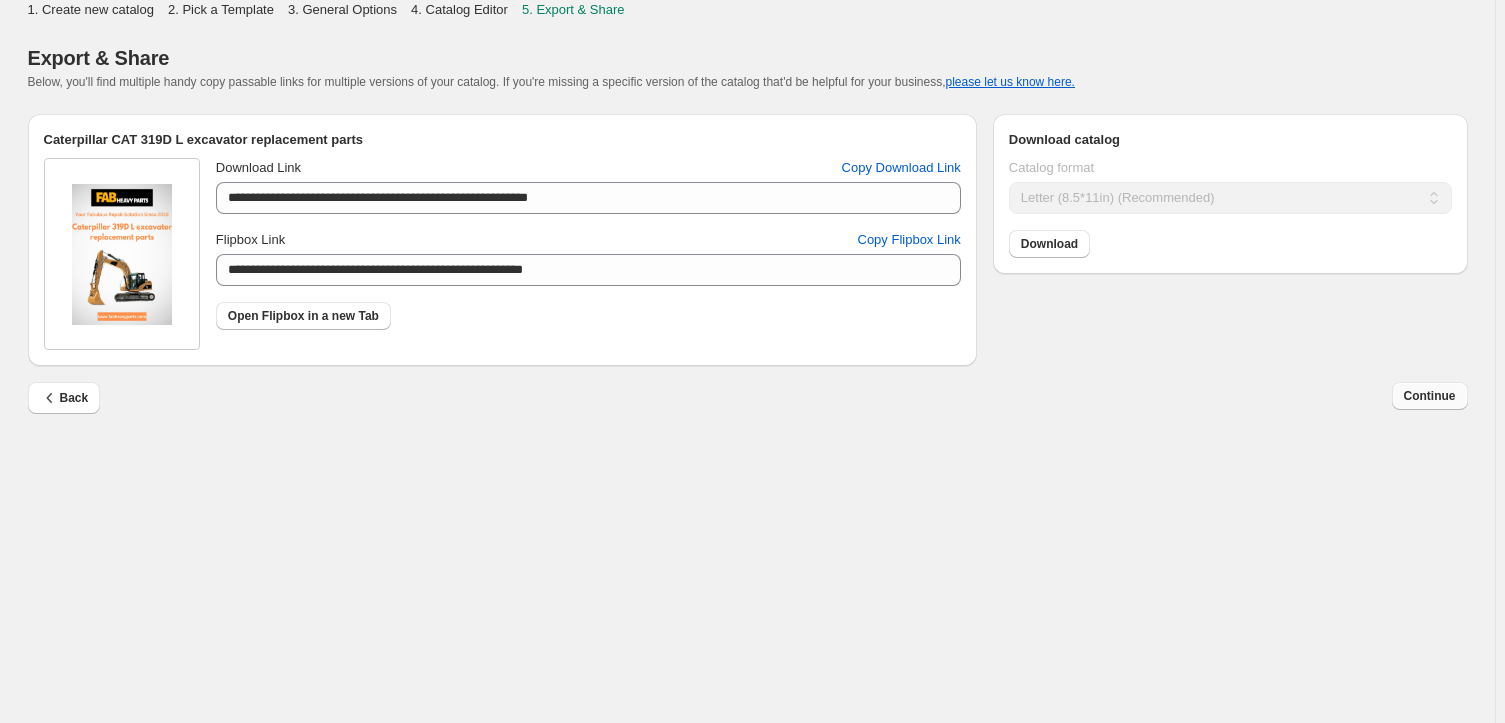 click on "Continue" at bounding box center (1430, 396) 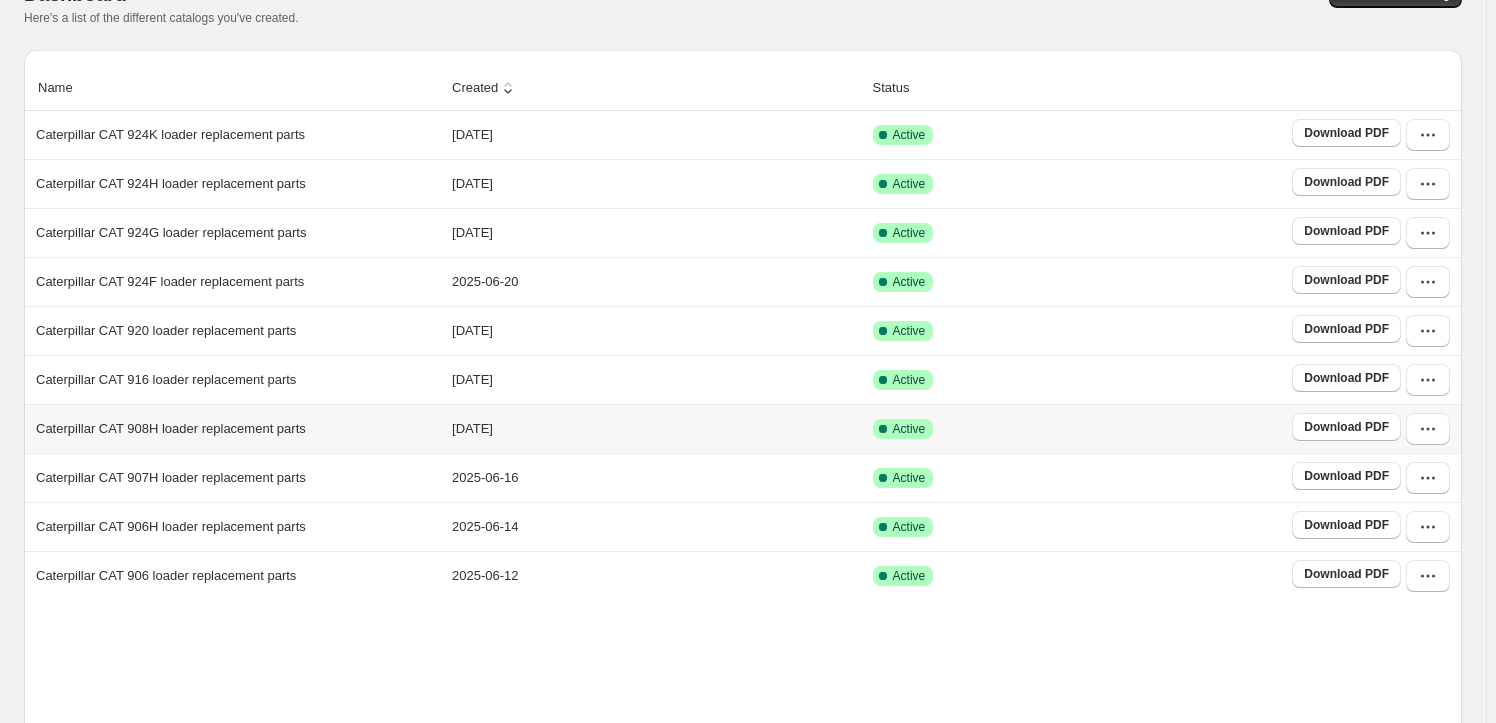 scroll, scrollTop: 372, scrollLeft: 0, axis: vertical 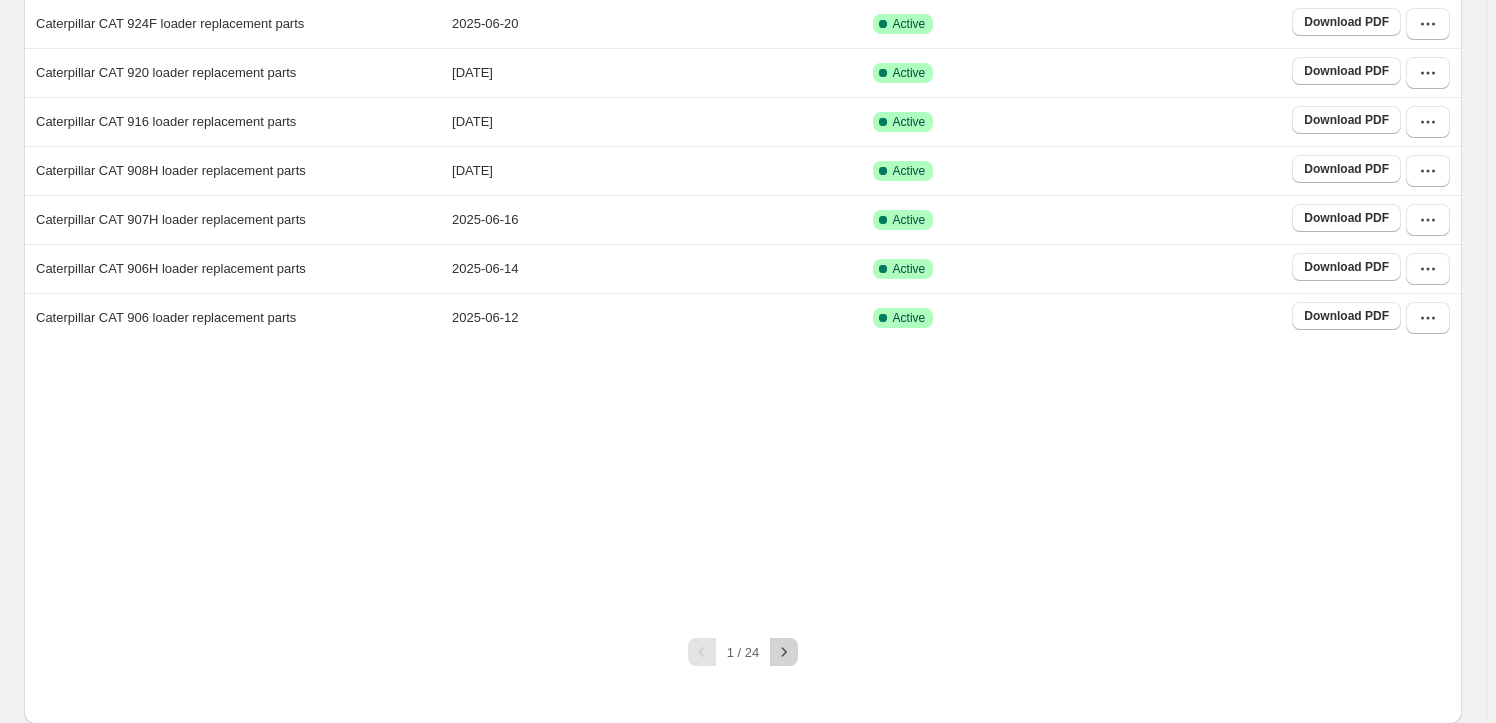 click at bounding box center (784, 652) 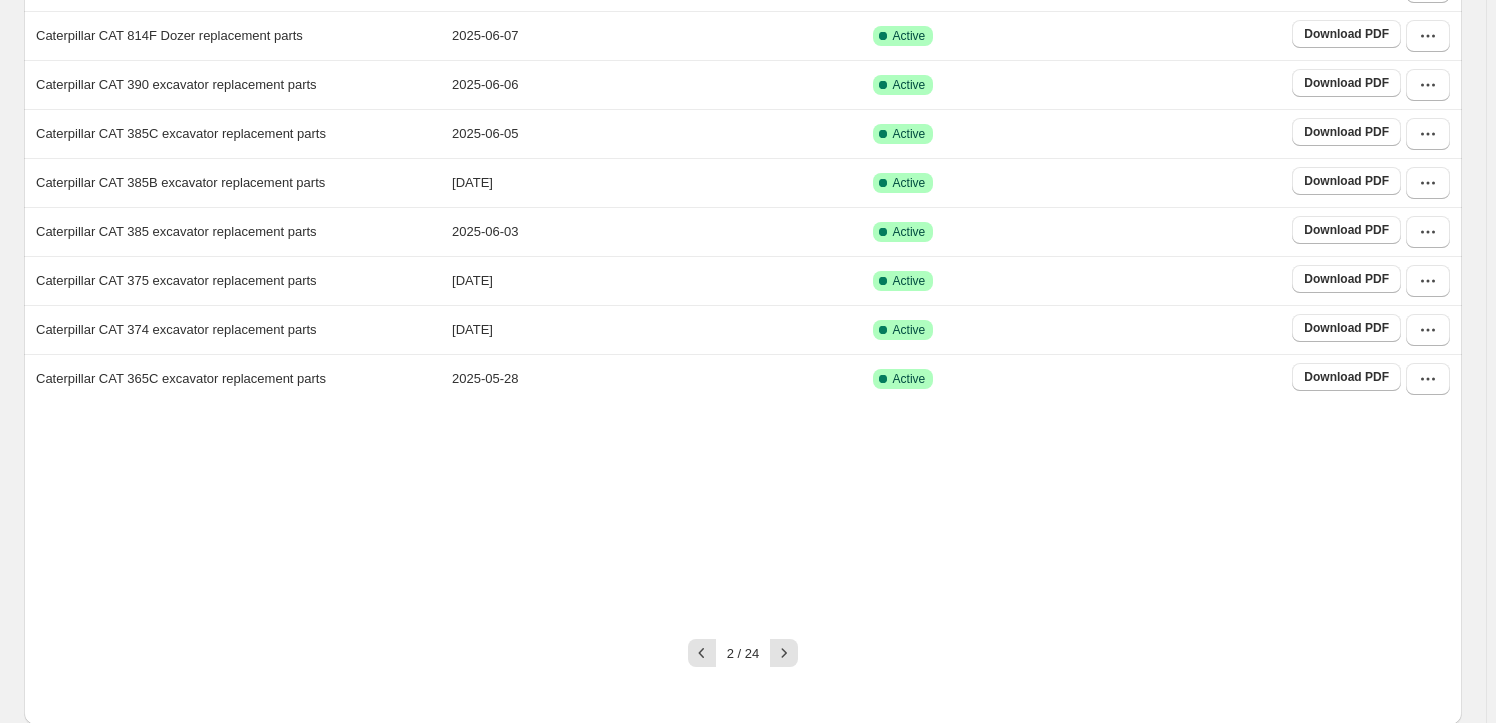 scroll, scrollTop: 312, scrollLeft: 0, axis: vertical 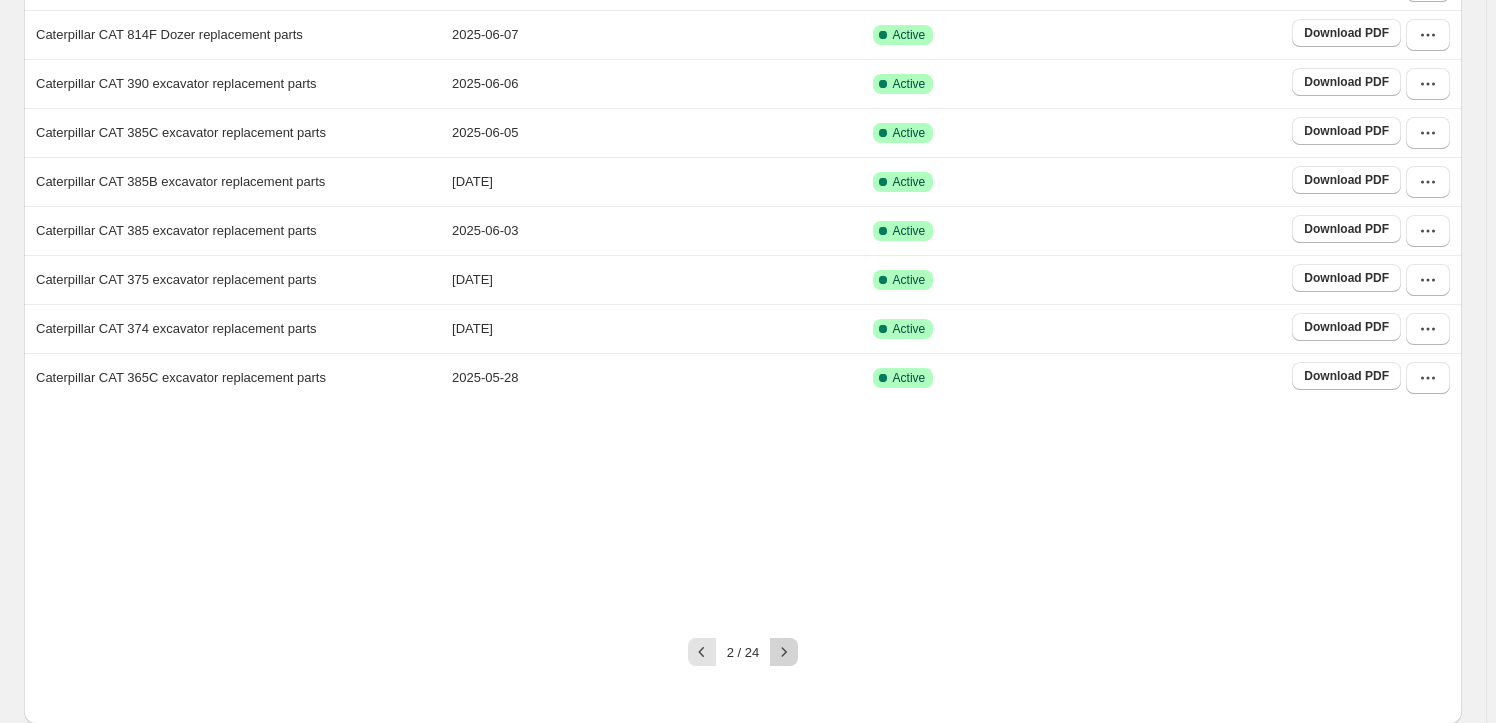 click 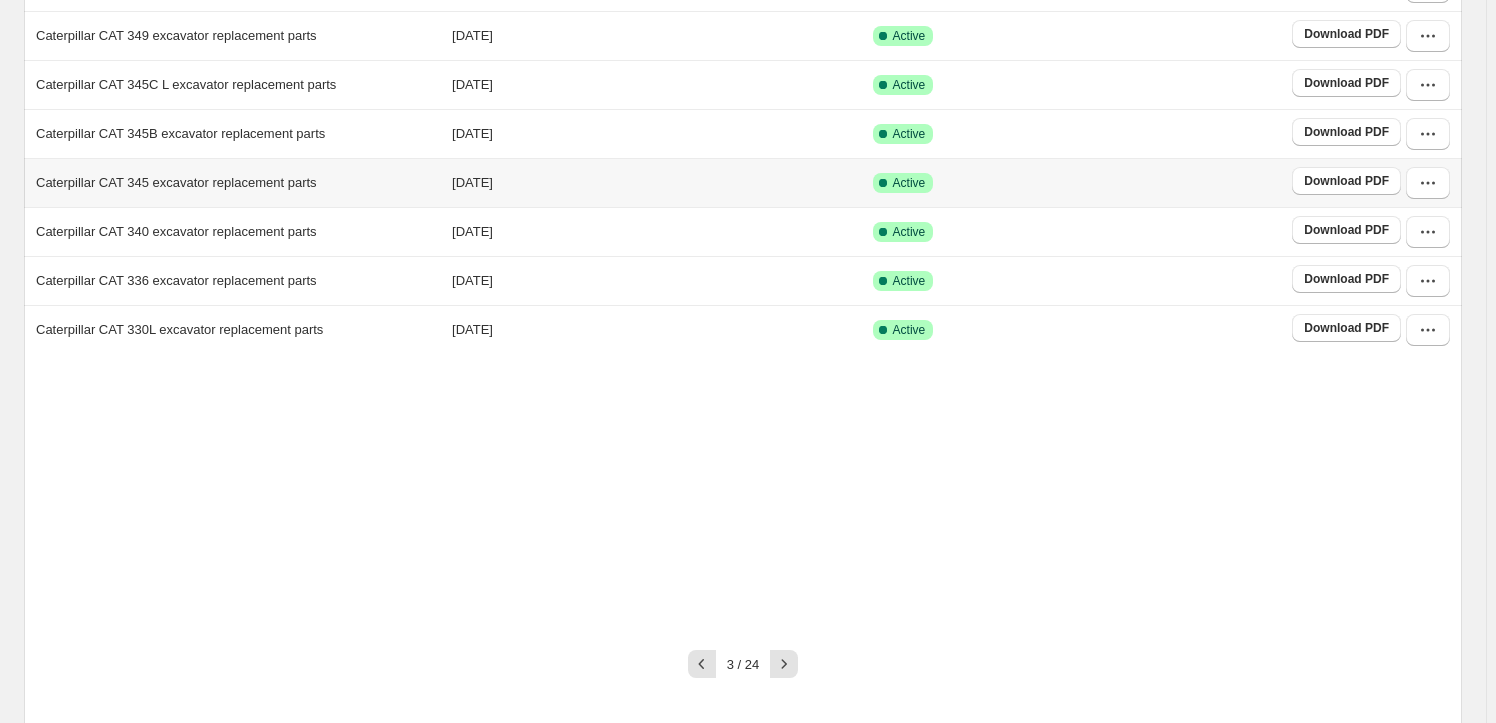 scroll, scrollTop: 372, scrollLeft: 0, axis: vertical 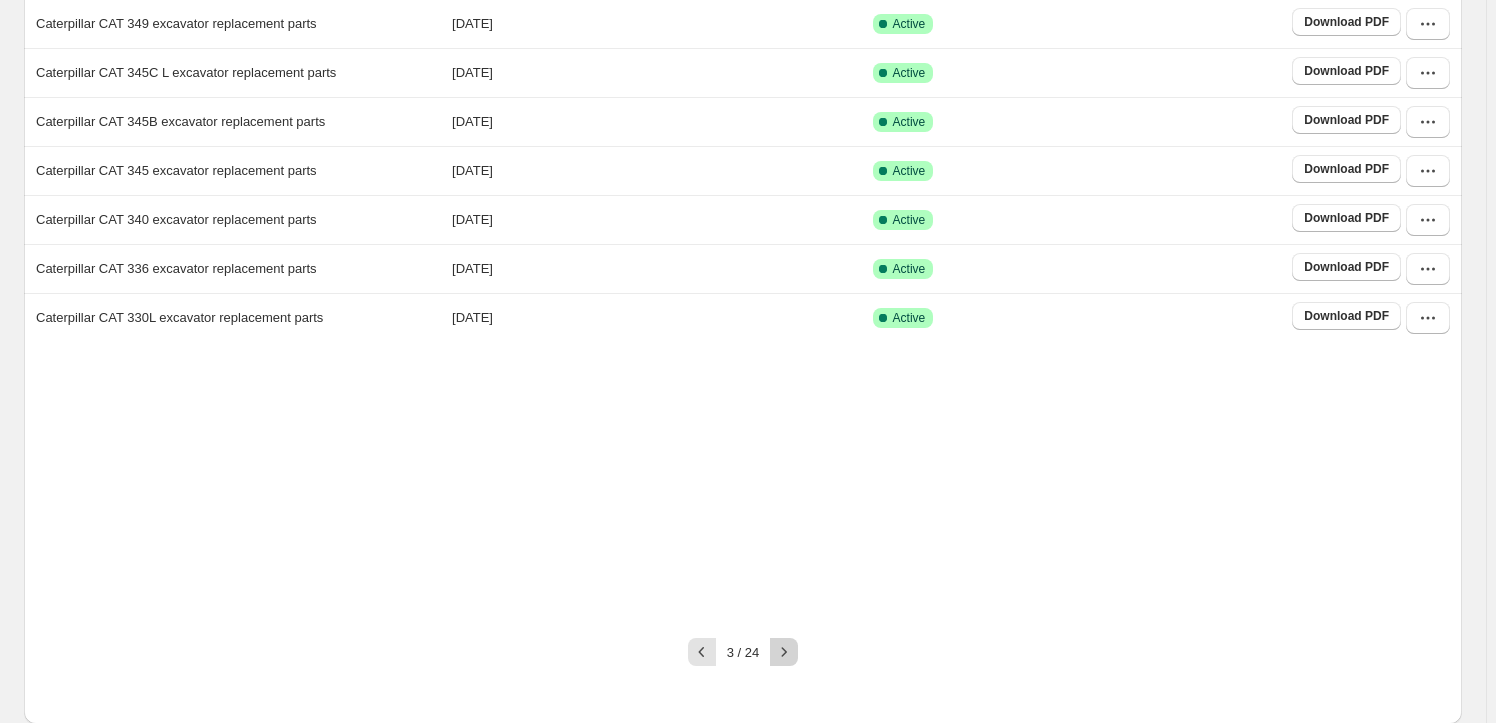 click 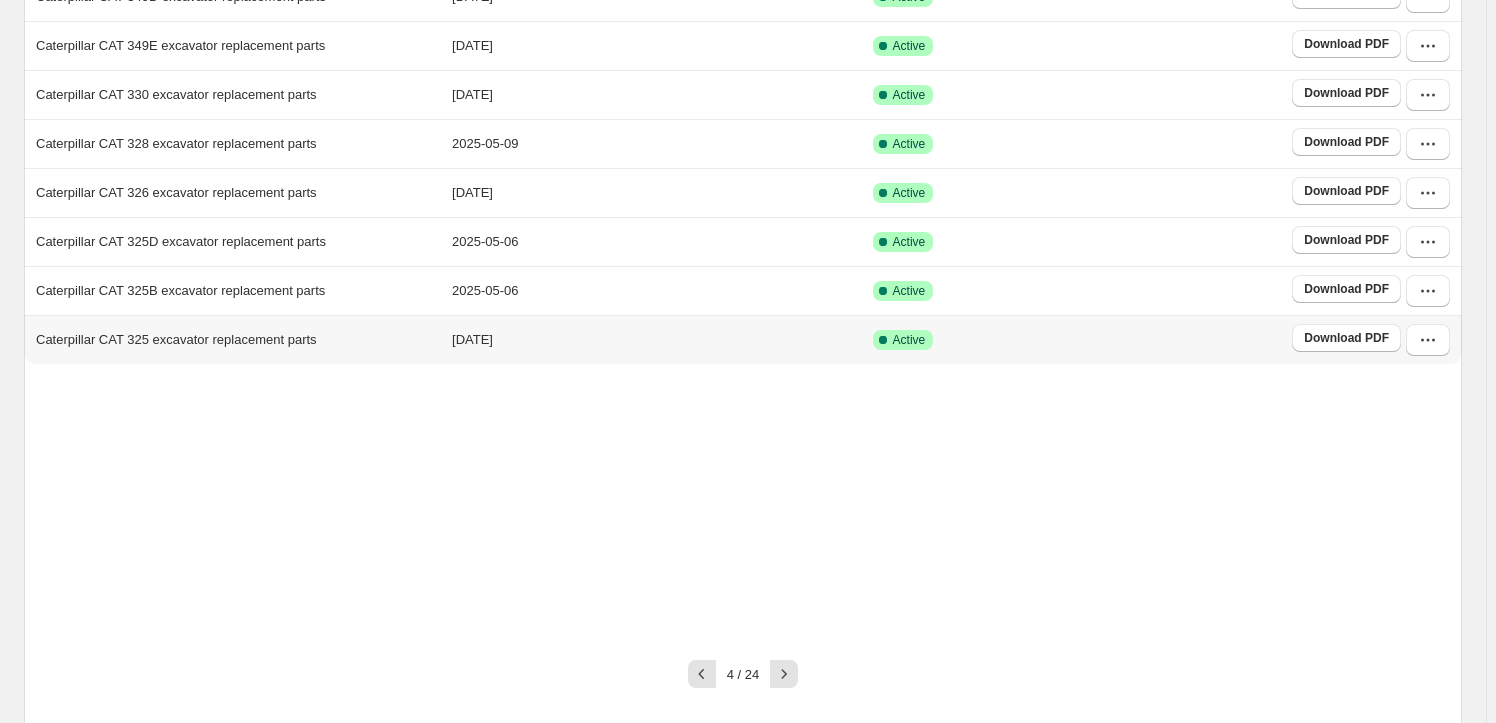 scroll, scrollTop: 372, scrollLeft: 0, axis: vertical 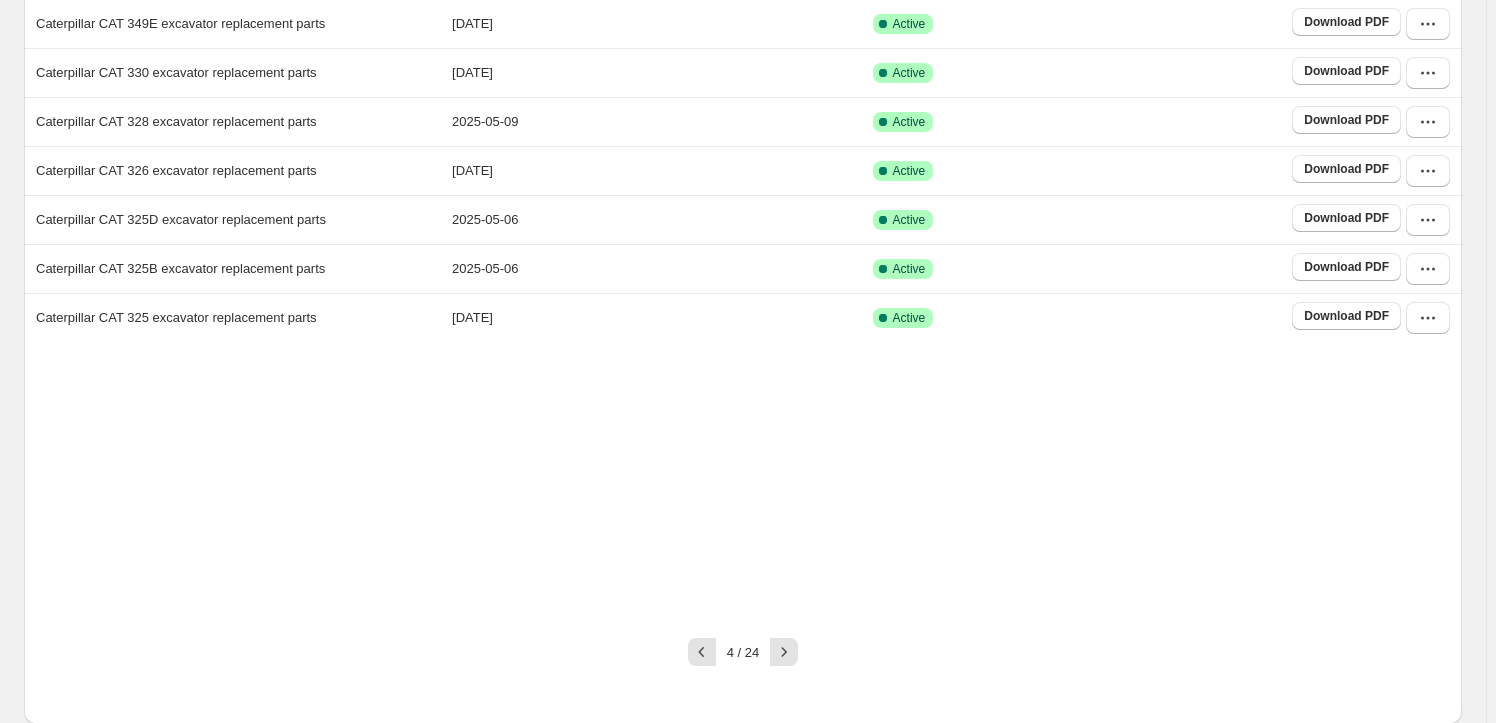 click at bounding box center (784, 652) 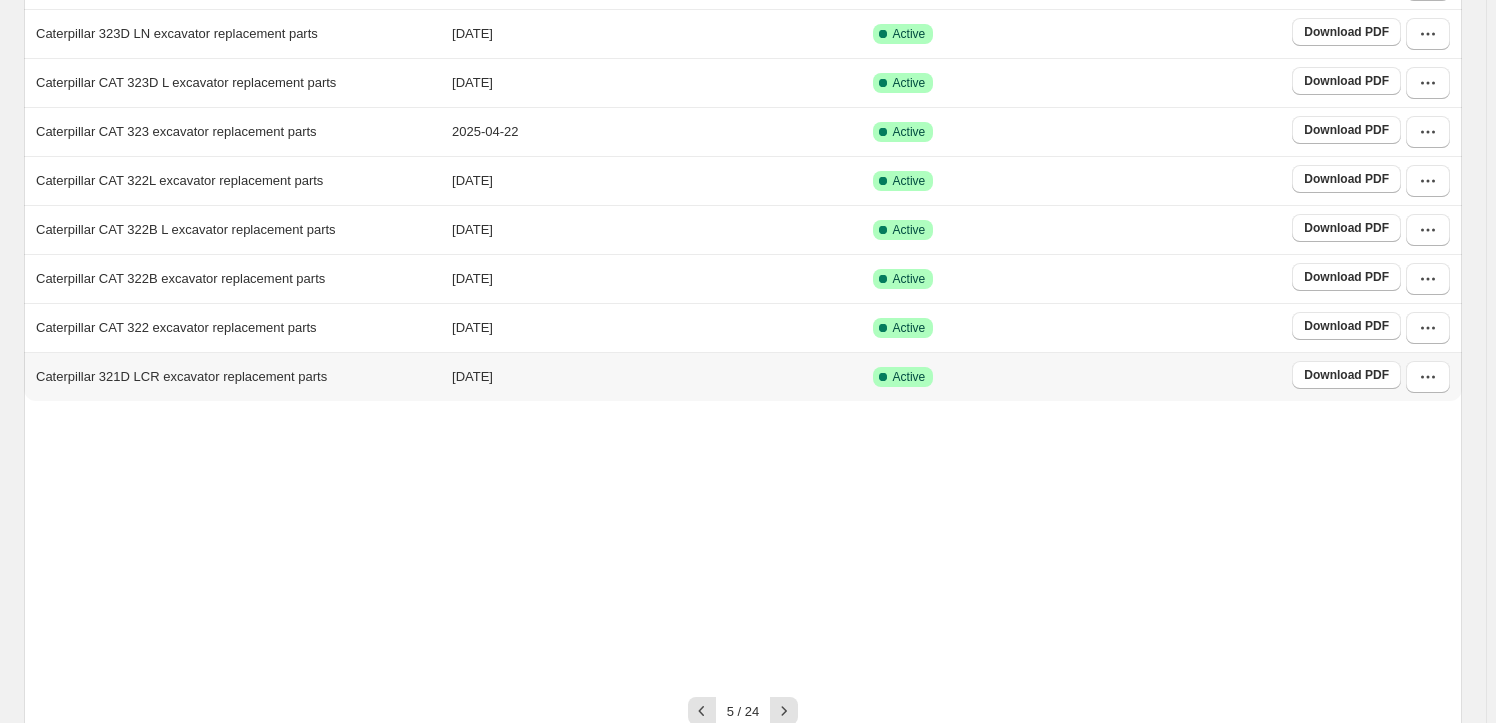scroll, scrollTop: 372, scrollLeft: 0, axis: vertical 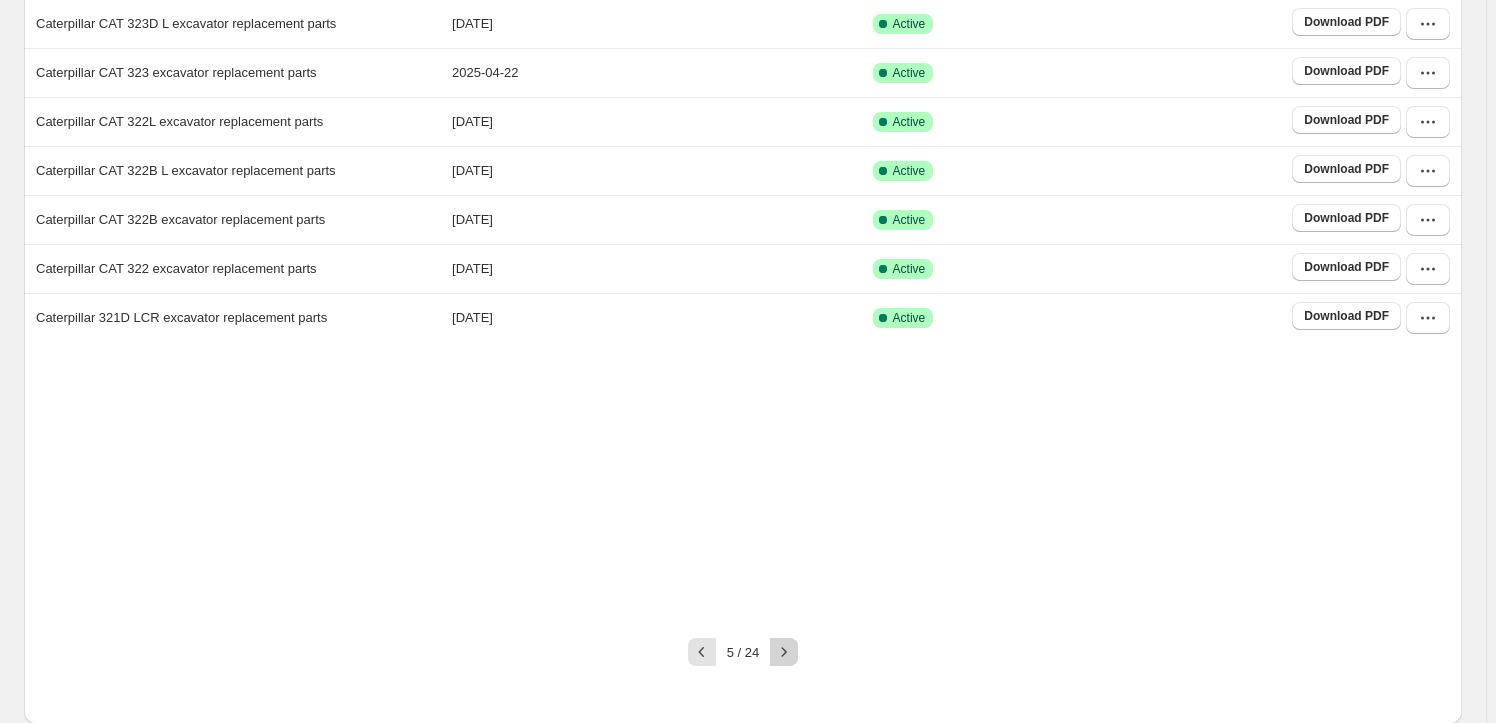 click 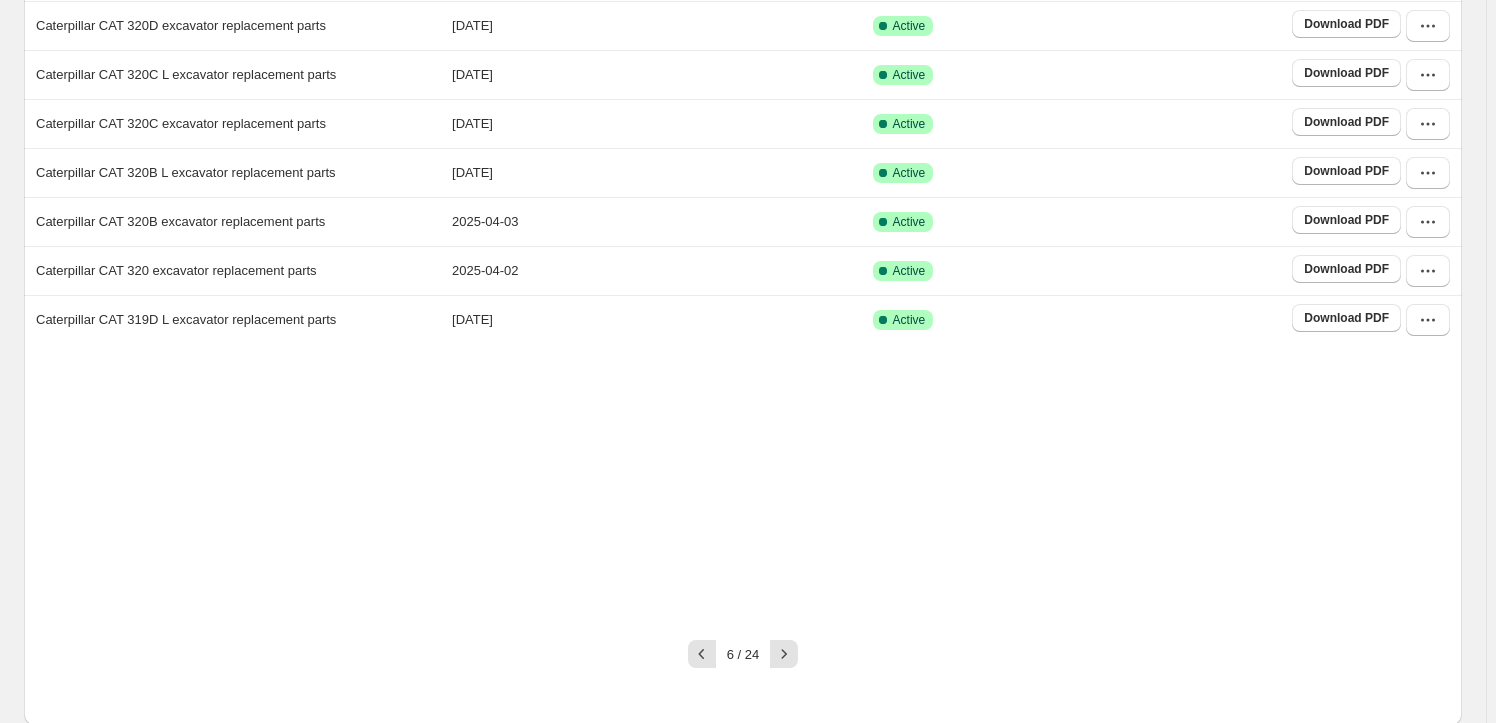 scroll, scrollTop: 372, scrollLeft: 0, axis: vertical 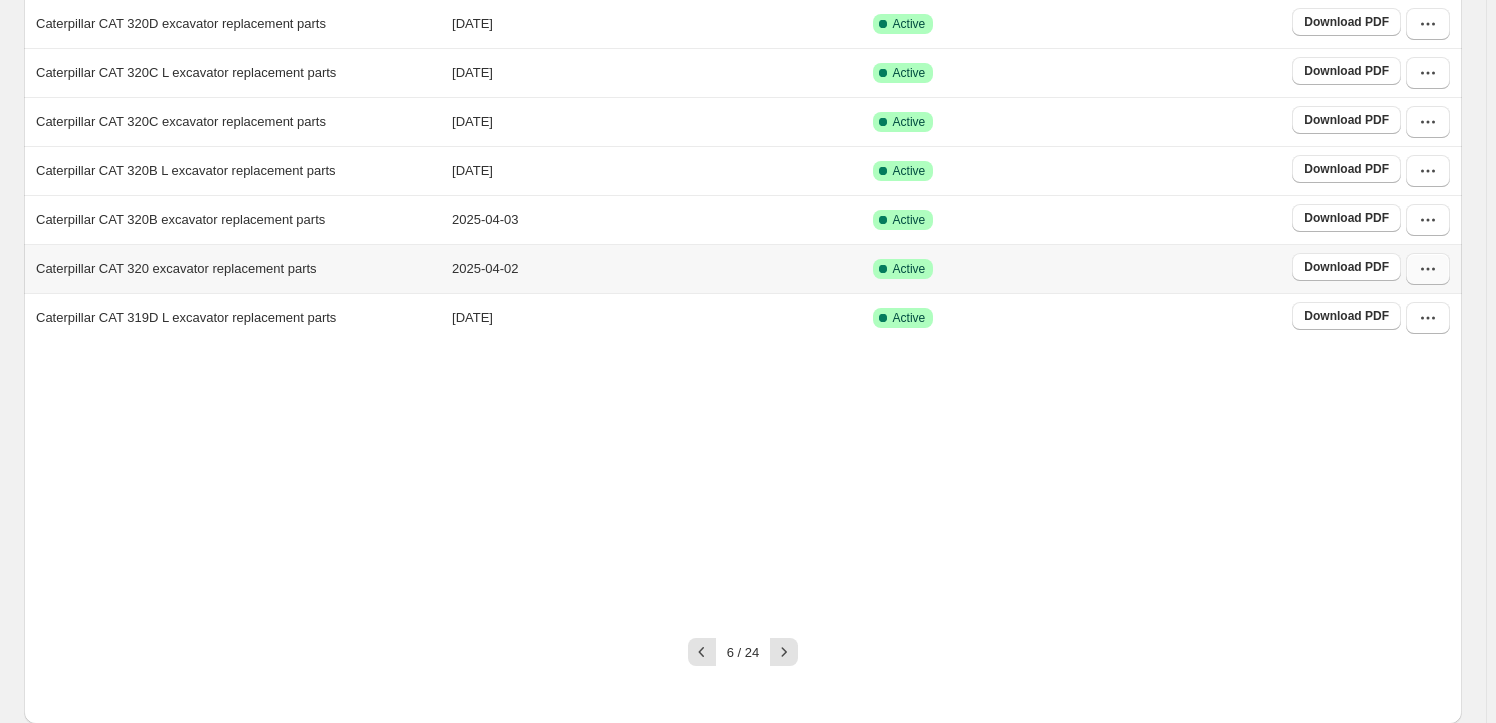 click at bounding box center [1428, 269] 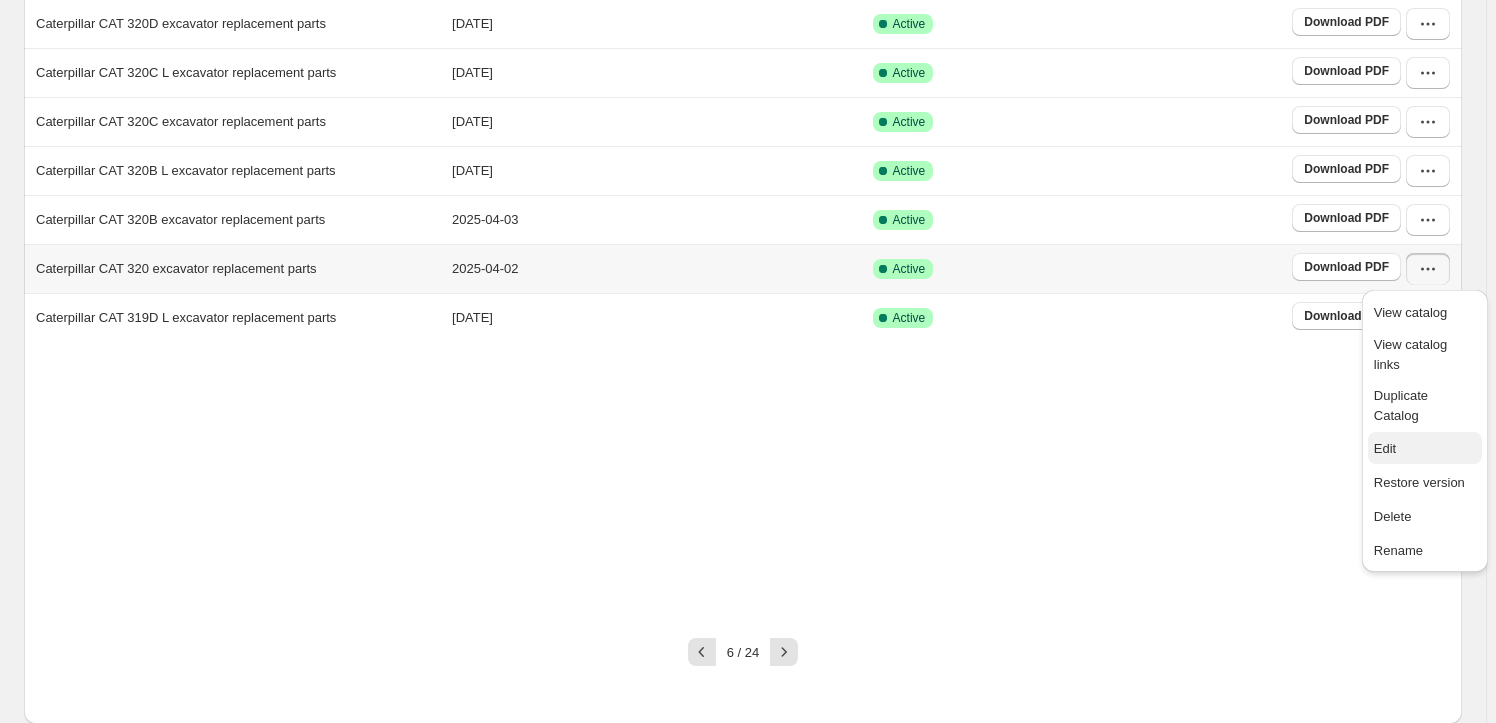 click on "Edit" at bounding box center (1425, 449) 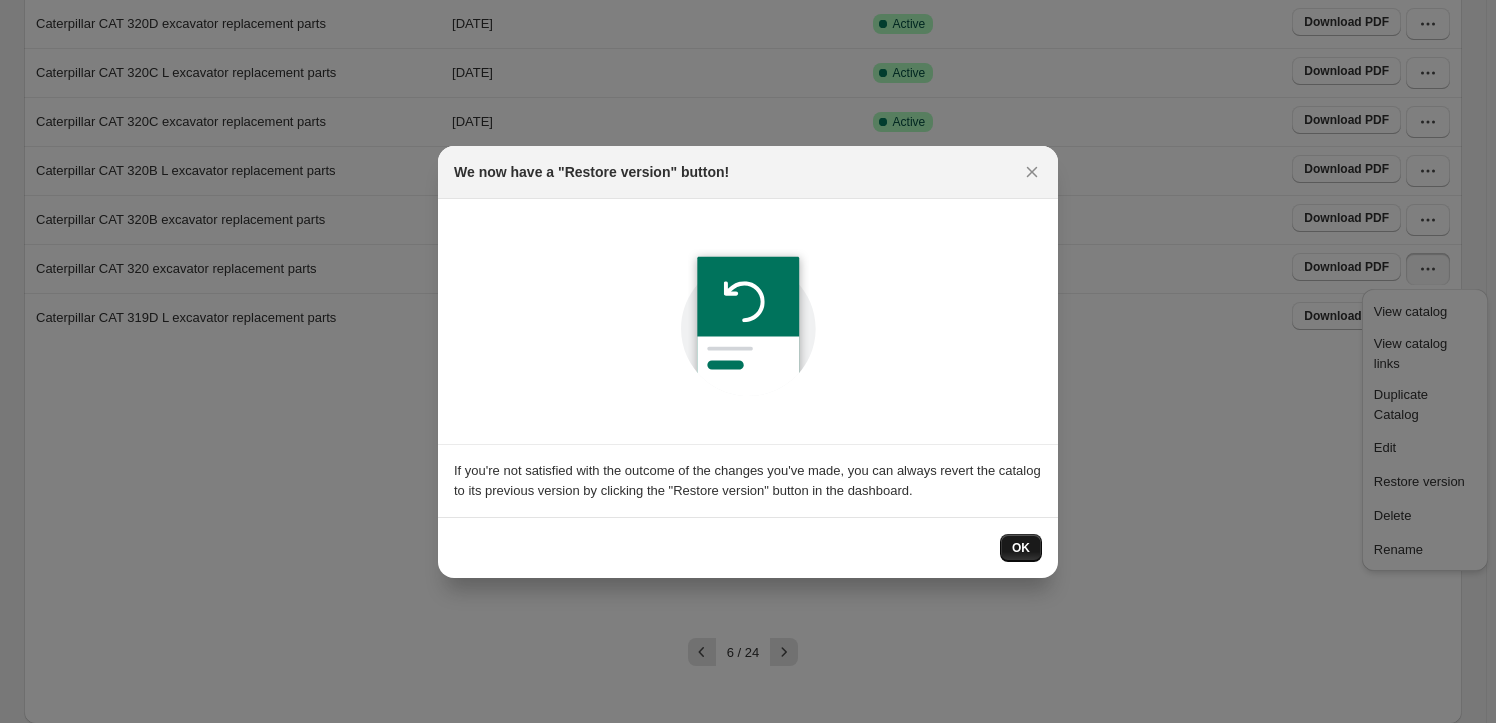 click on "OK" at bounding box center [1021, 548] 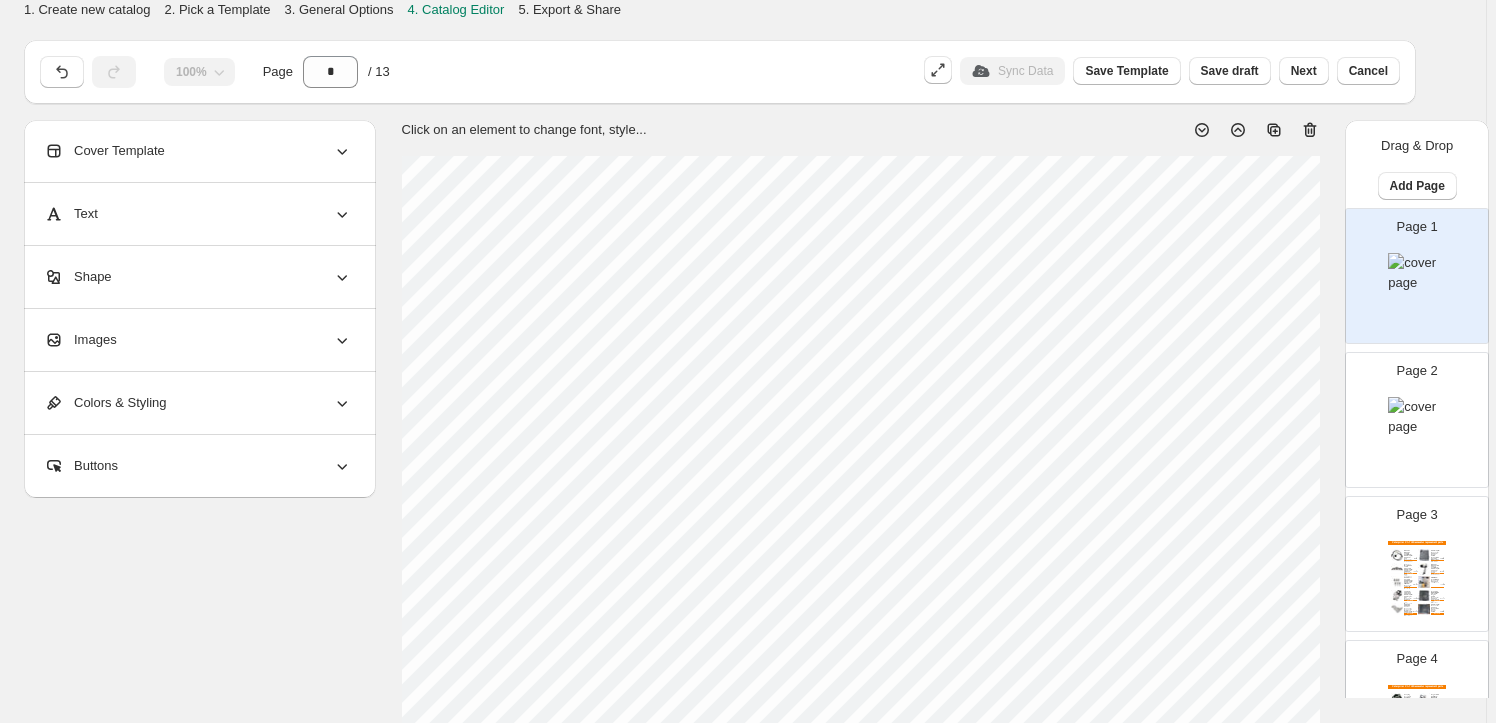 click on "Images" at bounding box center (198, 340) 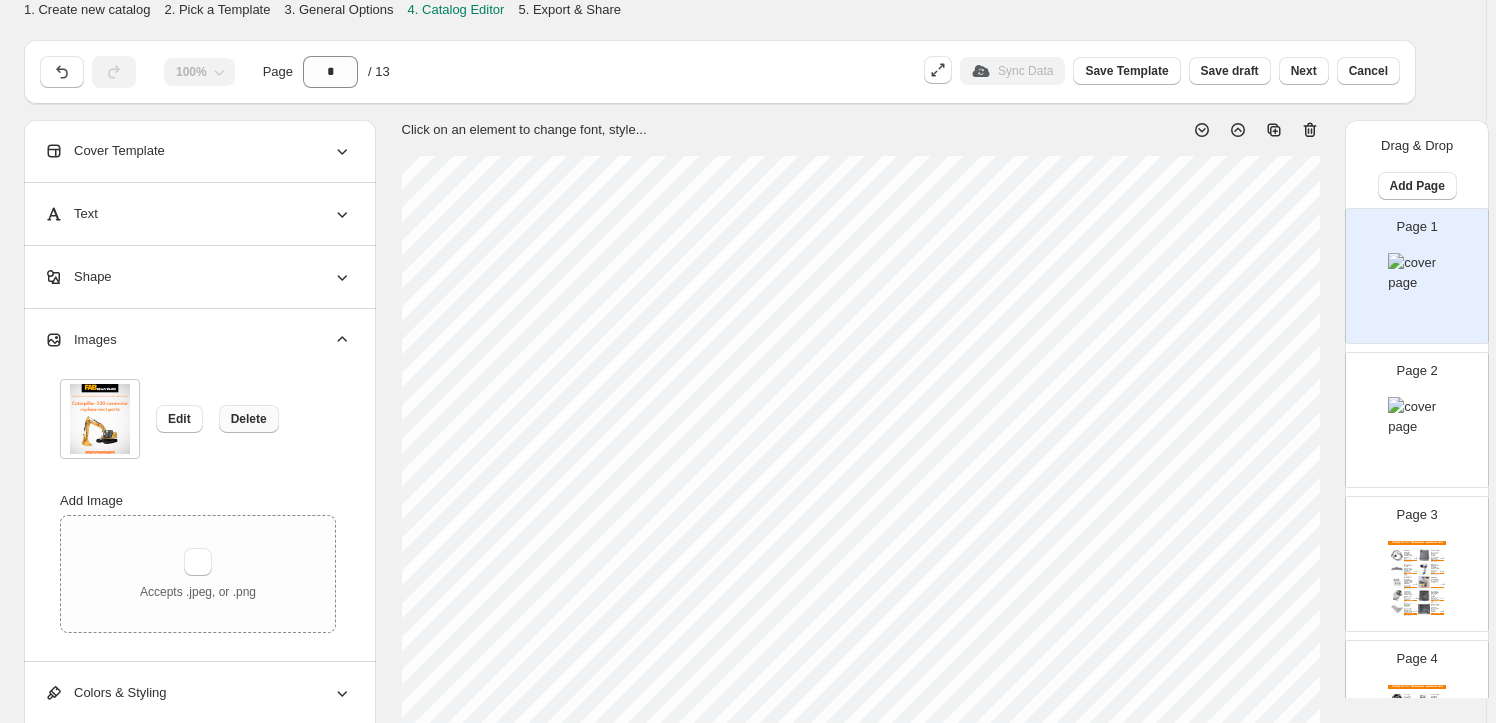 click on "Delete" at bounding box center (249, 419) 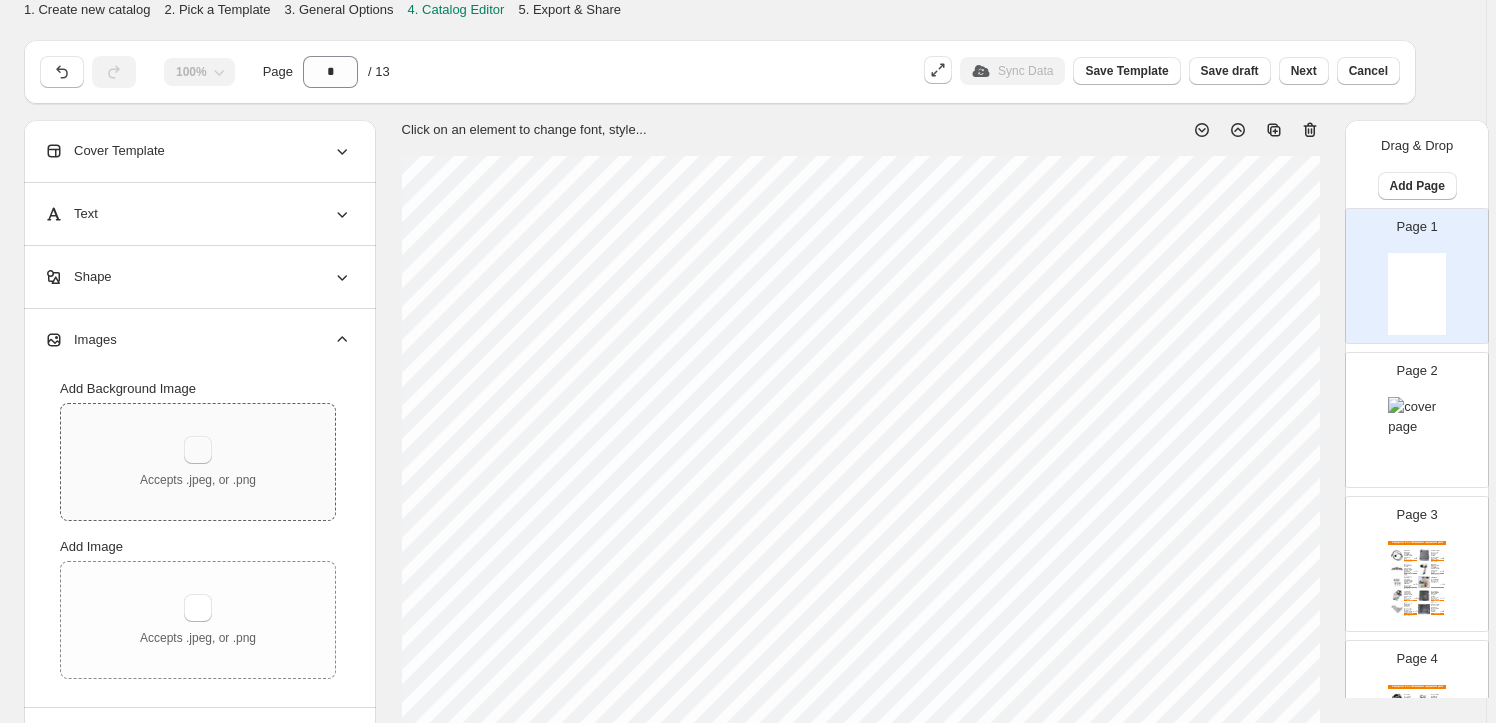 click at bounding box center [198, 450] 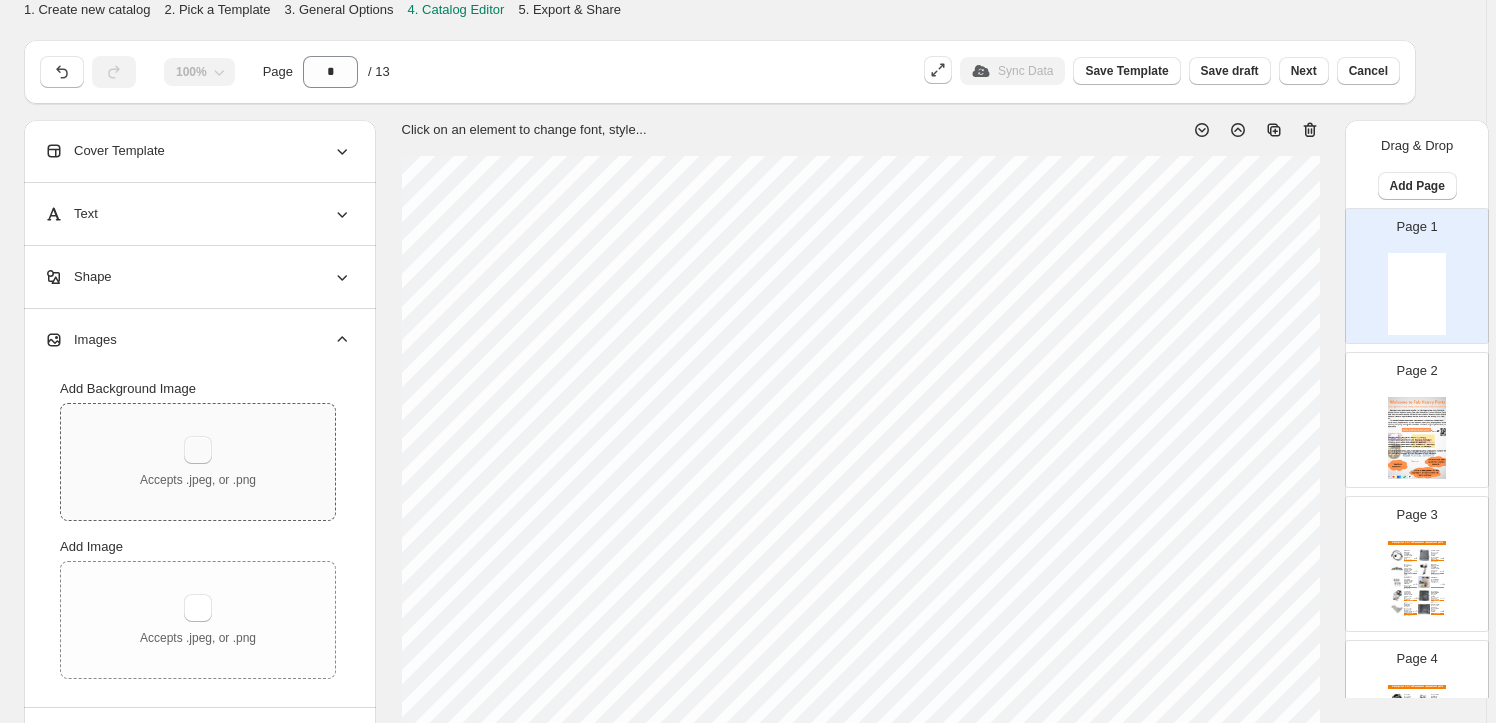 type on "**********" 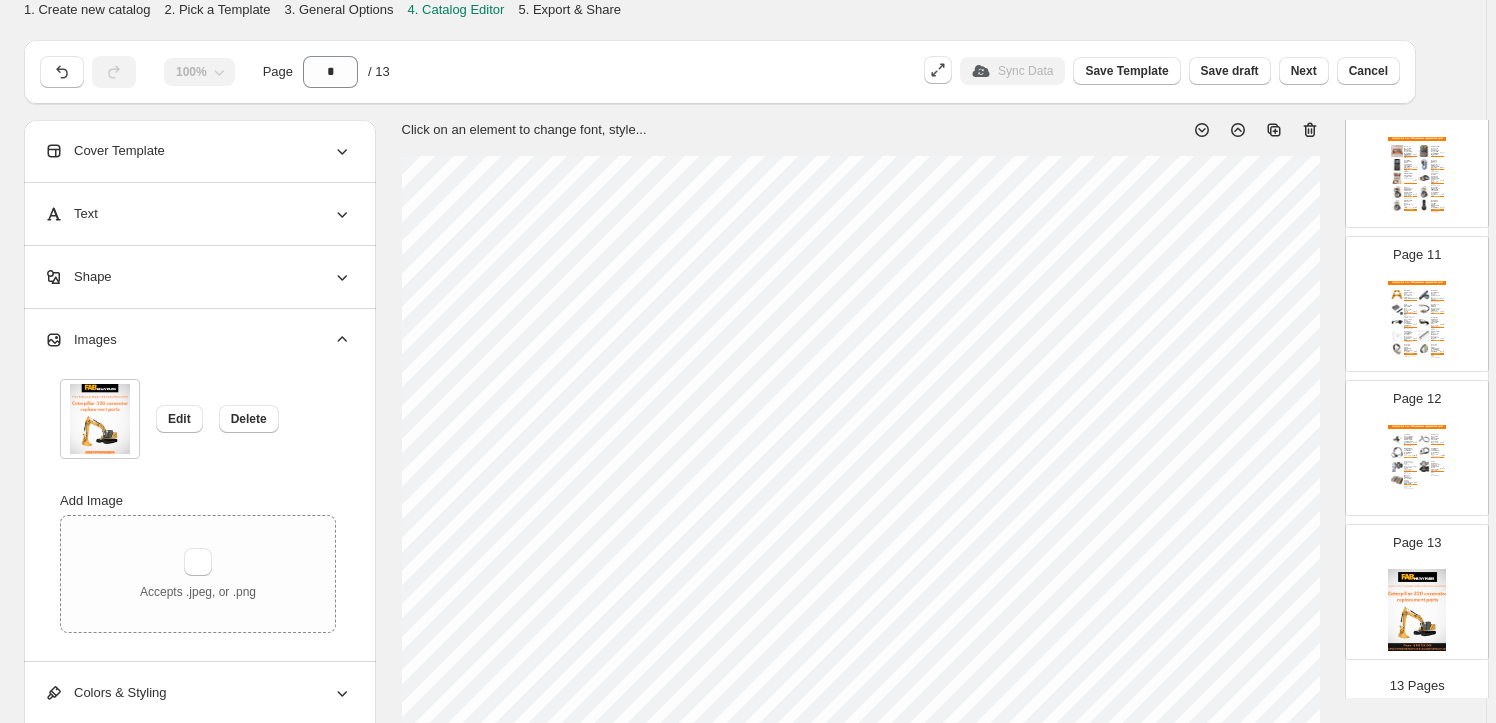 scroll, scrollTop: 1422, scrollLeft: 0, axis: vertical 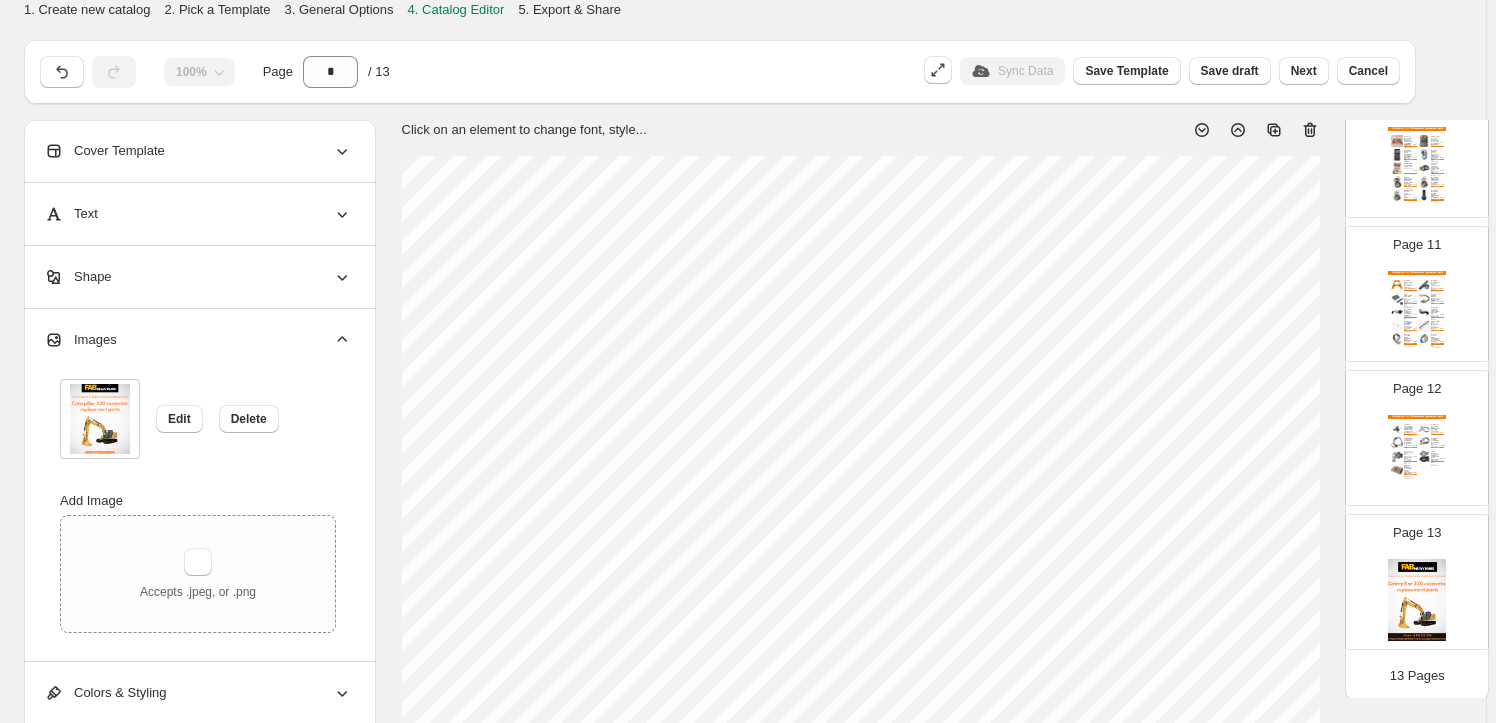 click on "Page 13" at bounding box center [1409, 574] 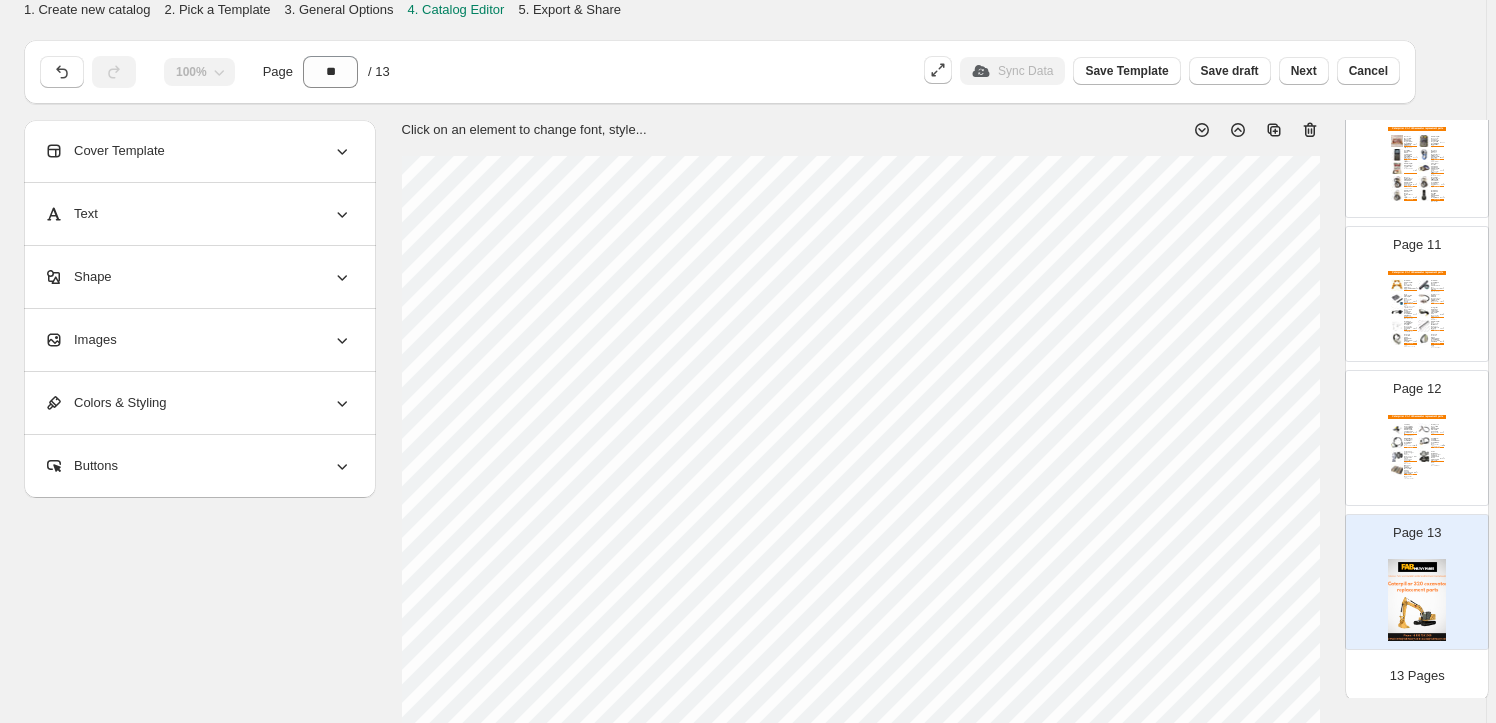 click on "Images" at bounding box center [198, 340] 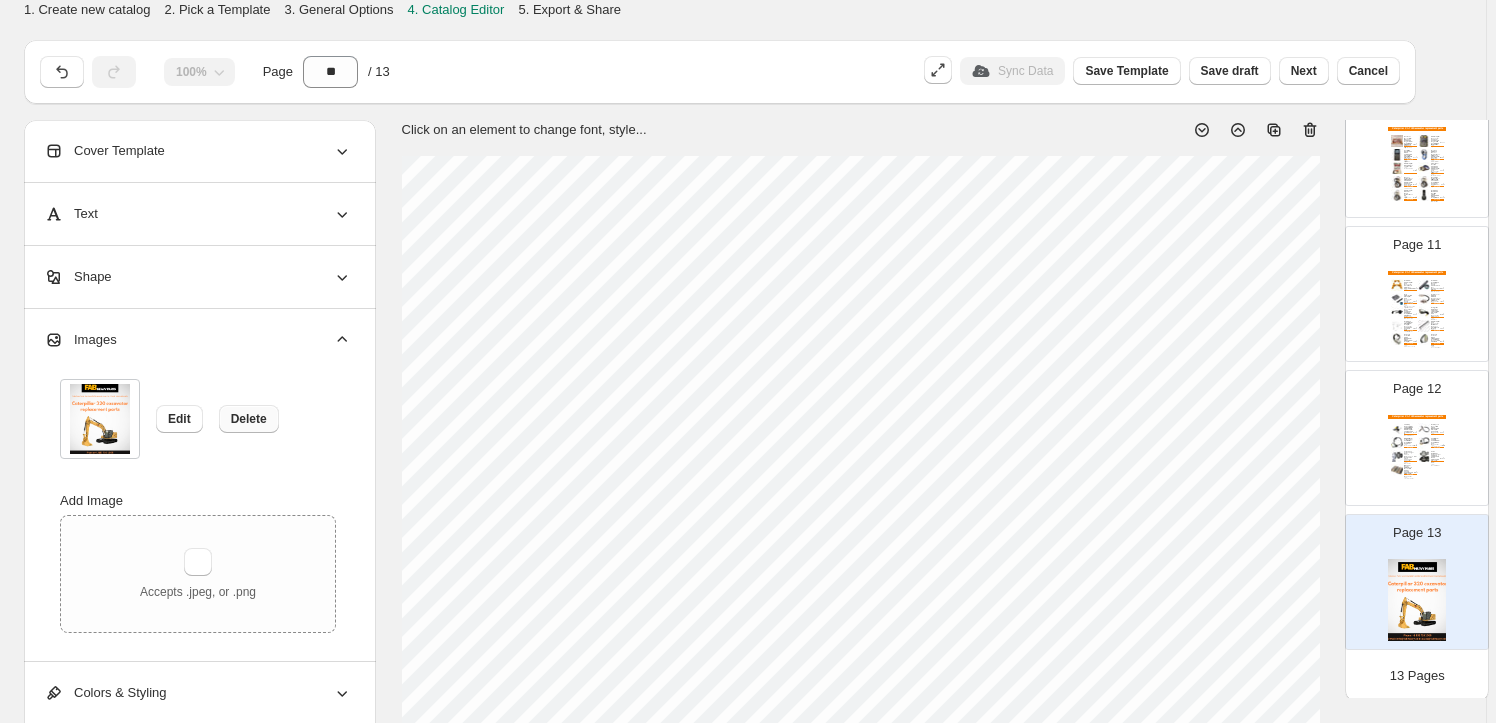 click on "Delete" at bounding box center [249, 419] 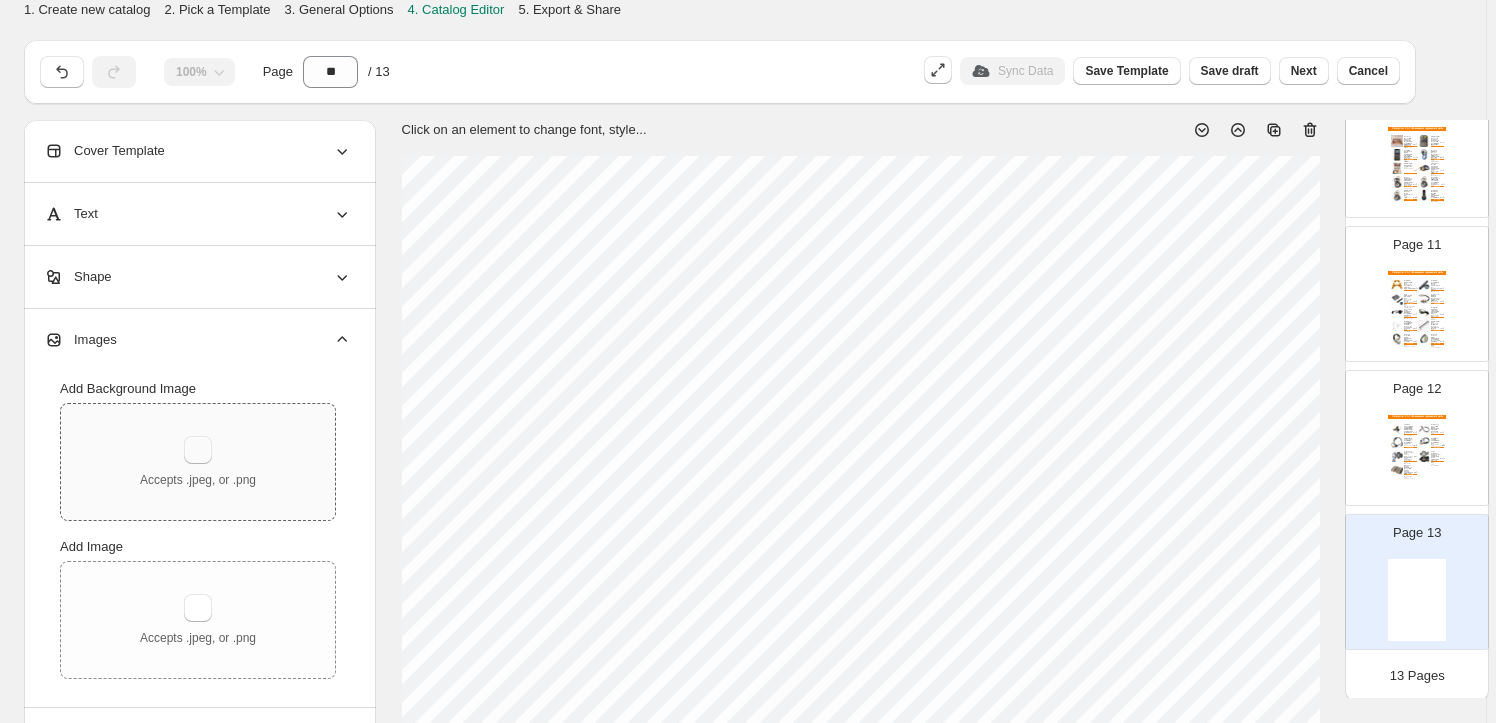 click at bounding box center (198, 450) 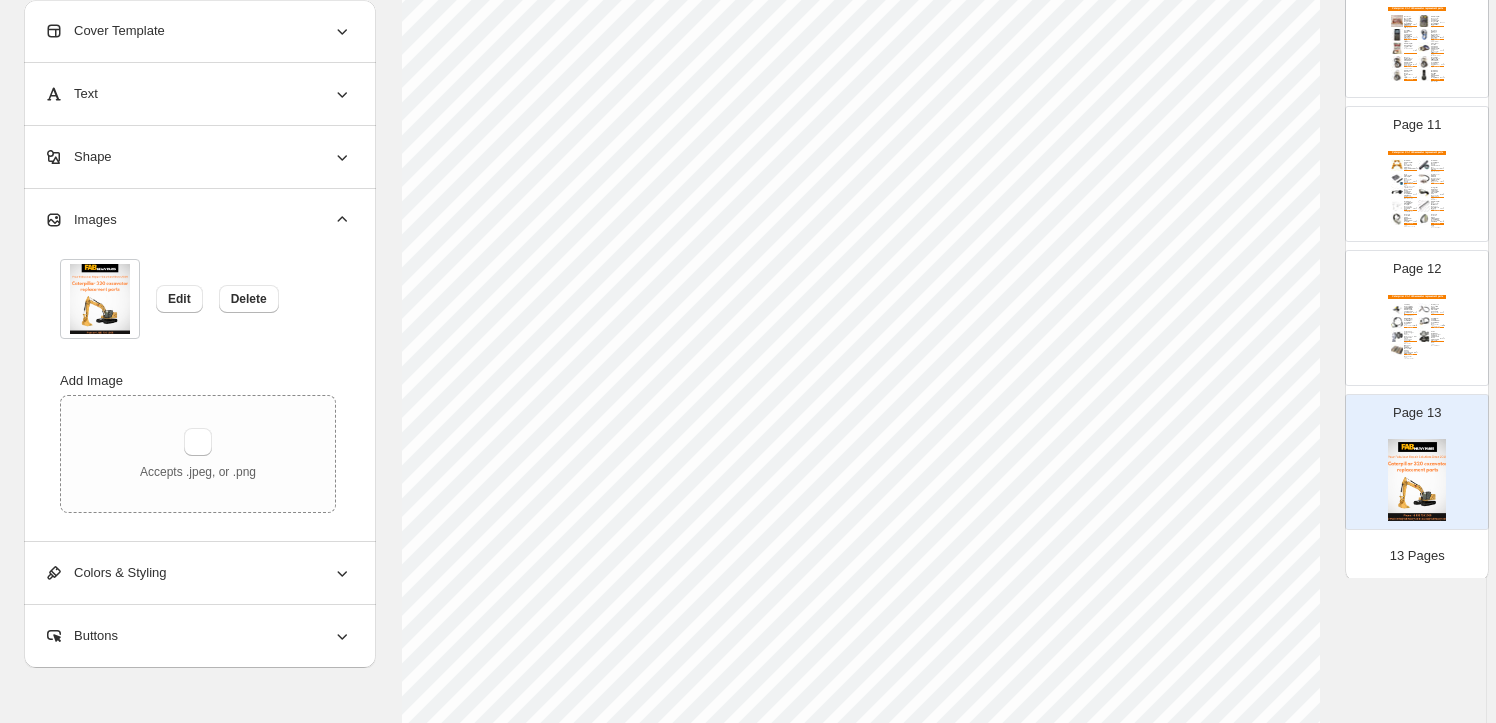 scroll, scrollTop: 0, scrollLeft: 0, axis: both 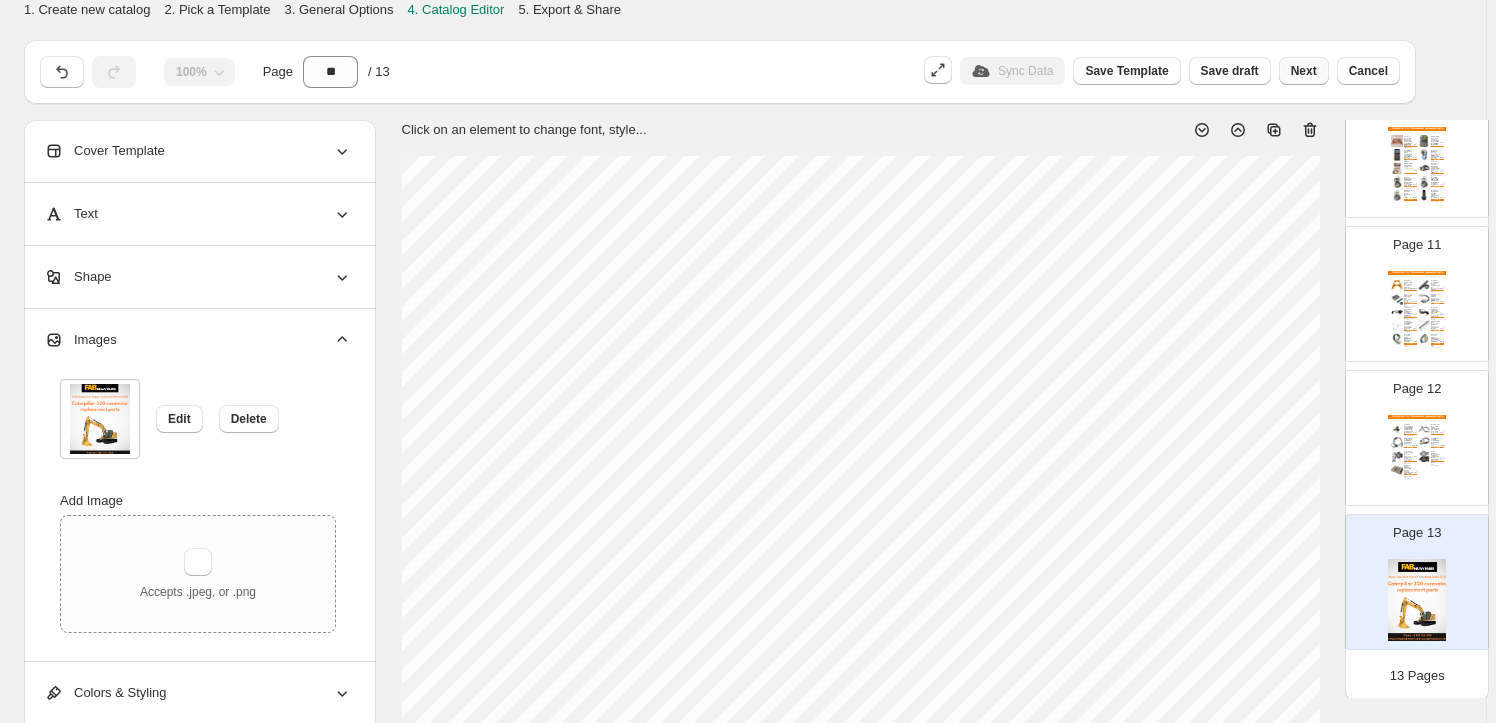 click on "Next" at bounding box center [1304, 71] 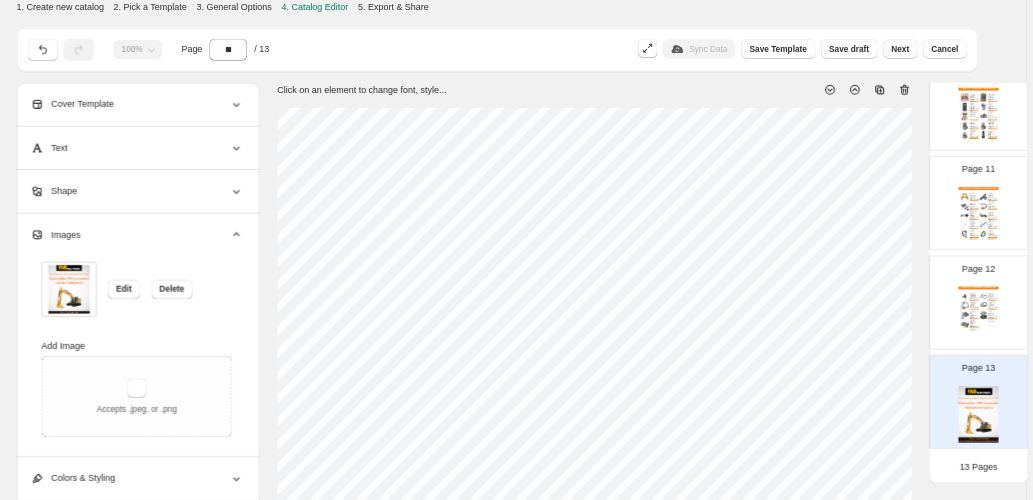 scroll, scrollTop: 0, scrollLeft: 0, axis: both 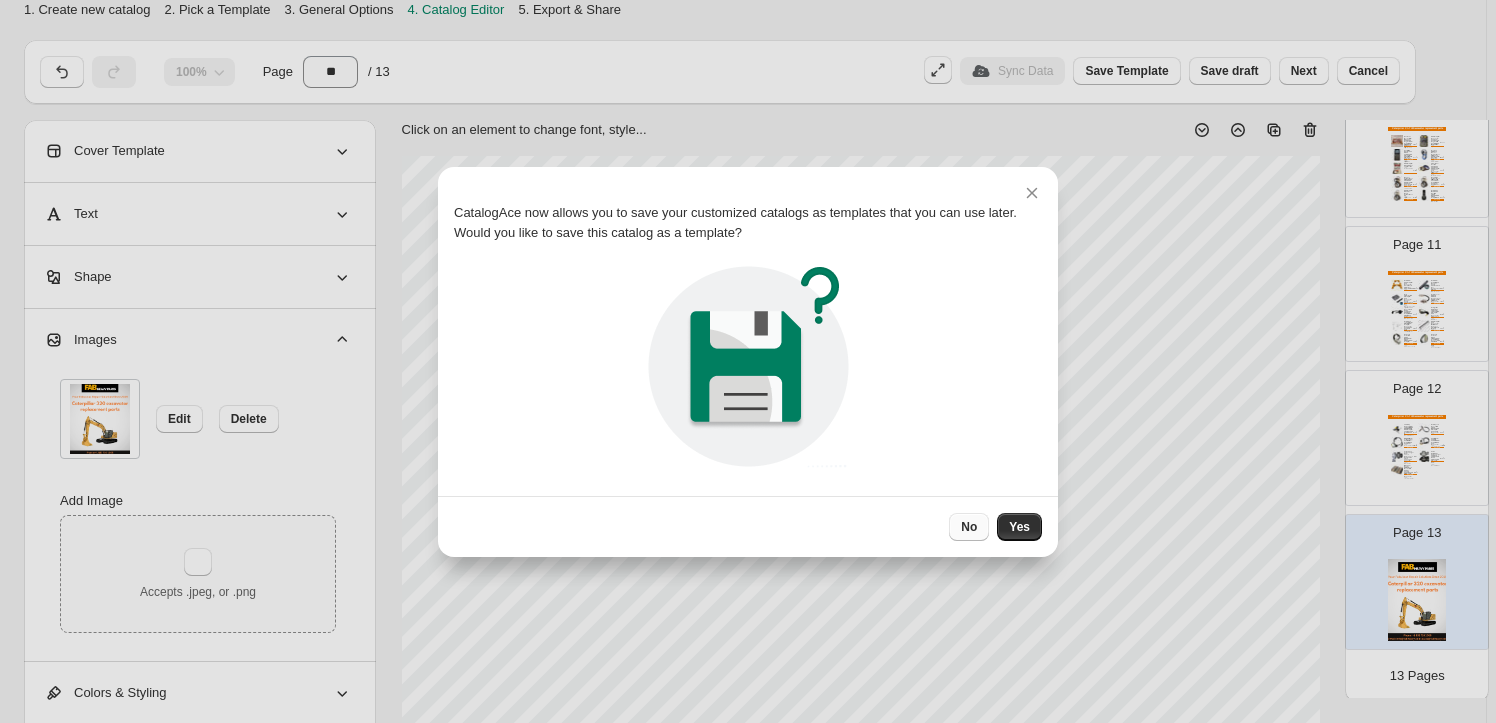 click on "No" at bounding box center (969, 527) 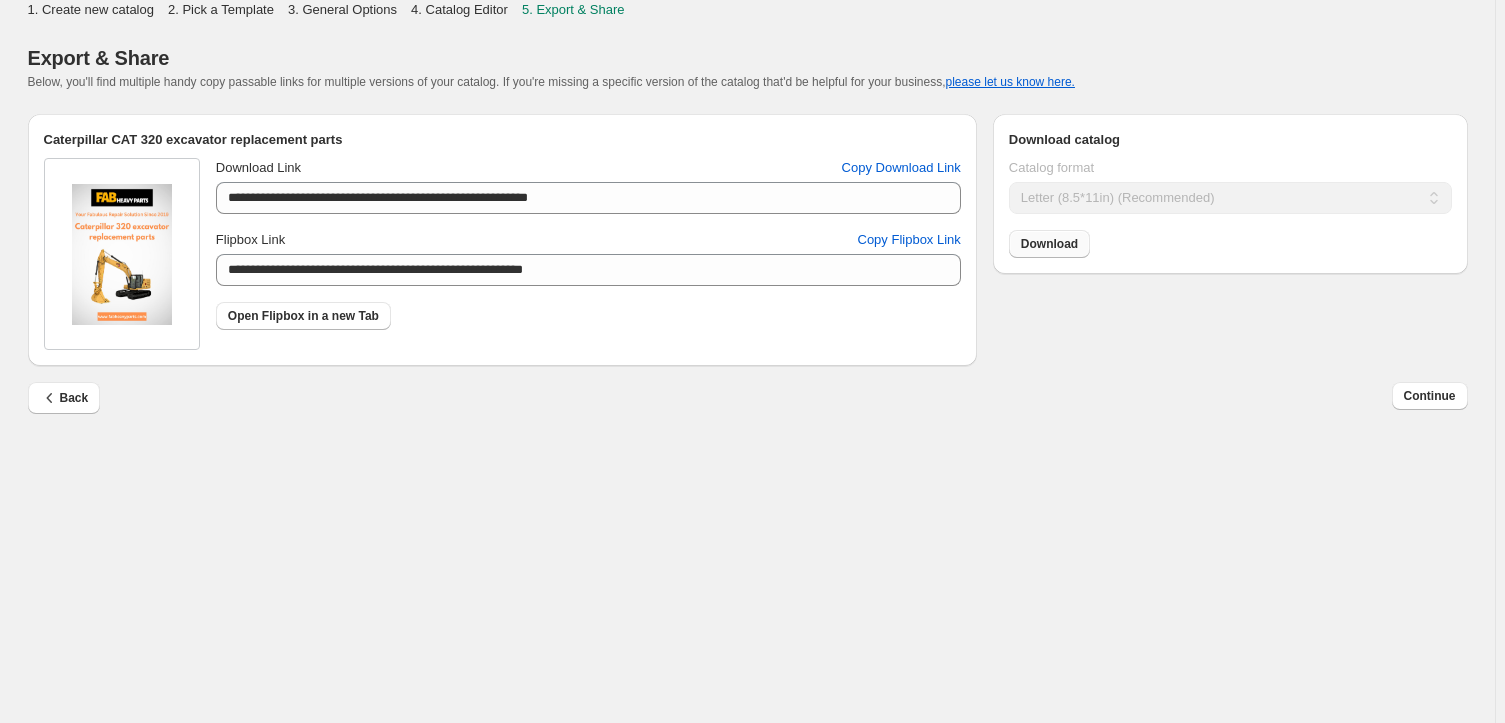 click on "Download" at bounding box center [1049, 244] 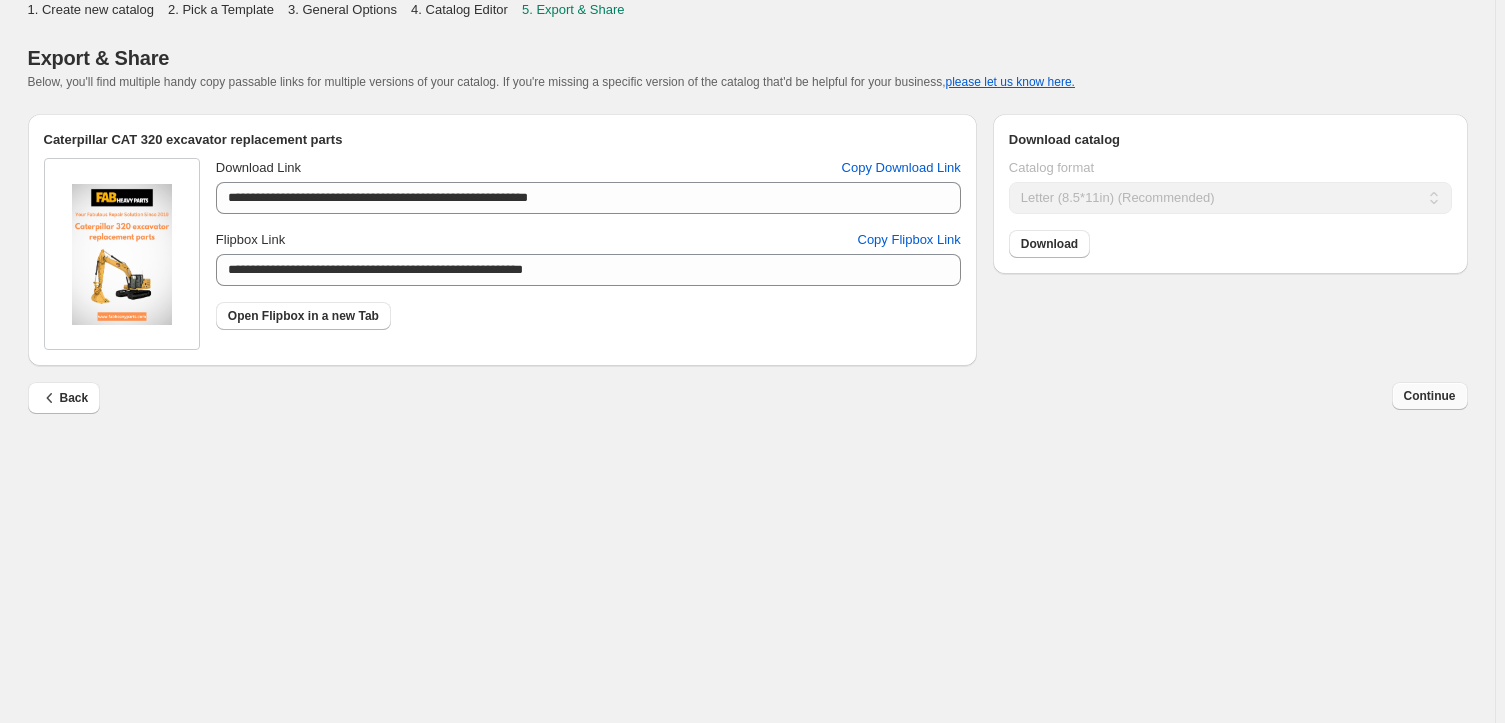 click on "Continue" at bounding box center (1430, 396) 